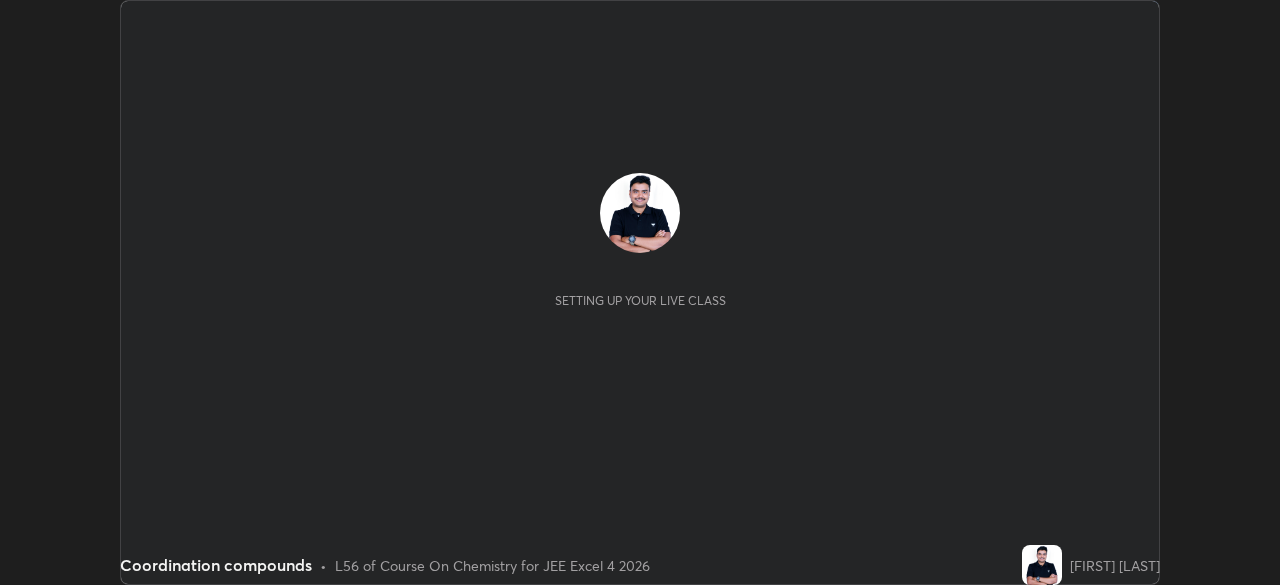 scroll, scrollTop: 0, scrollLeft: 0, axis: both 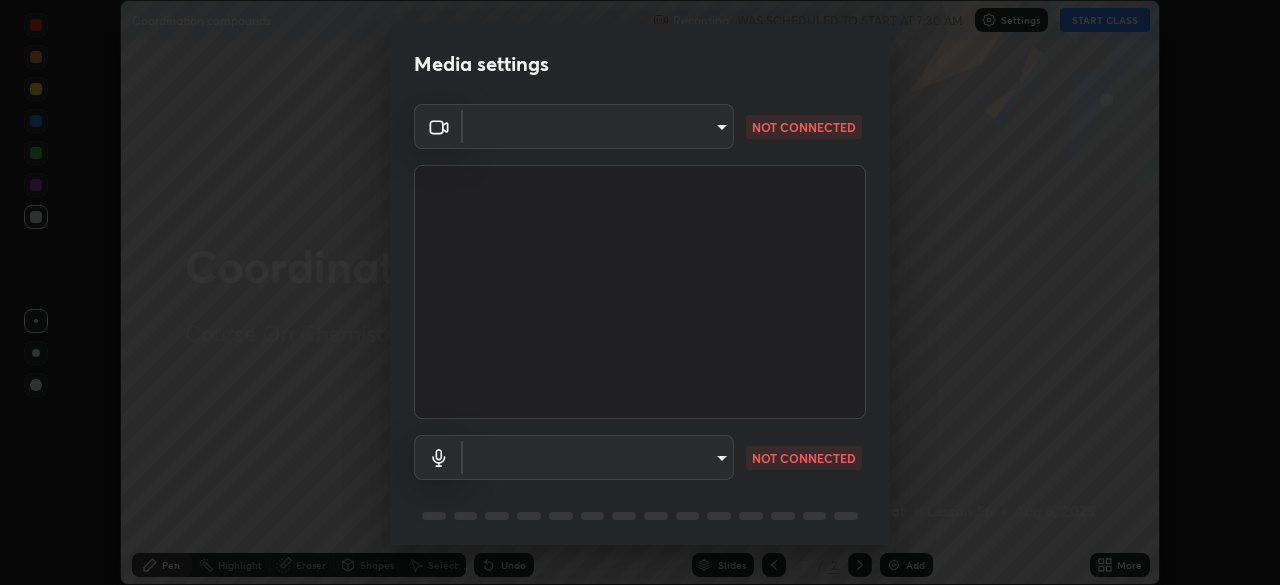 type on "[HASH]" 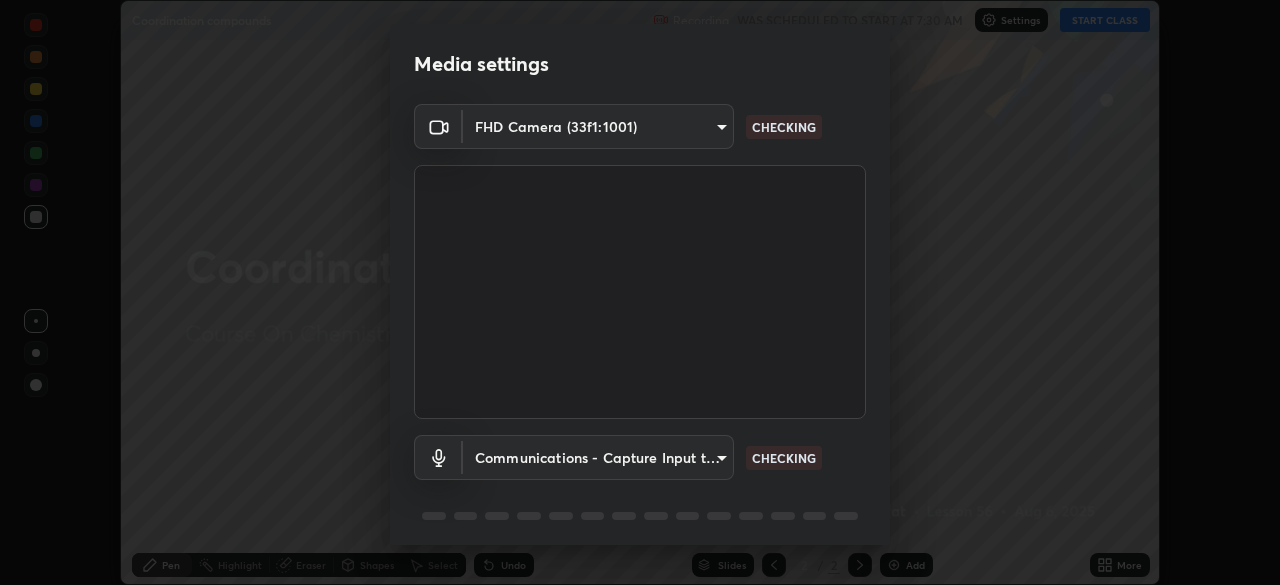 click on "Erase all Coordination compounds Recording WAS SCHEDULED TO START AT 7:30 AM Settings START CLASS Setting up your live class Coordination compounds • L56 of Course On Chemistry for JEE Excel 4 2026 [FIRST] [LAST] Pen Highlight Eraser Shapes Select Undo Slides 2 / 2 Add More No doubts shared Encourage your learners to ask a doubt for better clarity Report an issue Reason for reporting Buffering Chat not working Audio - Video sync issue Educator video quality low ​ Attach an image Report Media settings FHD Camera ([DEVICE_ID]) [HASH] CHECKING Communications - Capture Input terminal (Digital Array MIC) communications CHECKING 1 / 5 Next" at bounding box center (640, 292) 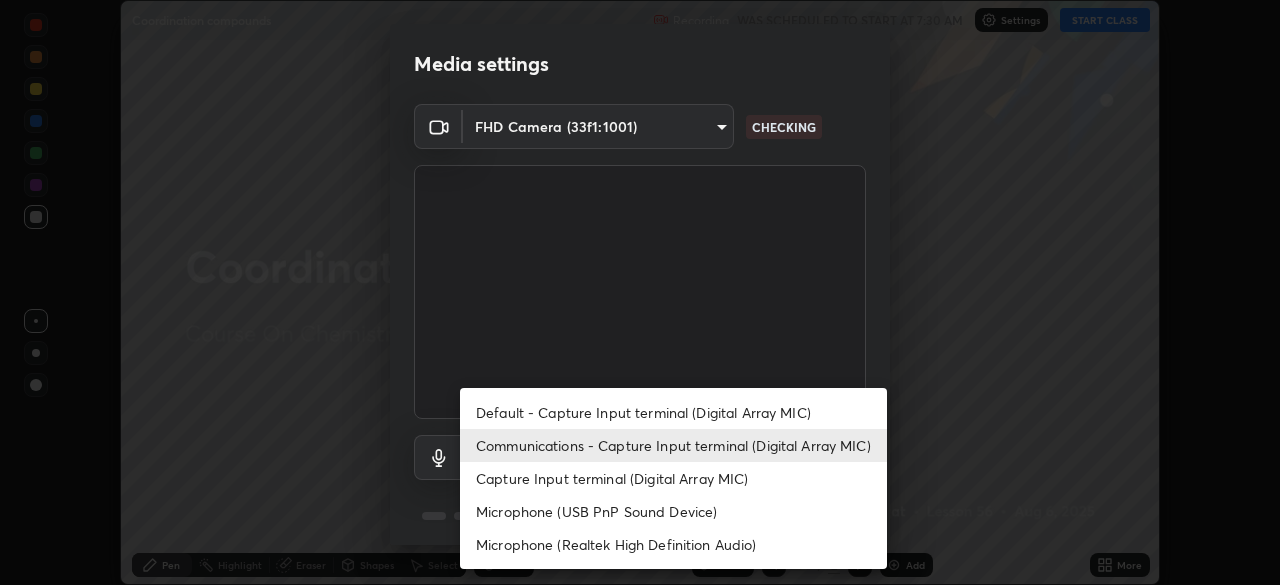 click on "Default - Capture Input terminal (Digital Array MIC)" at bounding box center [673, 412] 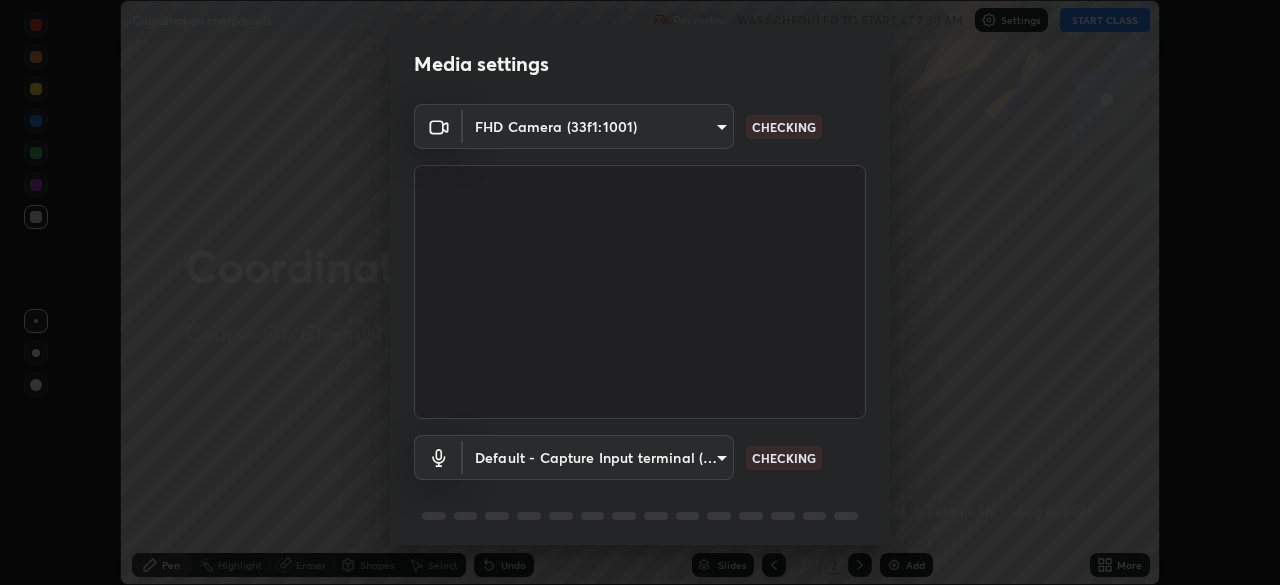 click on "Erase all Coordination compounds Recording WAS SCHEDULED TO START AT 7:30 AM Settings START CLASS Setting up your live class Coordination compounds • L56 of Course On Chemistry for JEE Excel 4 2026 [FIRST] [LAST] Pen Highlight Eraser Shapes Select Undo Slides 2 / 2 Add More No doubts shared Encourage your learners to ask a doubt for better clarity Report an issue Reason for reporting Buffering Chat not working Audio - Video sync issue Educator video quality low ​ Attach an image Report Media settings FHD Camera ([DEVICE_ID]) [HASH] CHECKING Default - Capture Input terminal (Digital Array MIC) default CHECKING 1 / 5 Next Default - Capture Input terminal (Digital Array MIC) Communications - Capture Input terminal (Digital Array MIC) Capture Input terminal (Digital Array MIC) Microphone (USB PnP Sound Device) Microphone (Realtek High Definition Audio)" at bounding box center [640, 292] 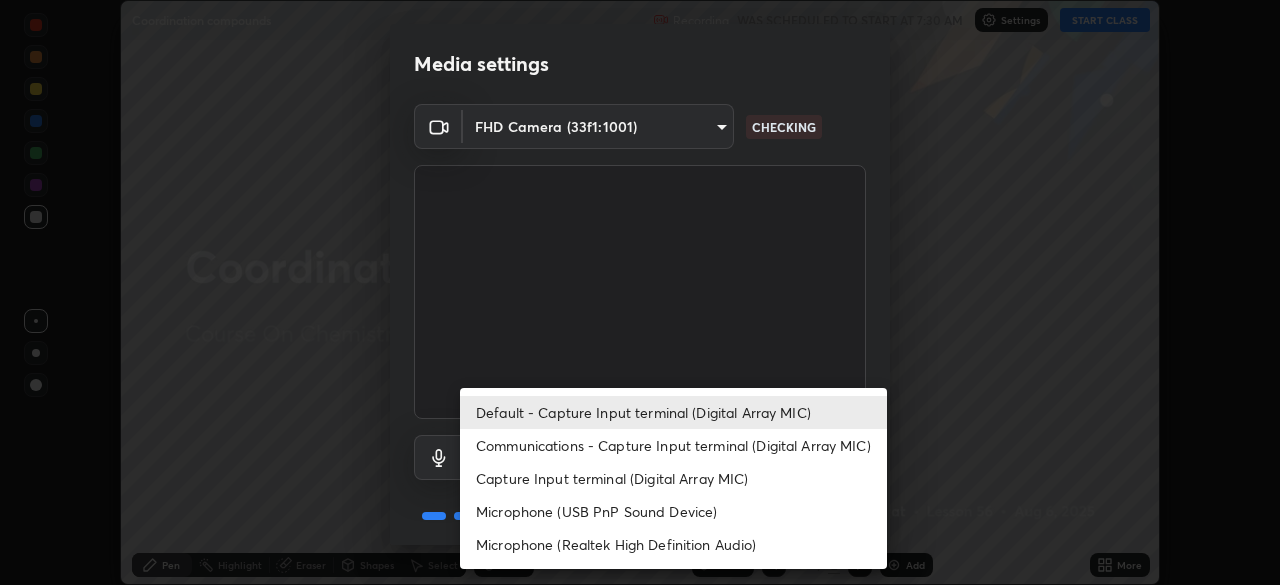 click on "Communications - Capture Input terminal (Digital Array MIC)" at bounding box center [673, 445] 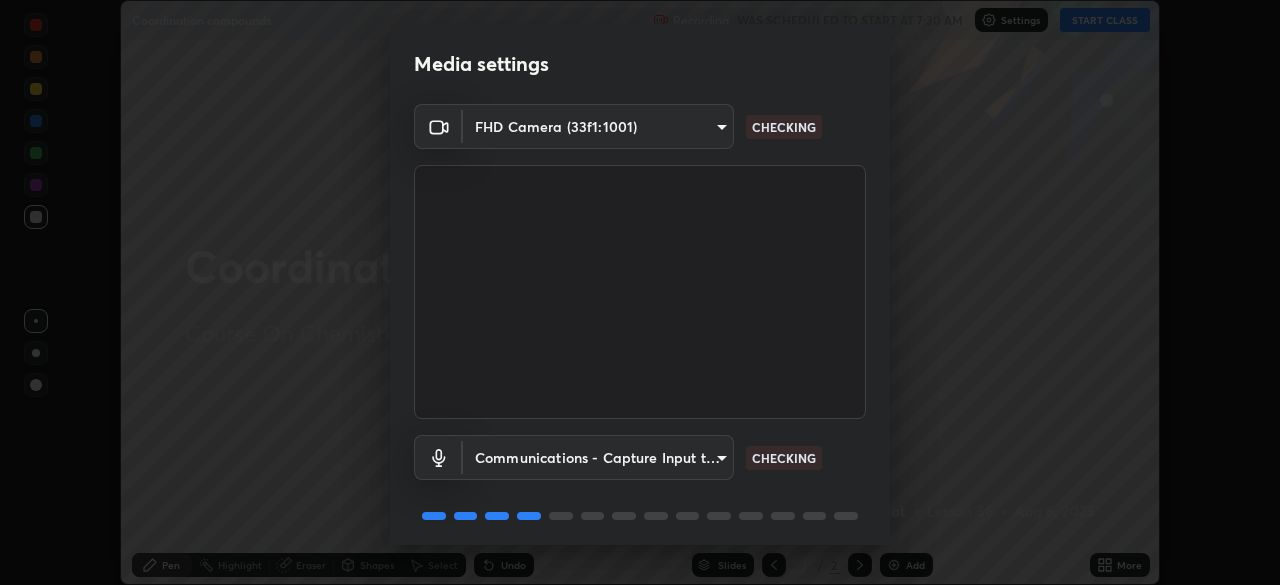 scroll, scrollTop: 71, scrollLeft: 0, axis: vertical 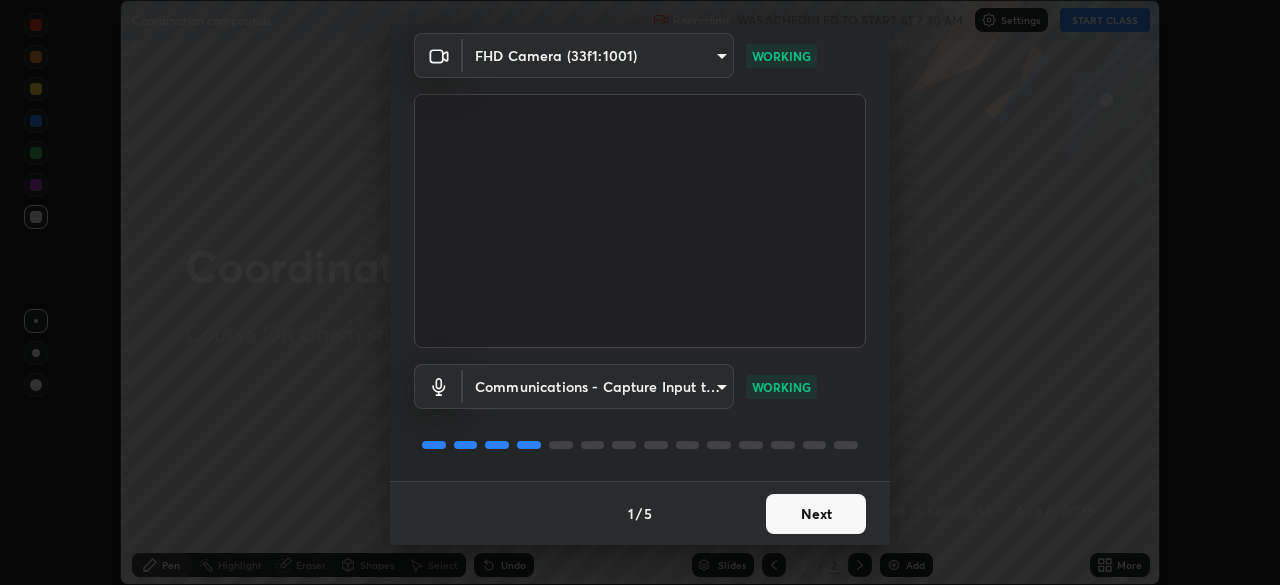 click on "Next" at bounding box center (816, 514) 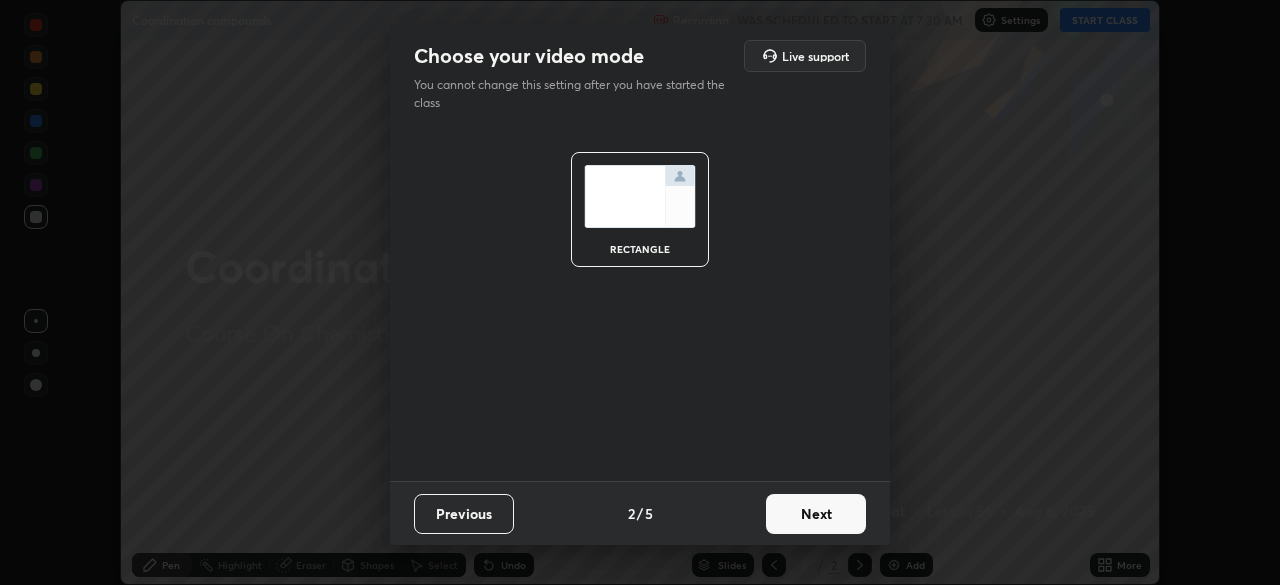 scroll, scrollTop: 0, scrollLeft: 0, axis: both 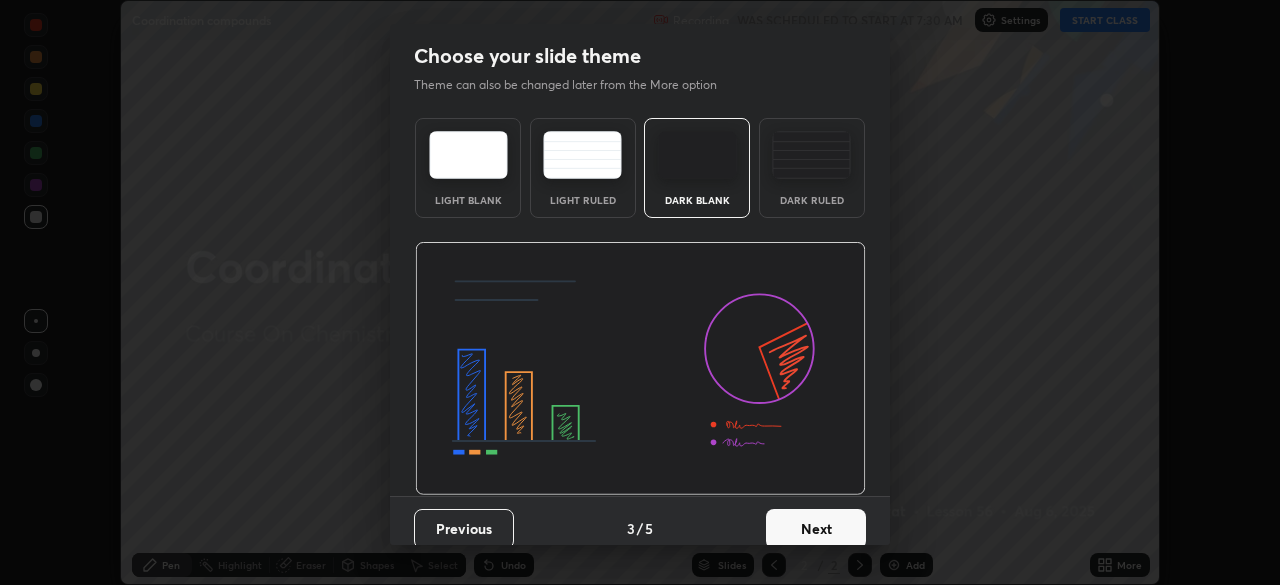 click on "Next" at bounding box center [816, 529] 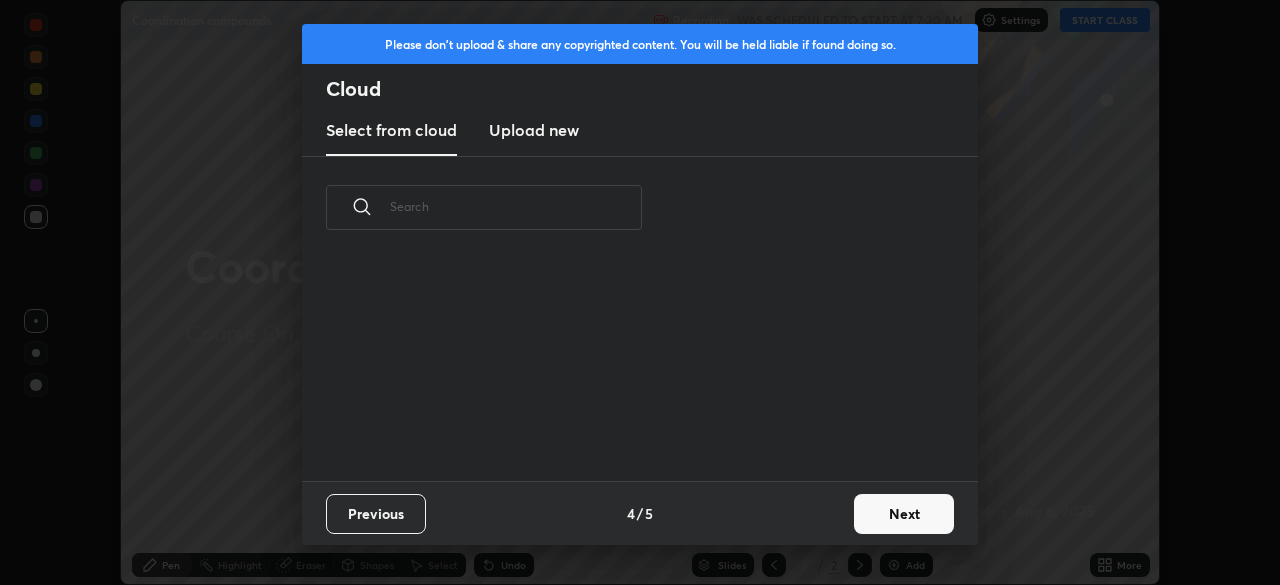 click on "Next" at bounding box center (904, 514) 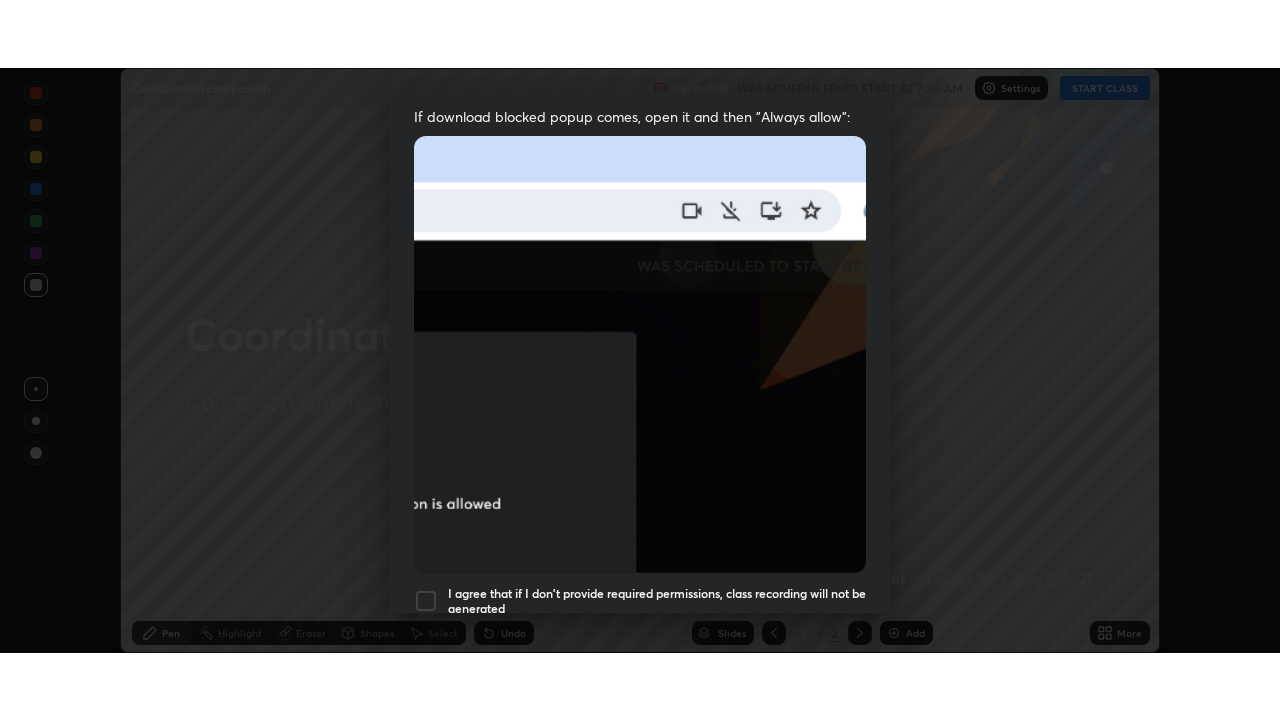 scroll, scrollTop: 479, scrollLeft: 0, axis: vertical 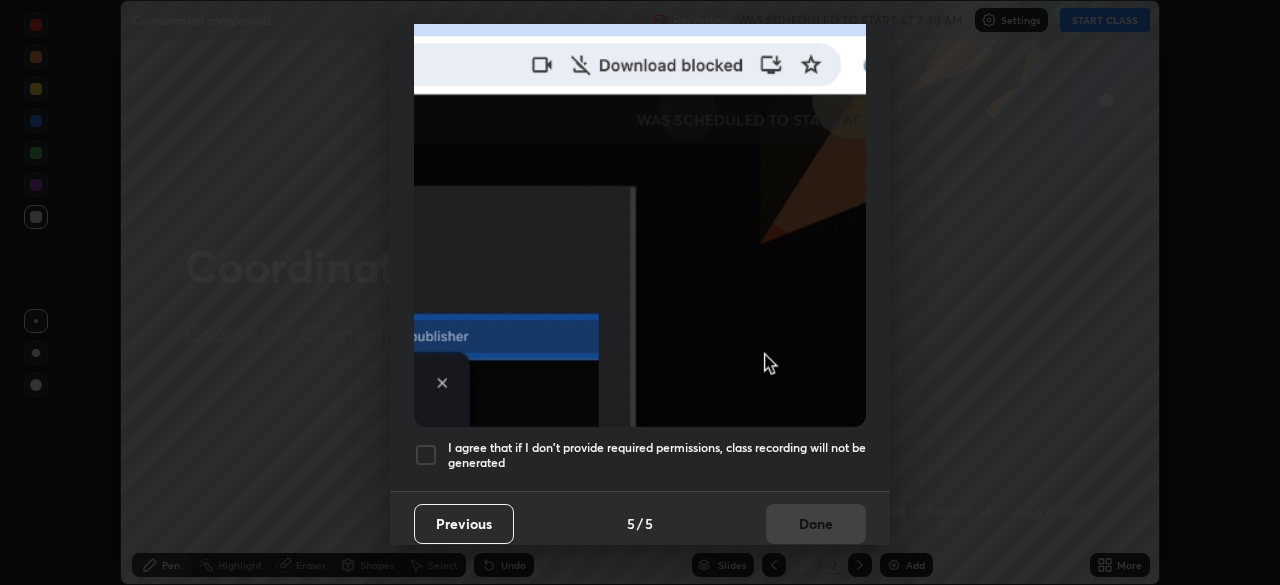 click on "I agree that if I don't provide required permissions, class recording will not be generated" at bounding box center (657, 455) 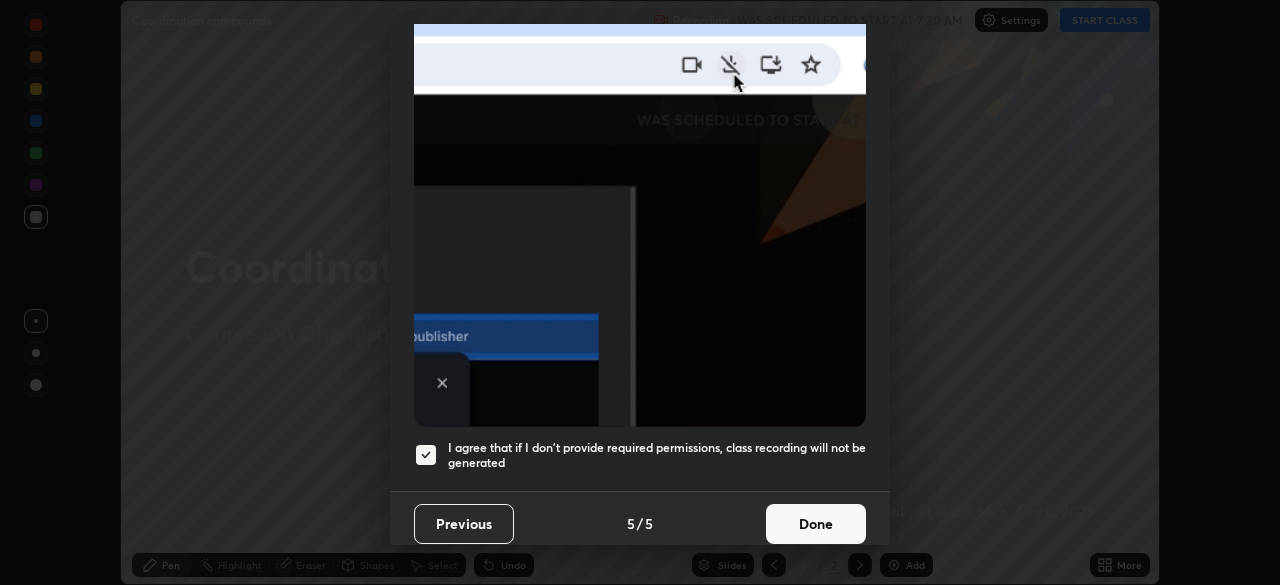 click on "Done" at bounding box center [816, 524] 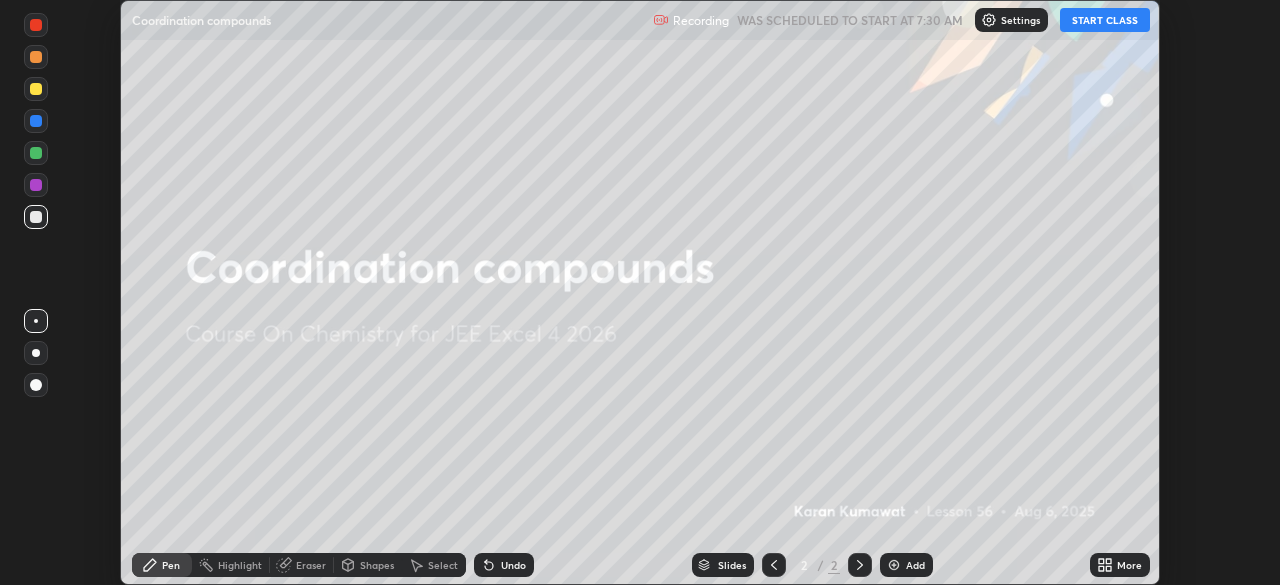click 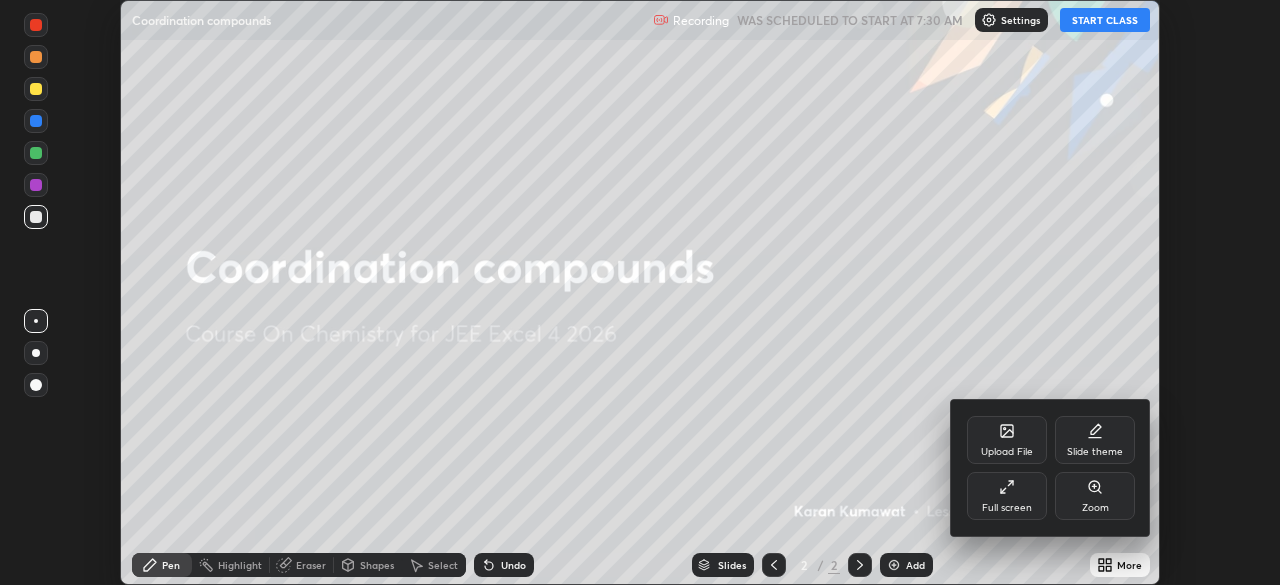 click on "Full screen" at bounding box center [1007, 496] 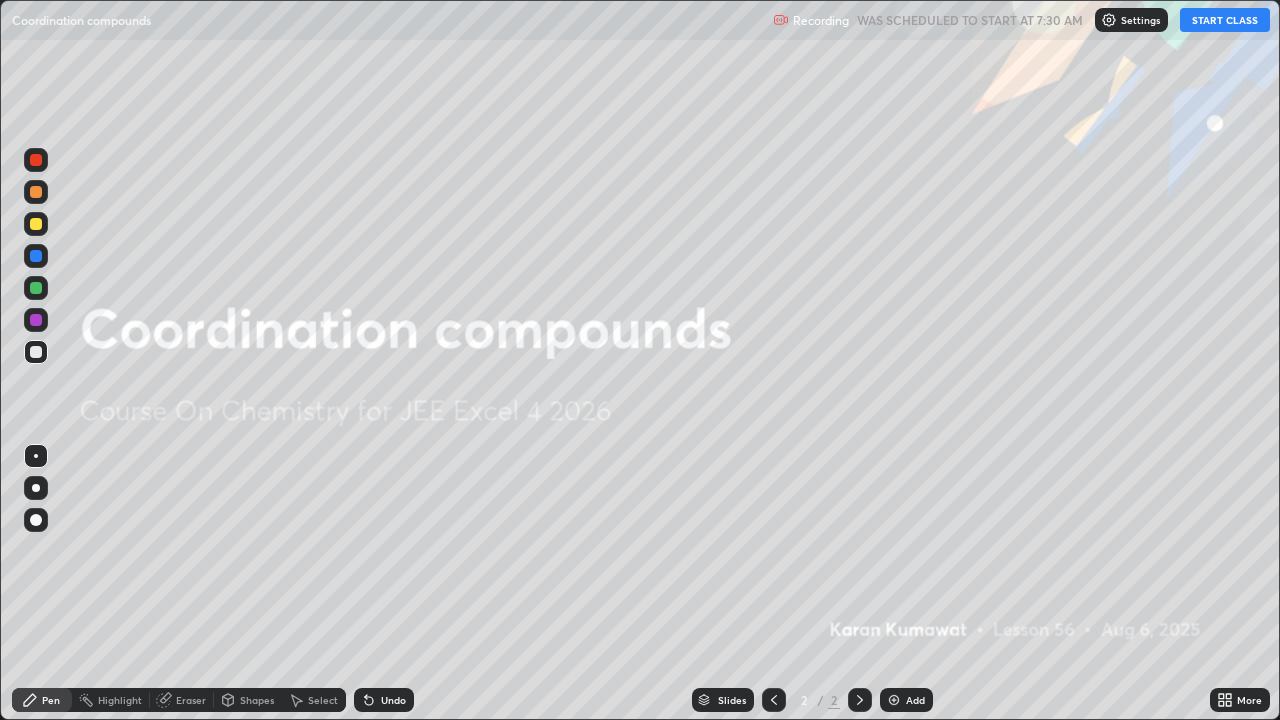 scroll, scrollTop: 99280, scrollLeft: 98720, axis: both 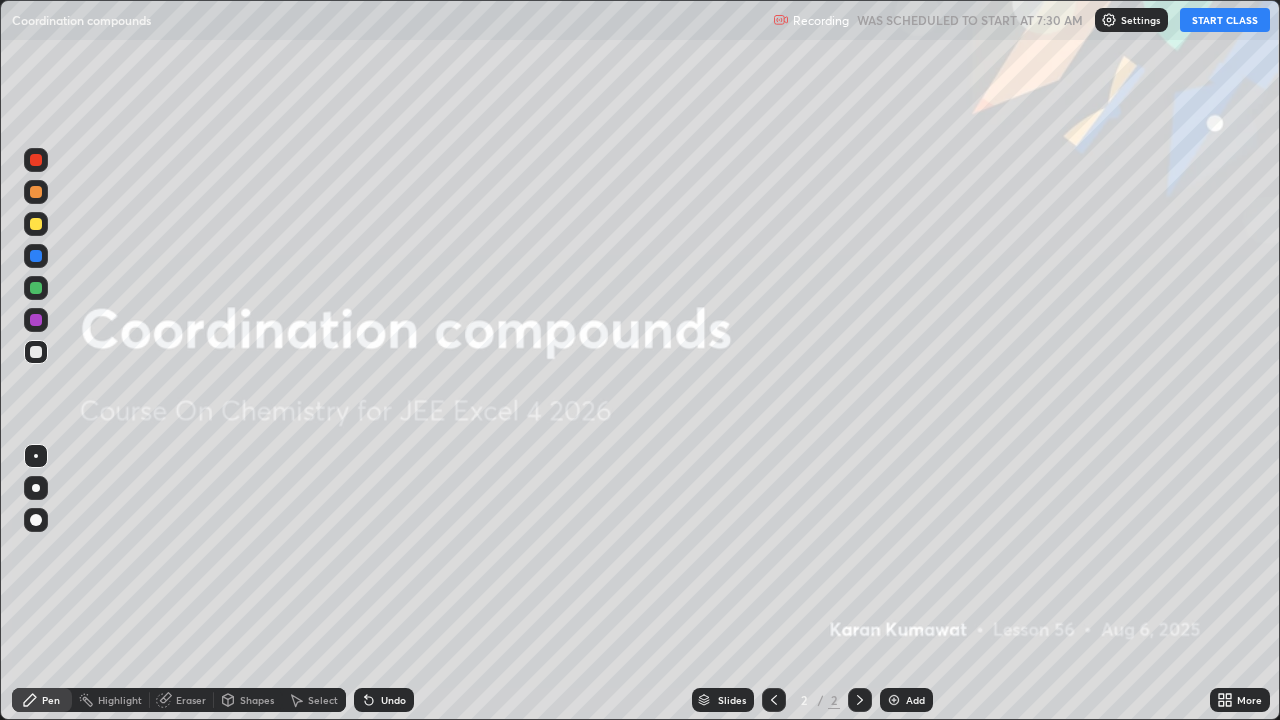 click on "START CLASS" at bounding box center [1225, 20] 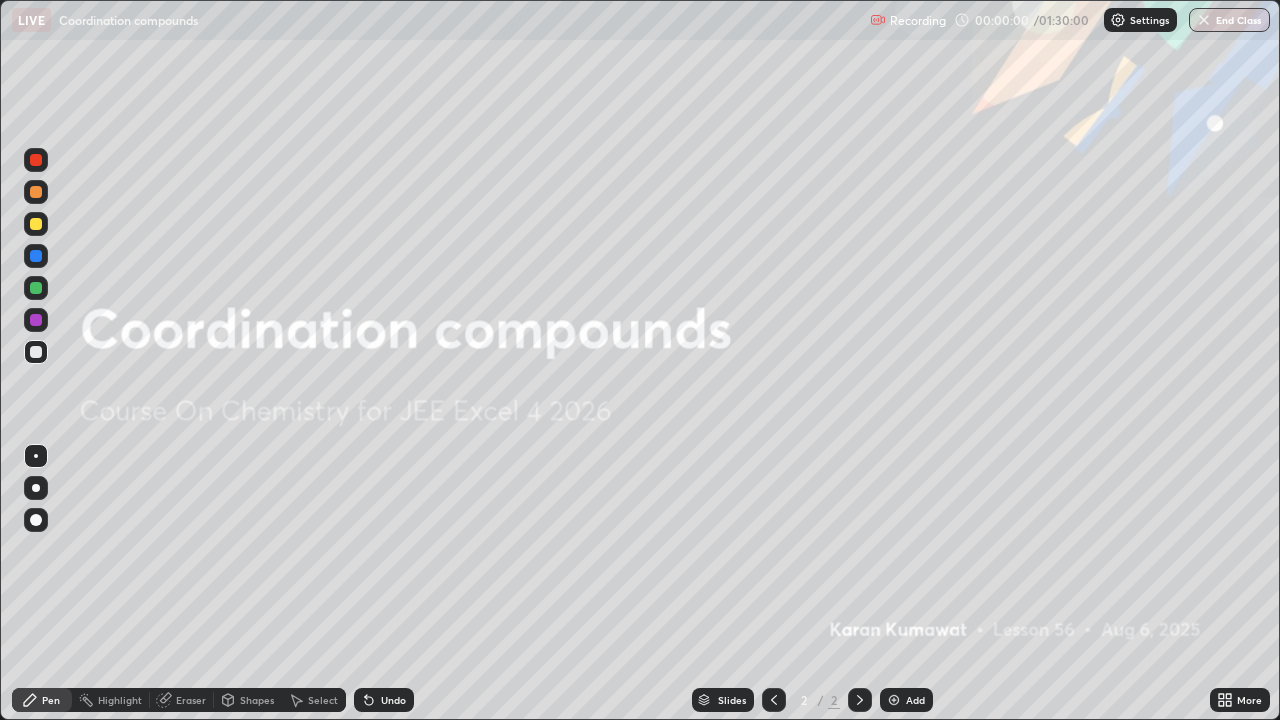 click at bounding box center [36, 488] 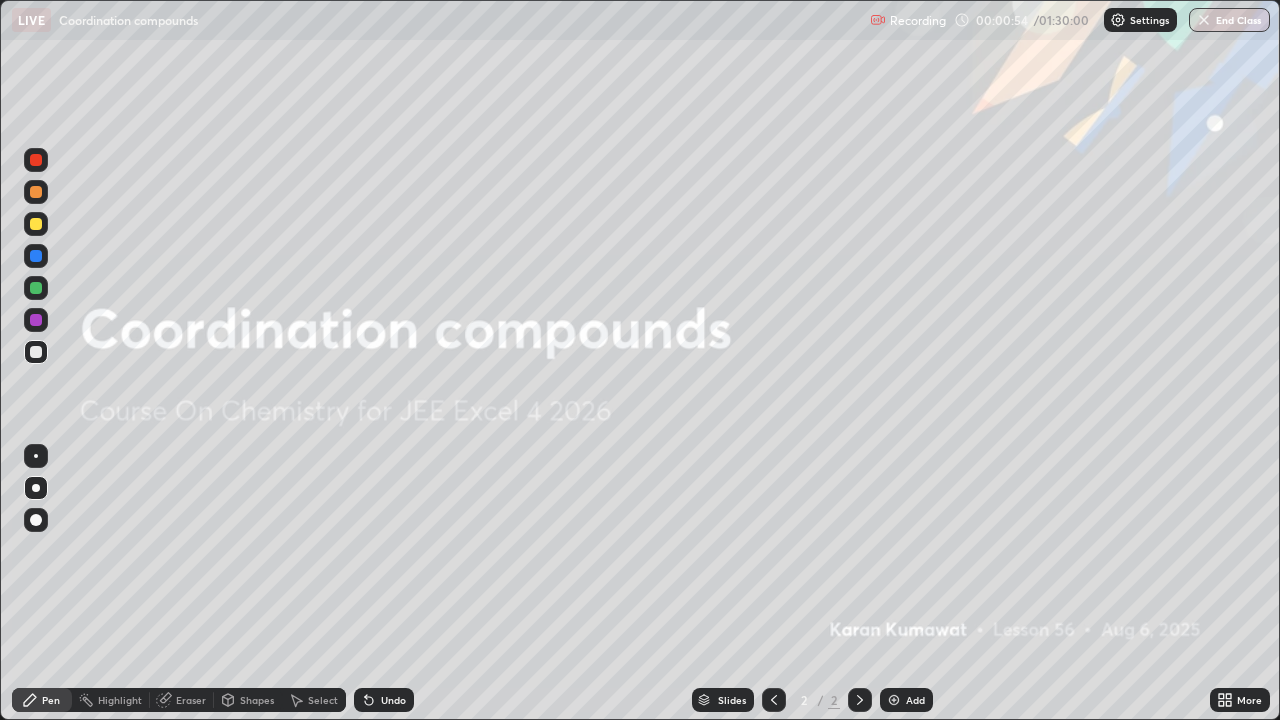 click on "Add" at bounding box center (915, 700) 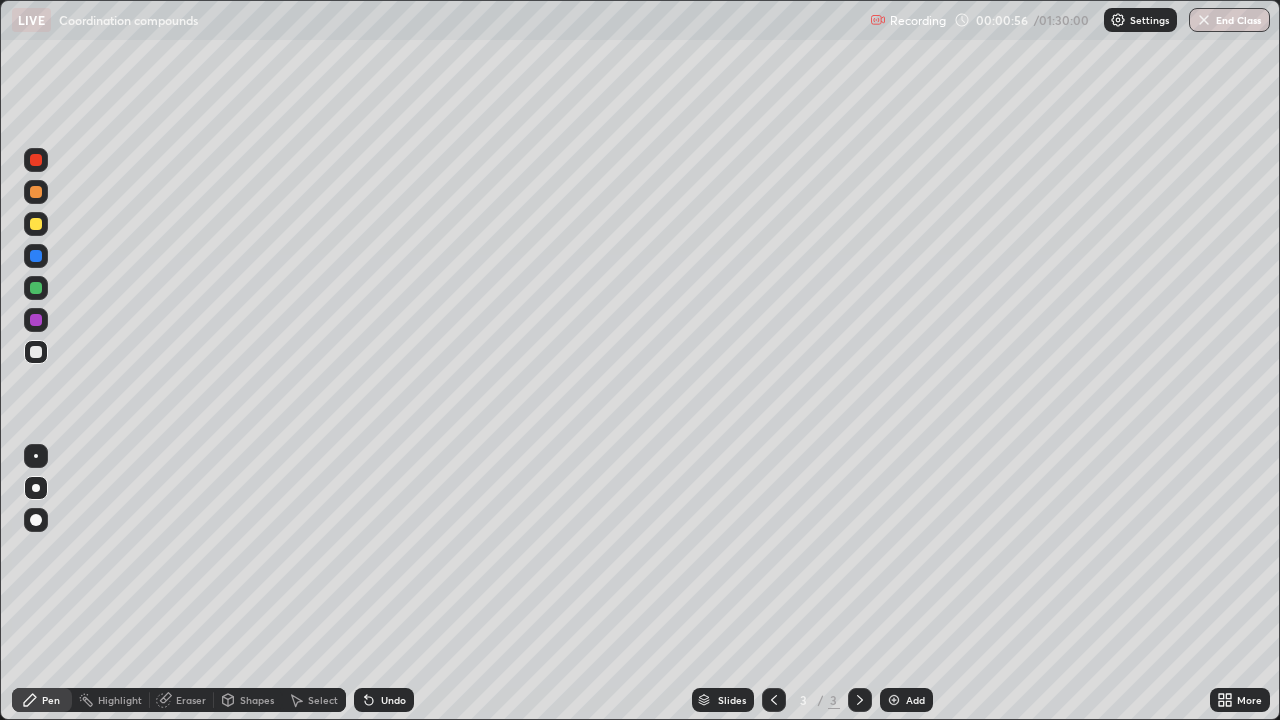 click at bounding box center (36, 160) 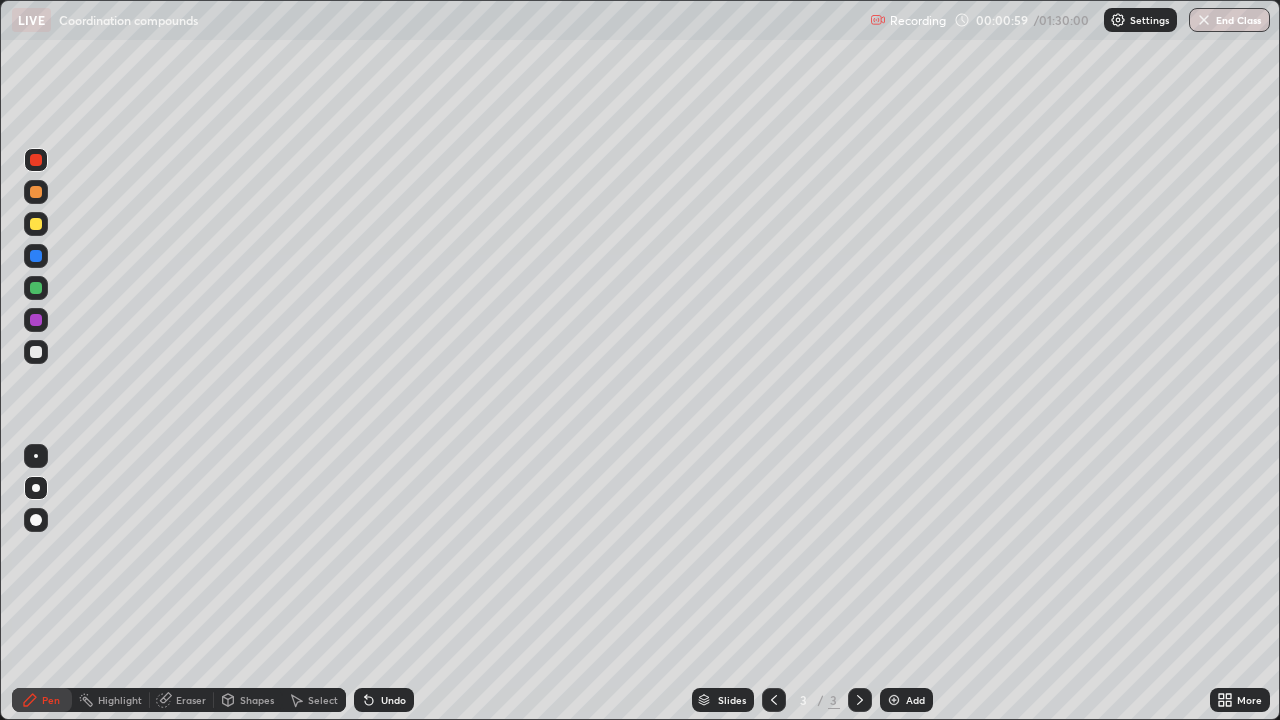 click at bounding box center (36, 224) 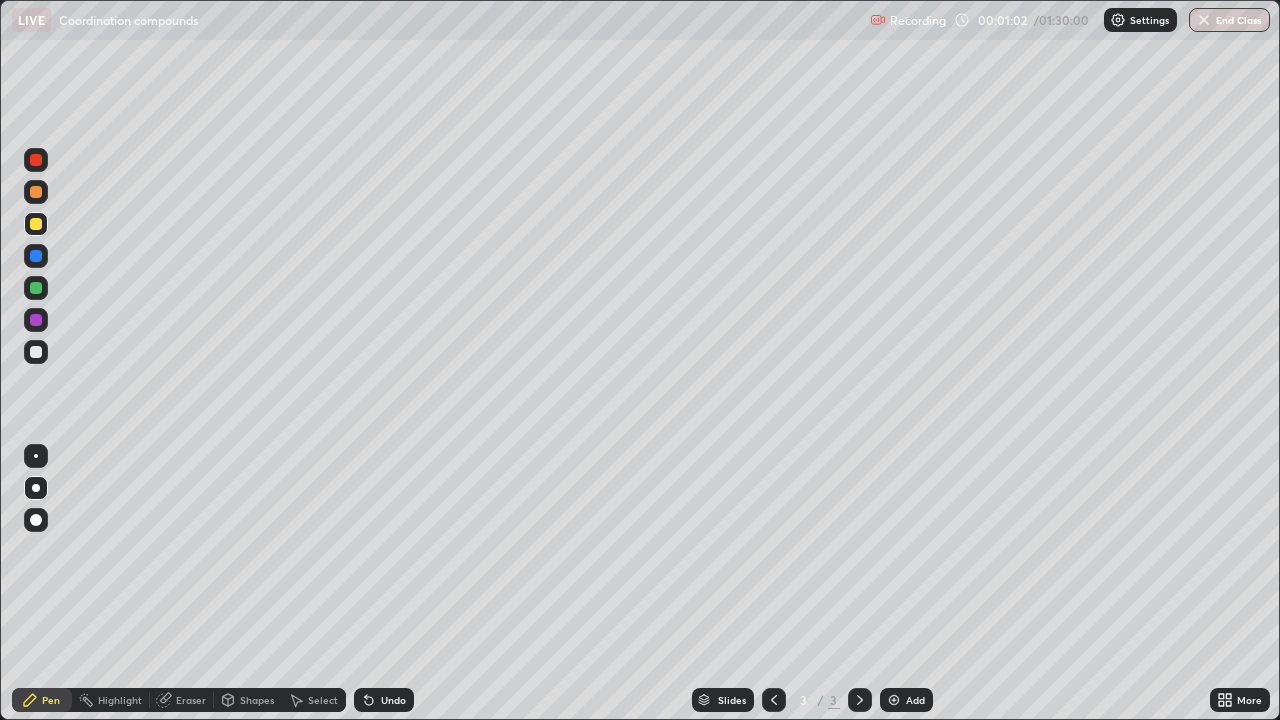 click at bounding box center [36, 352] 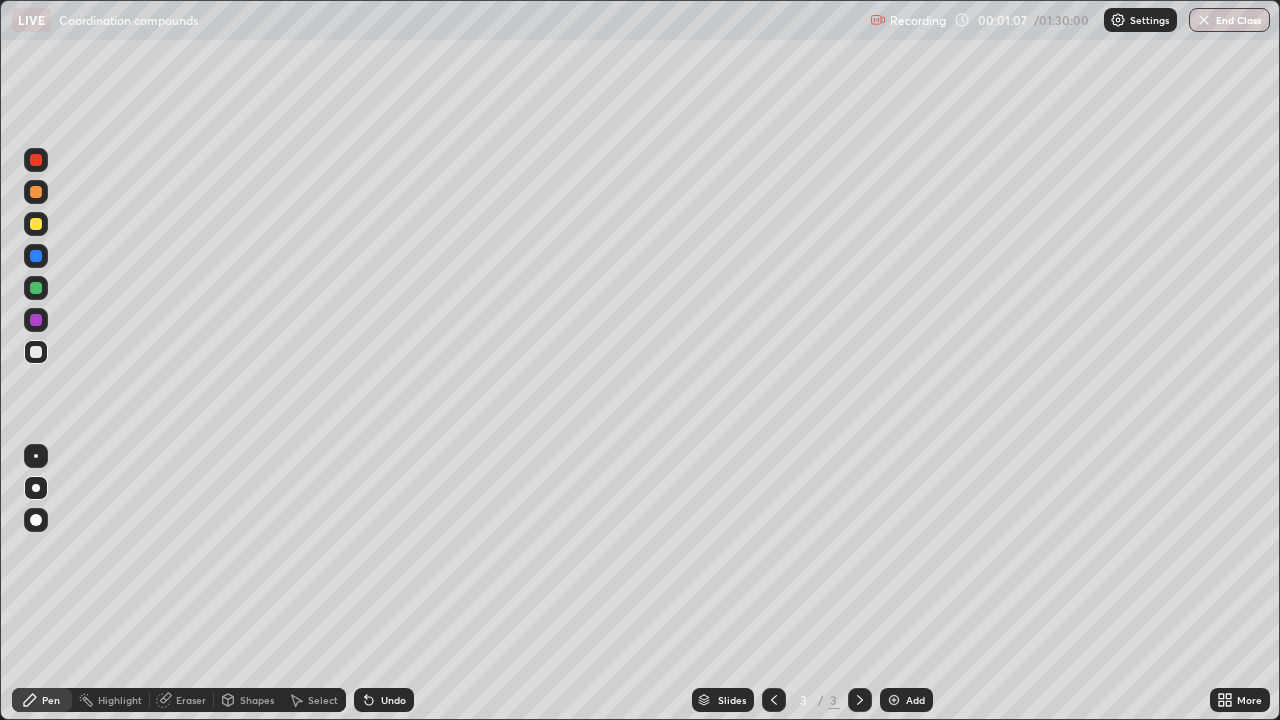 click at bounding box center (36, 192) 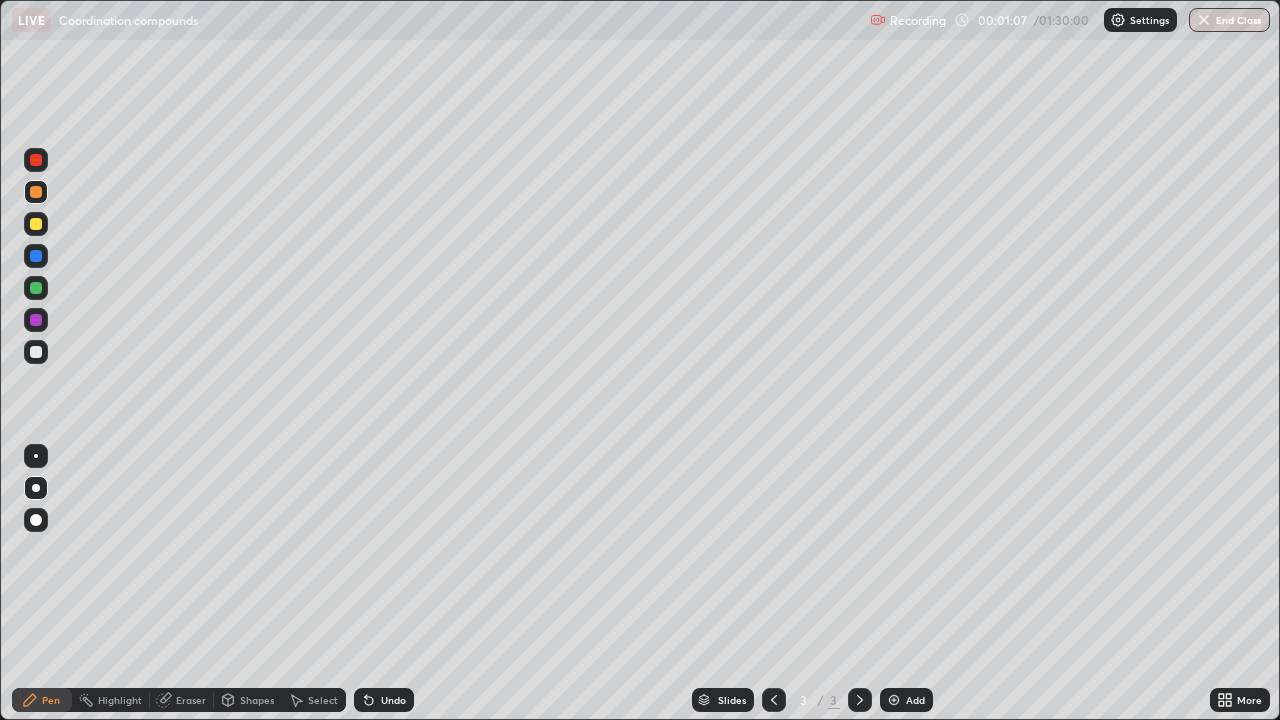 click at bounding box center [36, 192] 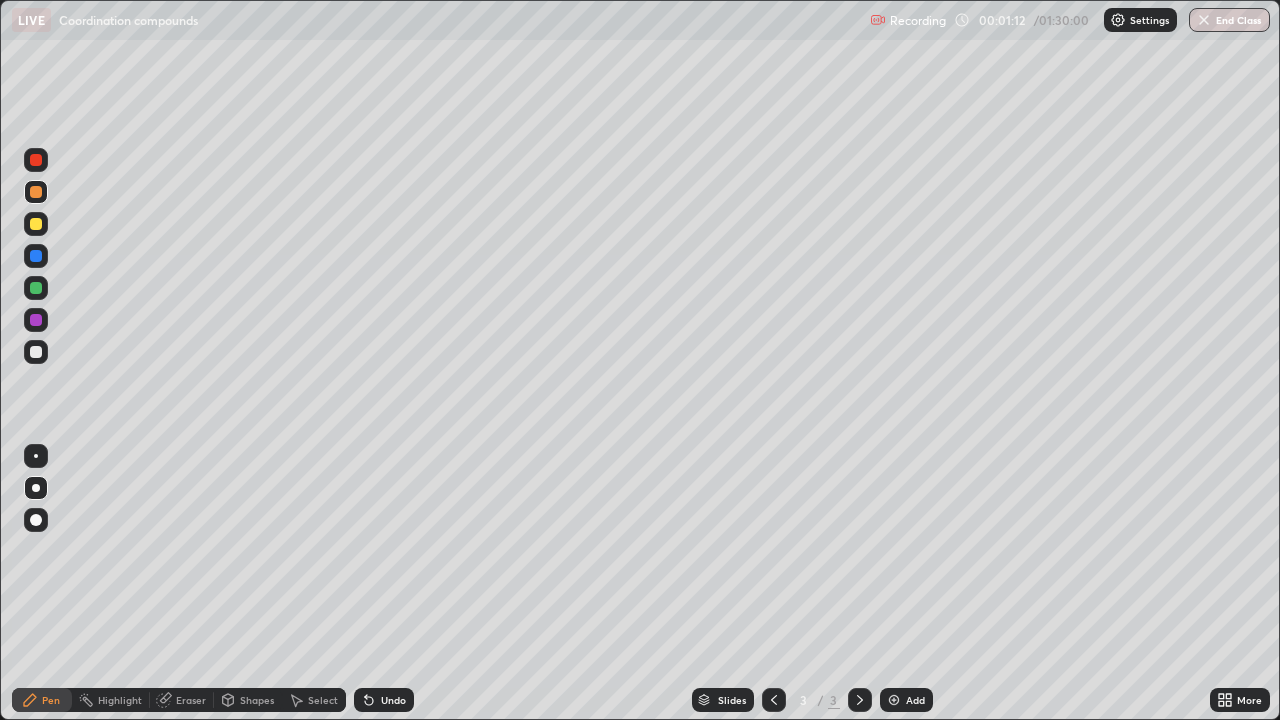 click at bounding box center (36, 352) 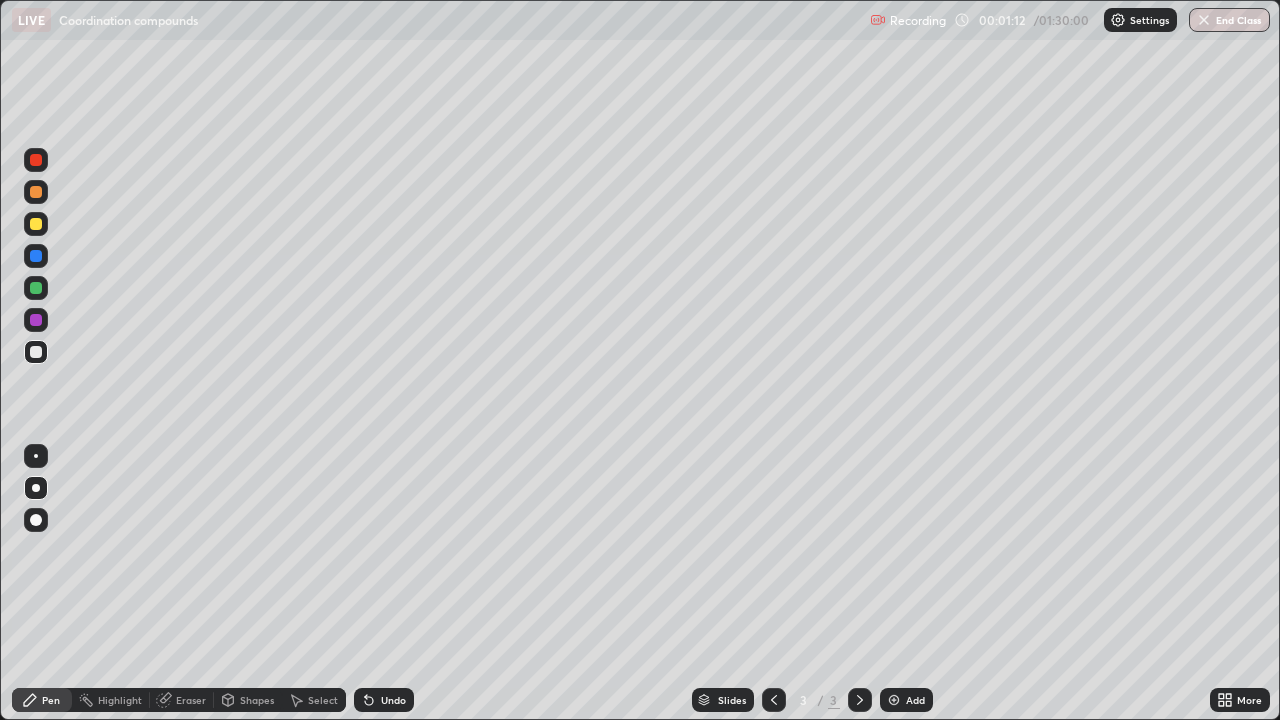 click at bounding box center [36, 352] 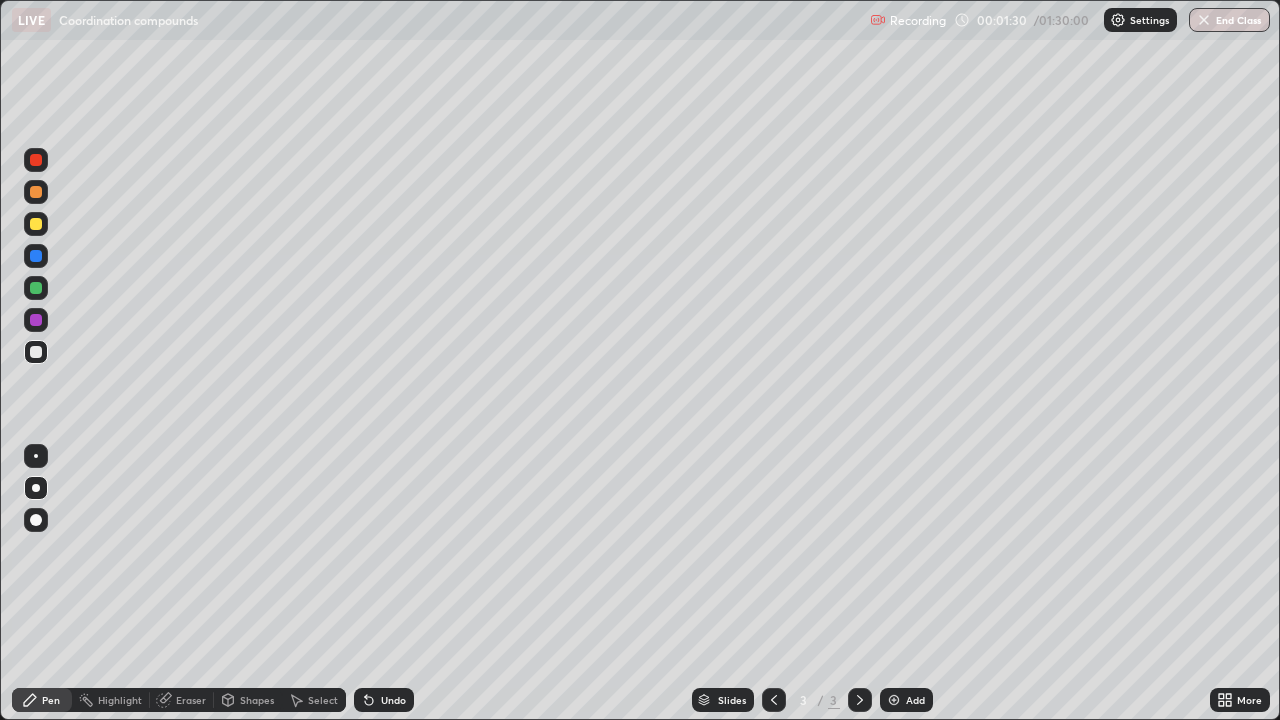 click on "Undo" at bounding box center [384, 700] 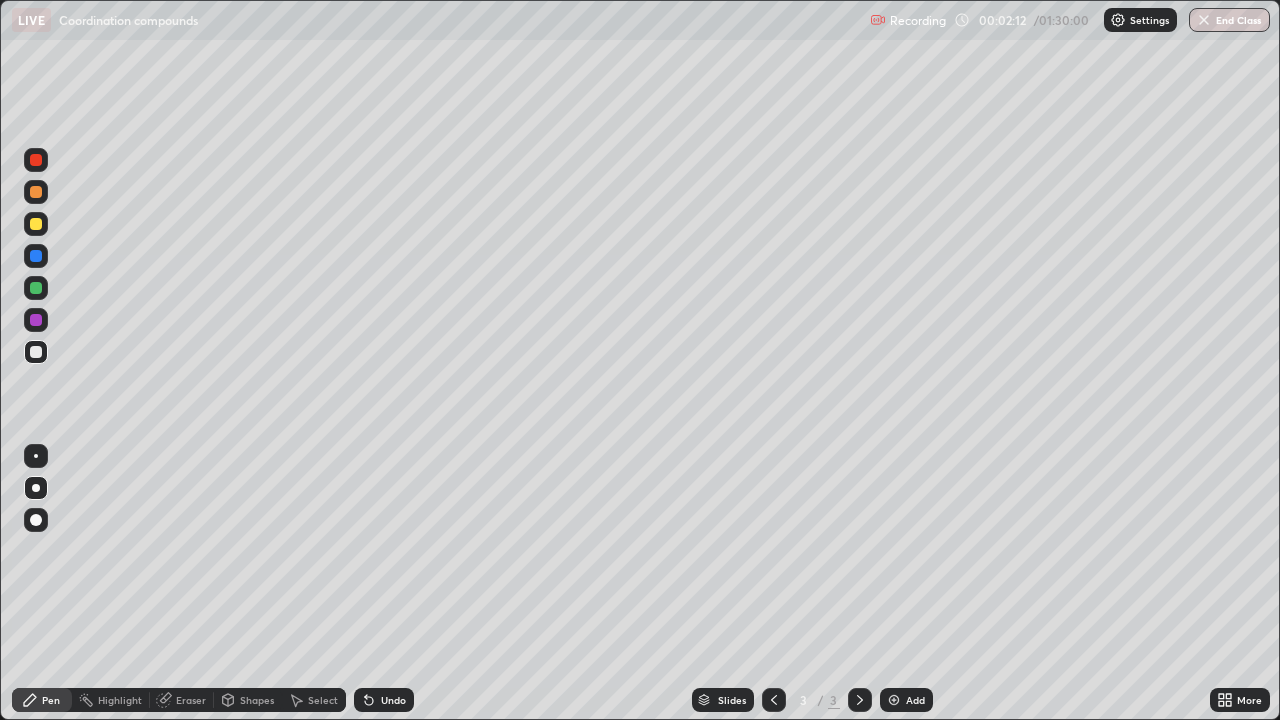 click on "Eraser" at bounding box center [191, 700] 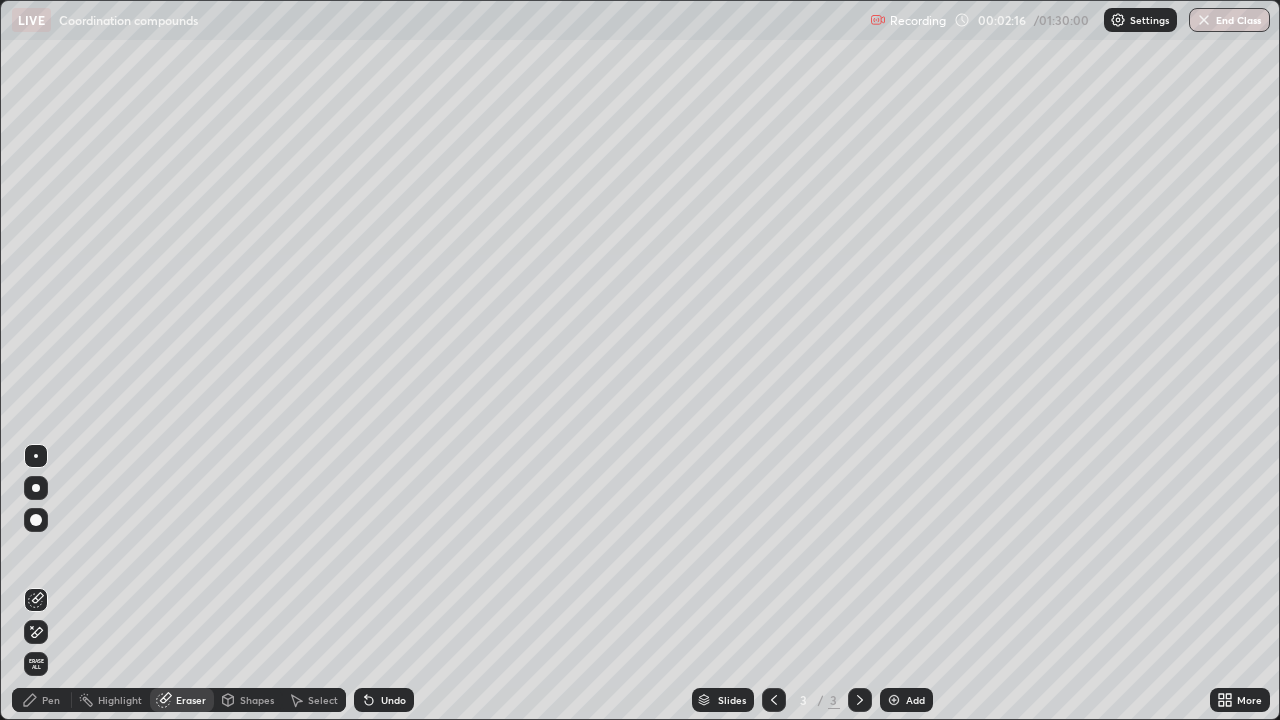 click 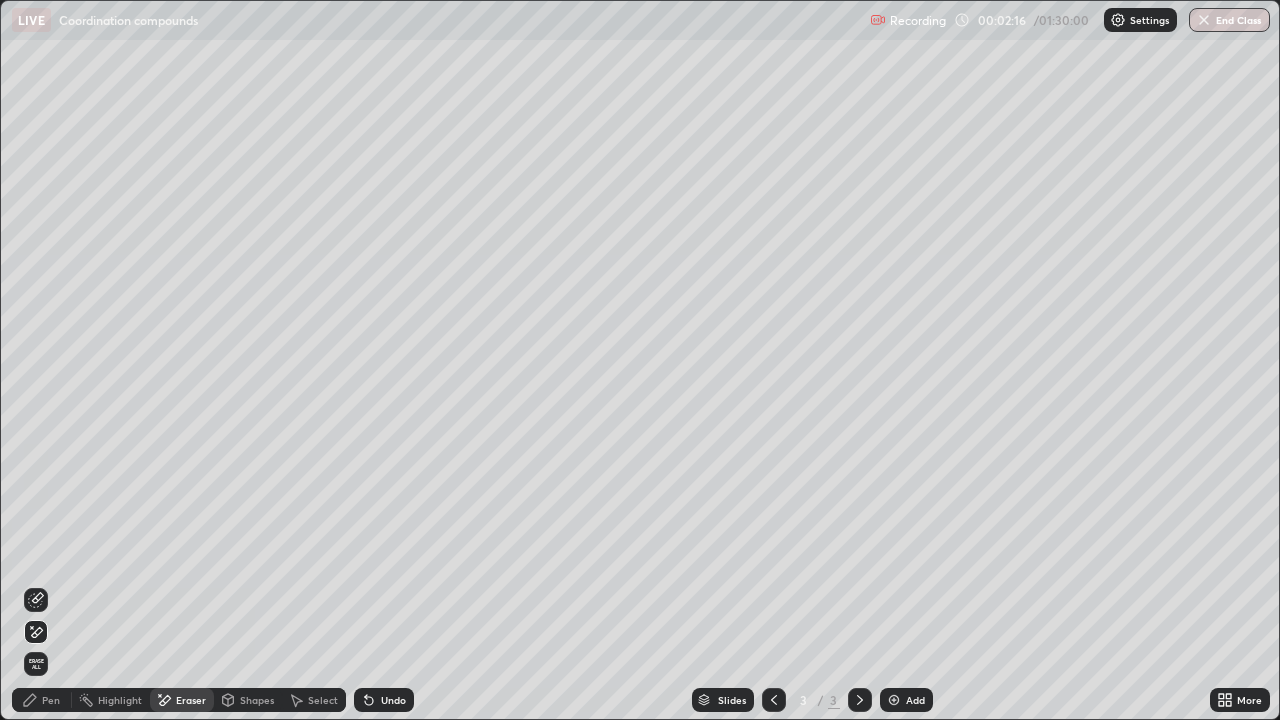 click on "Pen" at bounding box center [42, 700] 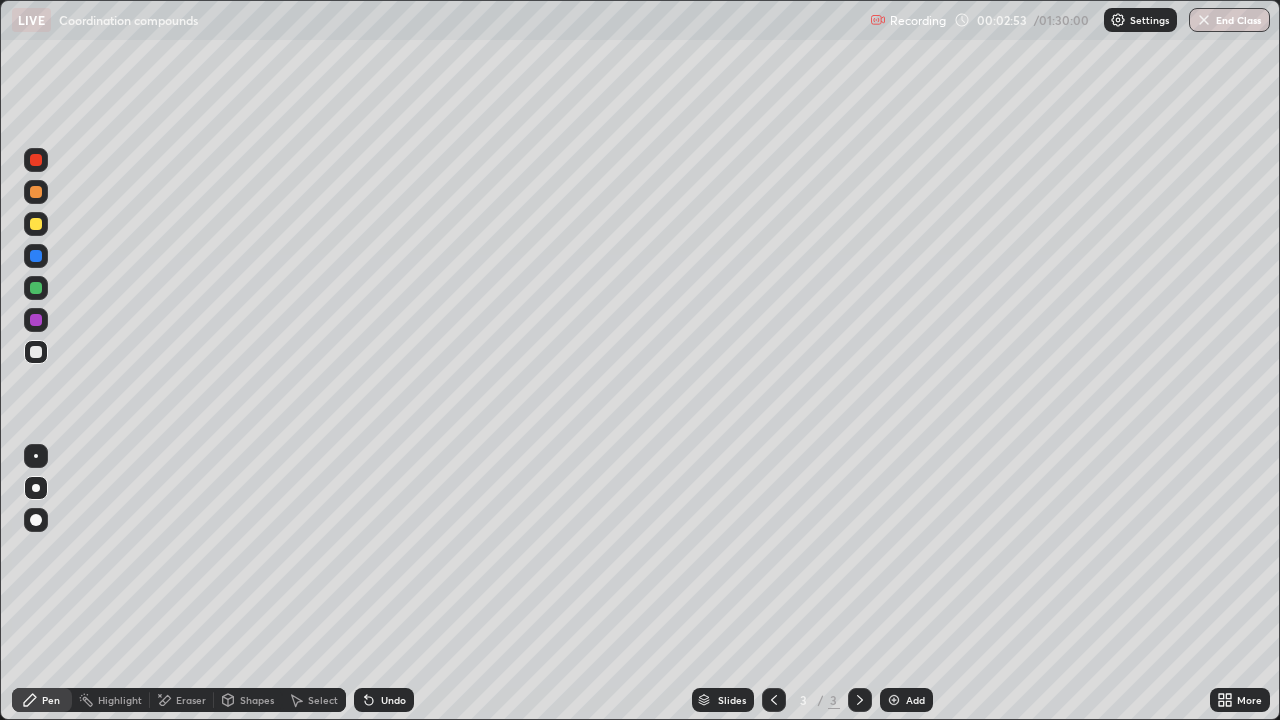 click on "Undo" at bounding box center (393, 700) 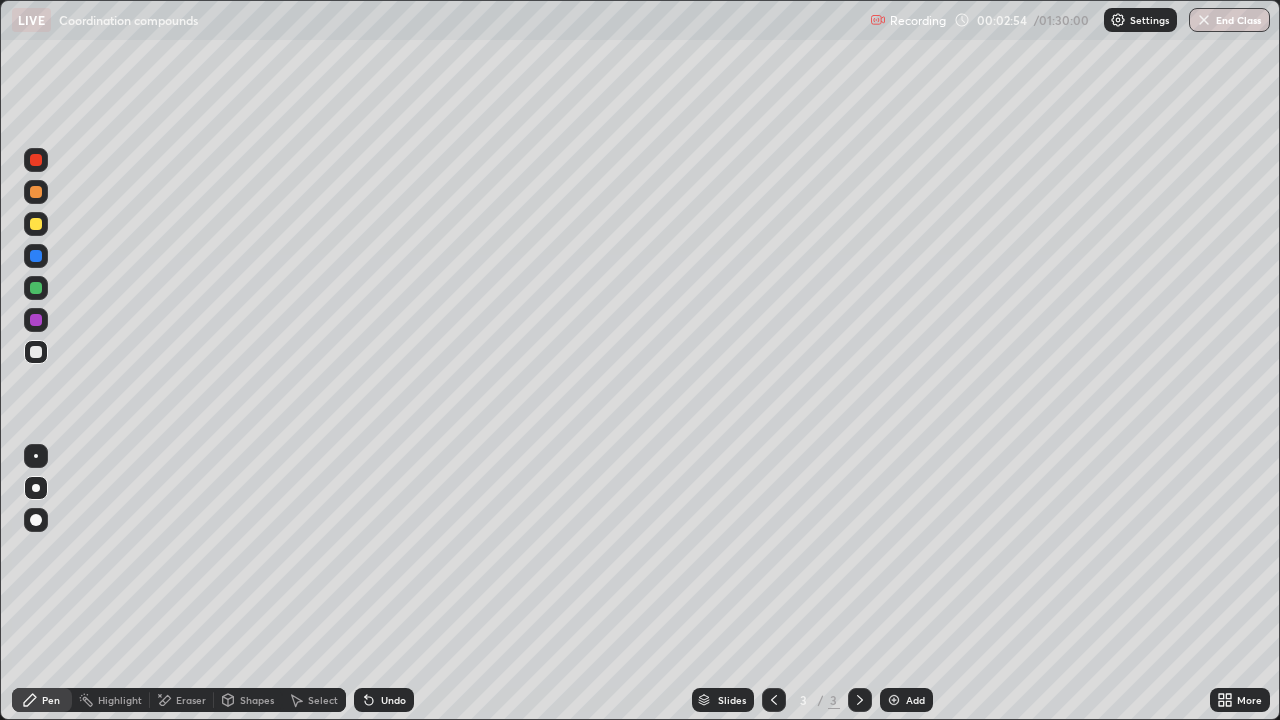 click at bounding box center [36, 224] 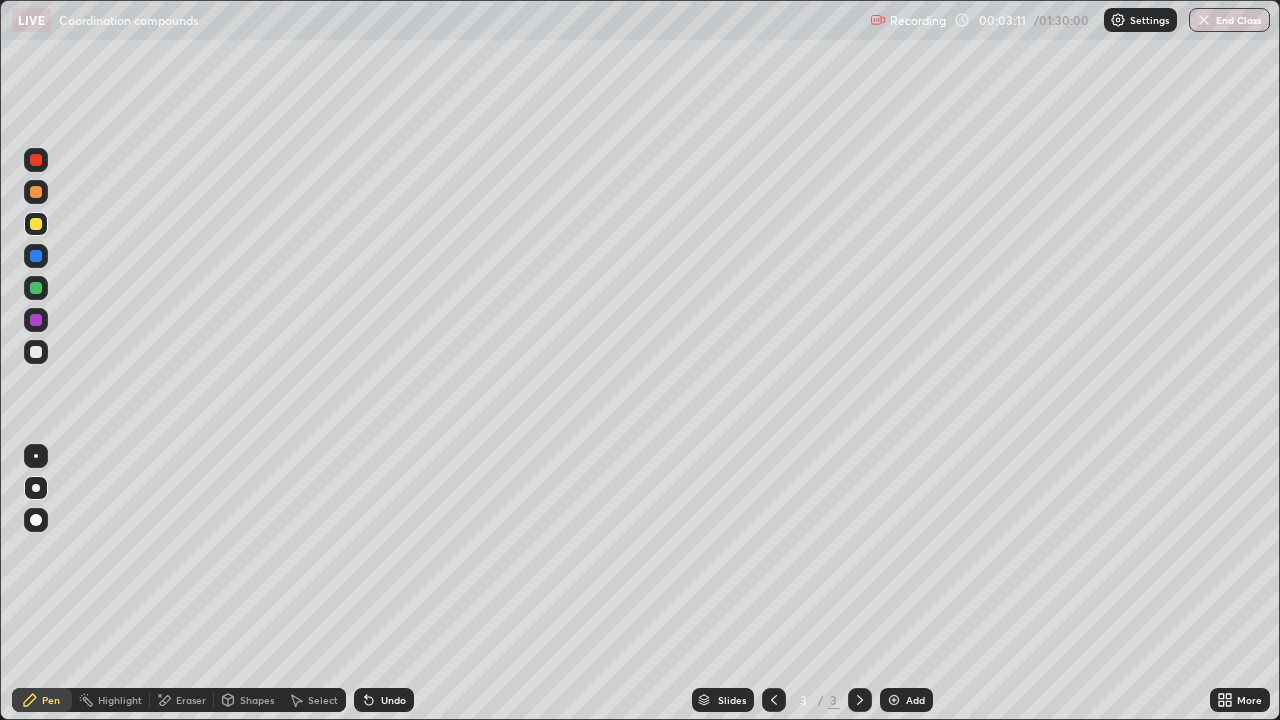 click at bounding box center [36, 224] 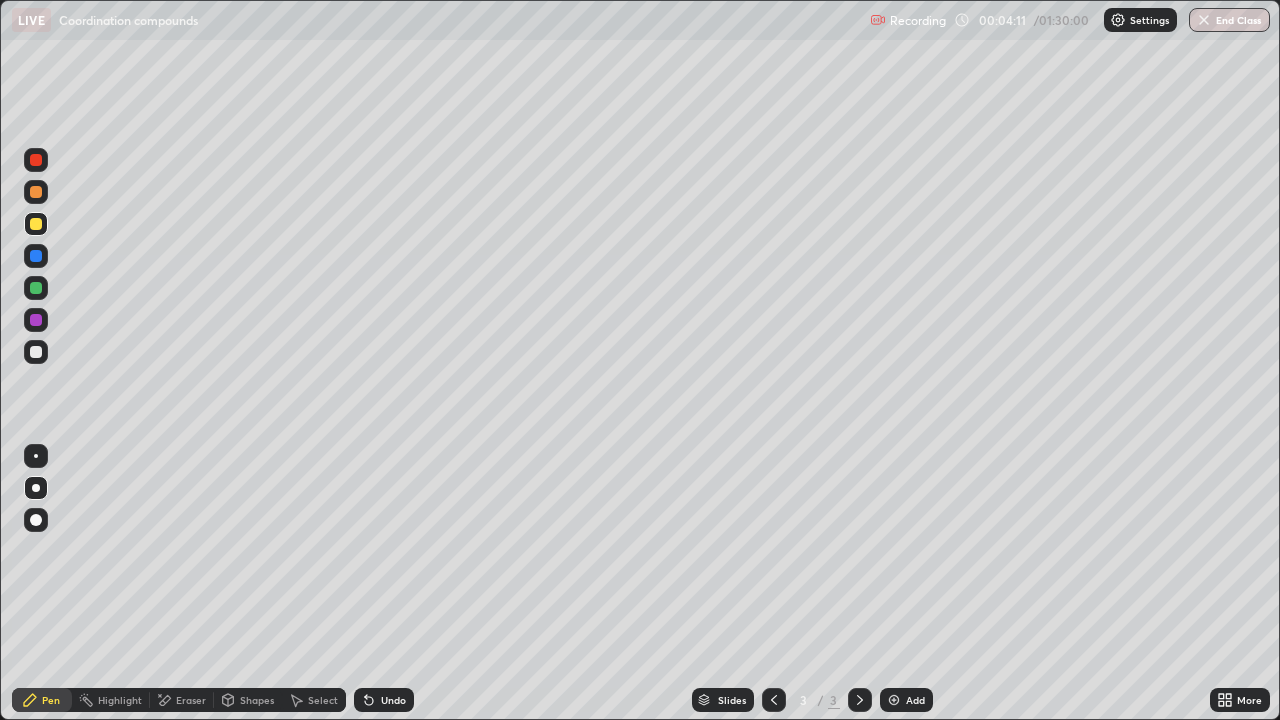 click at bounding box center [36, 352] 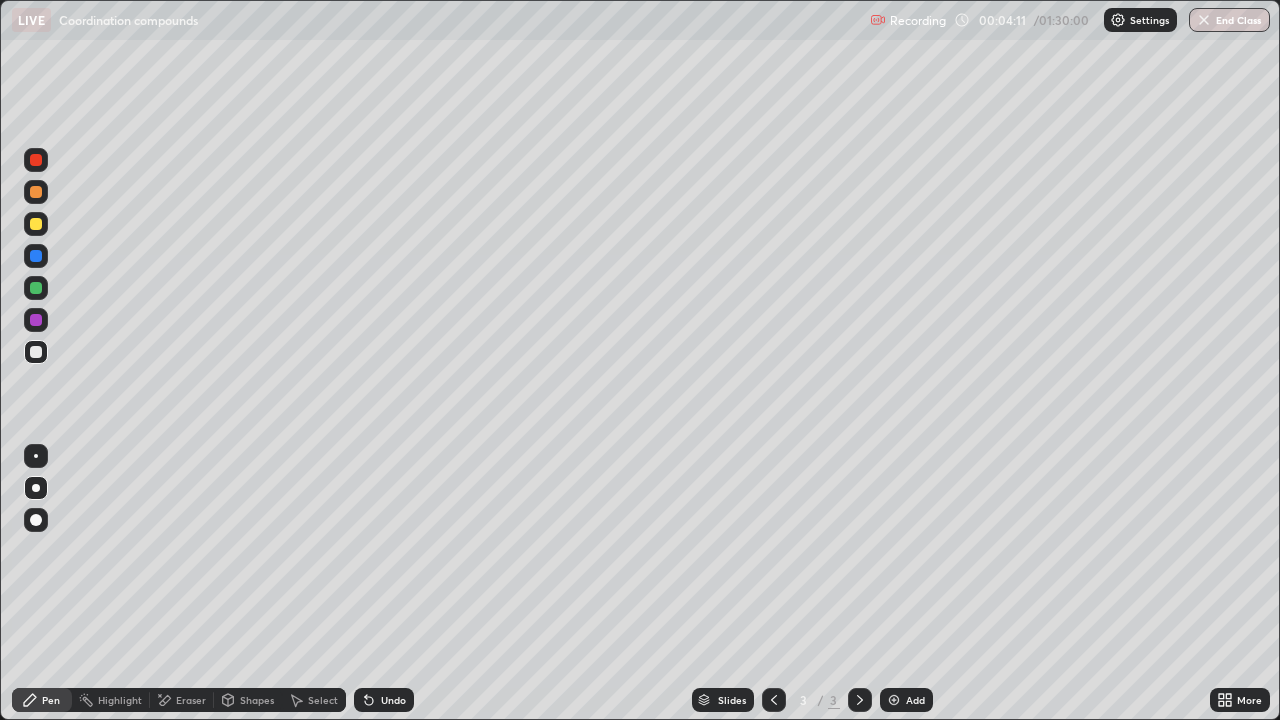 click at bounding box center [36, 352] 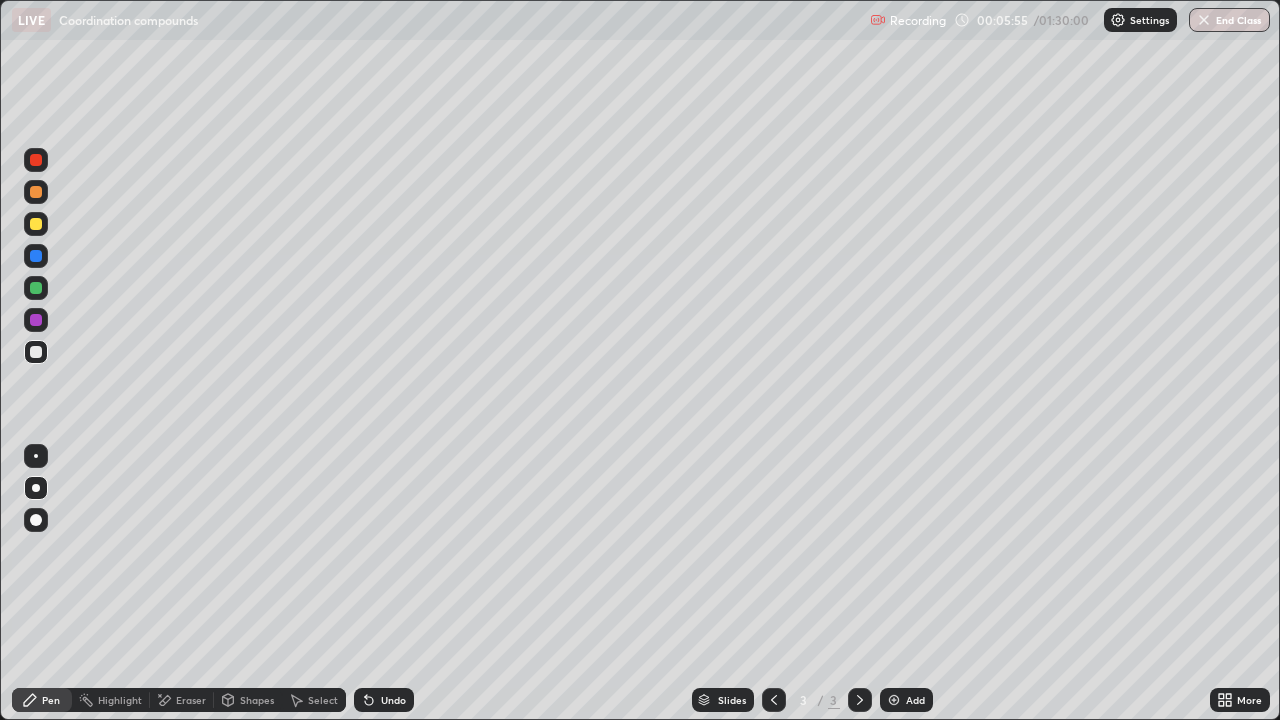 click on "Select" at bounding box center (323, 700) 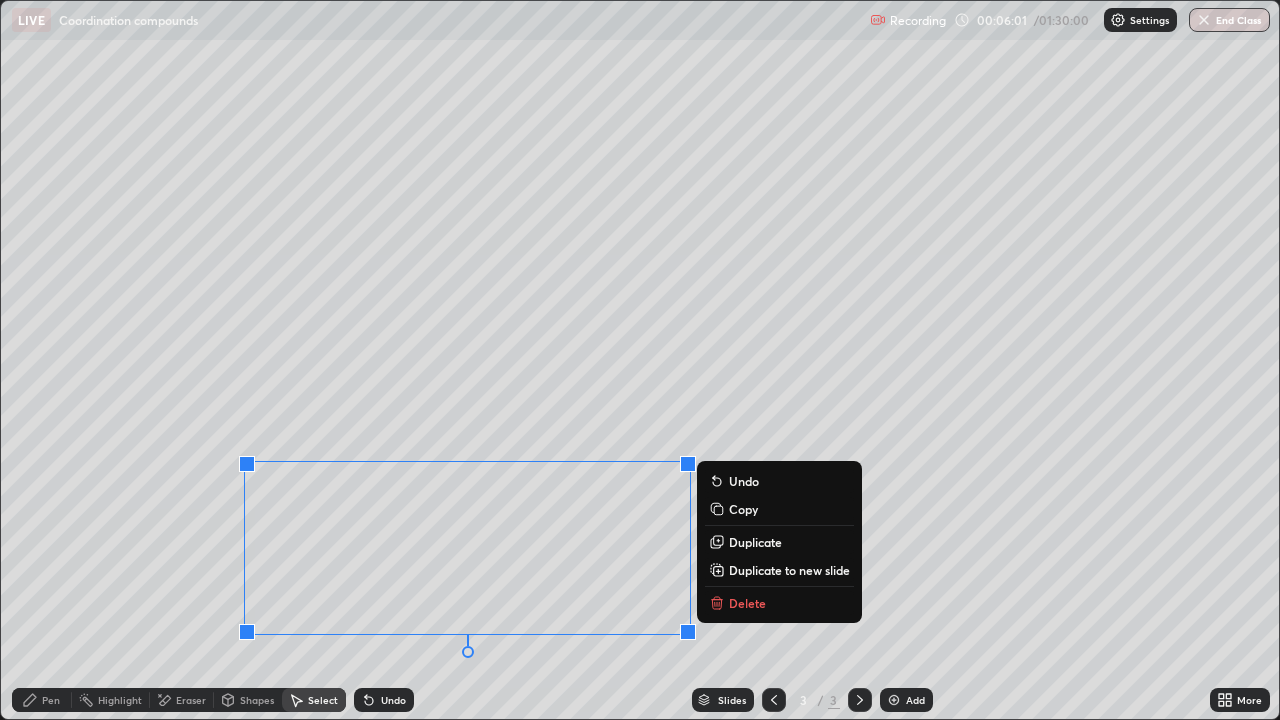 click on "Pen" at bounding box center [42, 700] 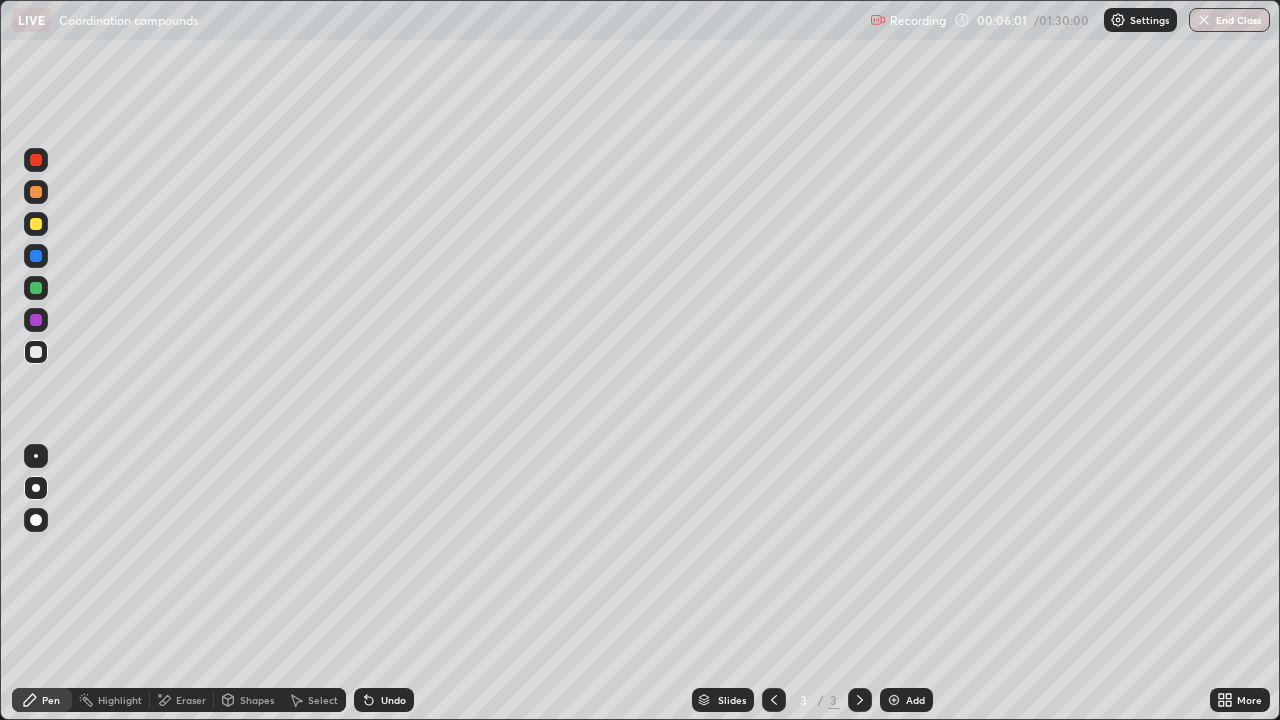 click on "Eraser" at bounding box center (191, 700) 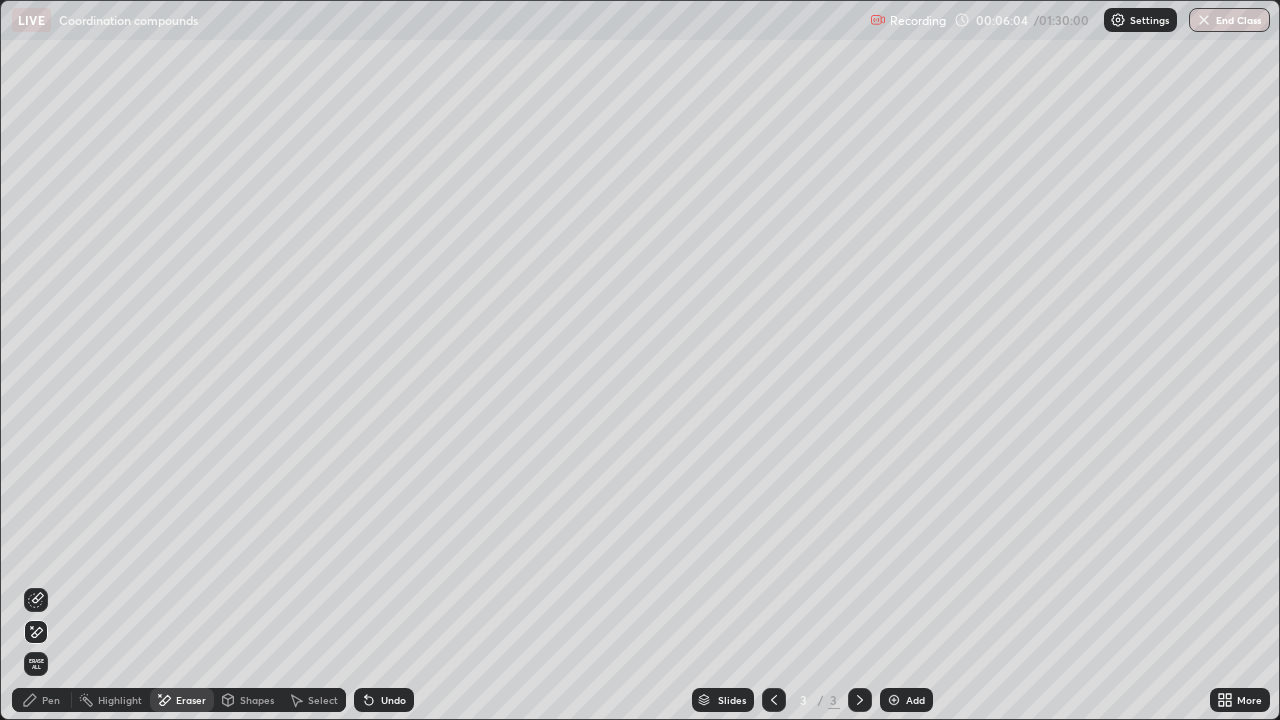 click on "Pen" at bounding box center (42, 700) 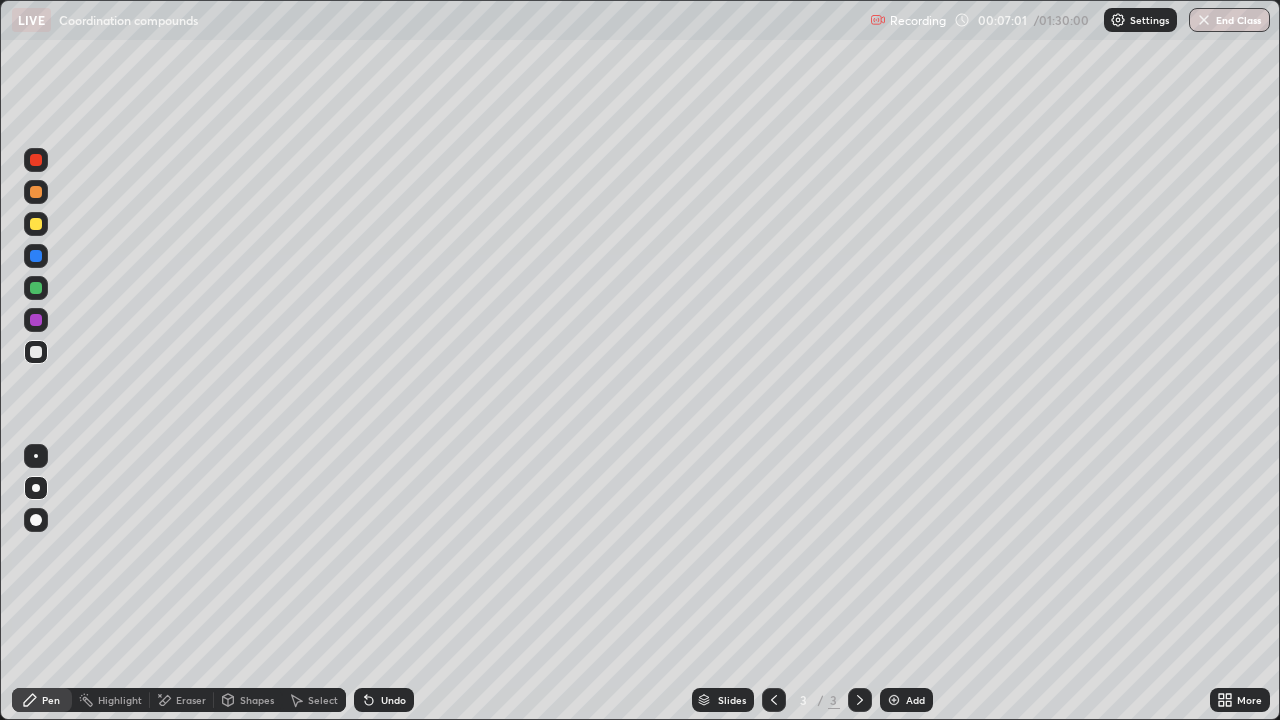 click at bounding box center (36, 224) 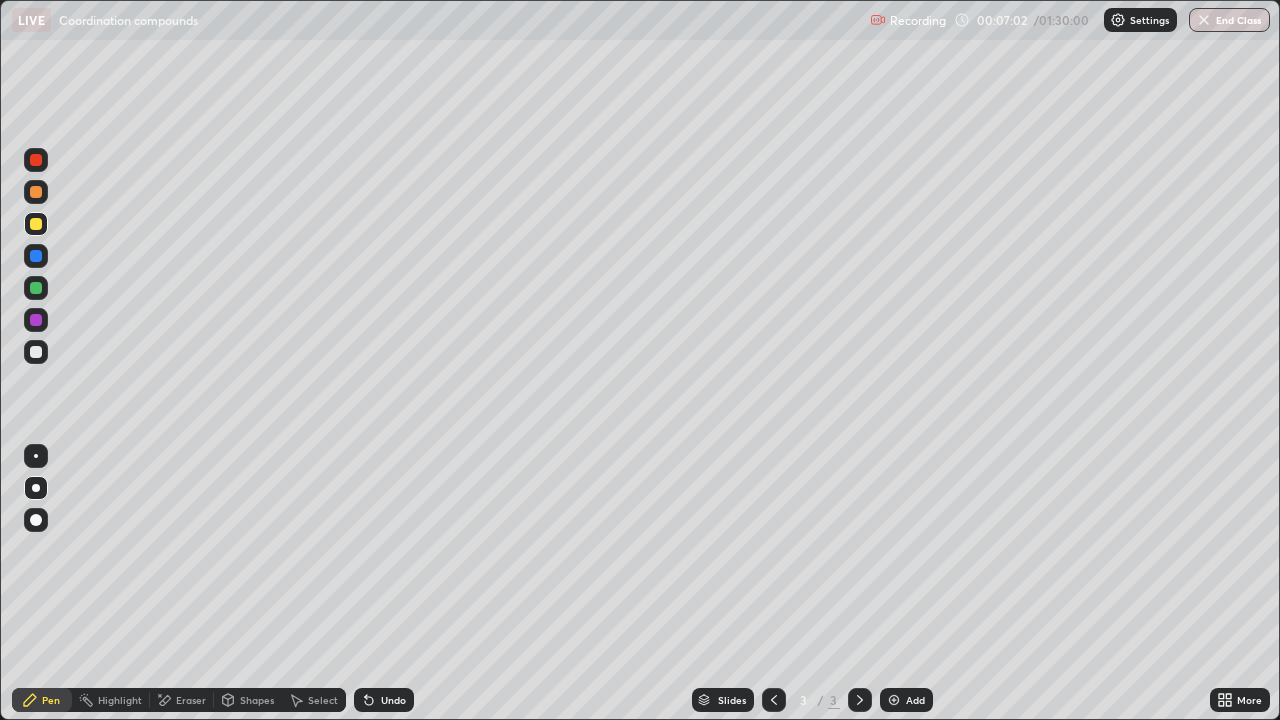 click at bounding box center [36, 192] 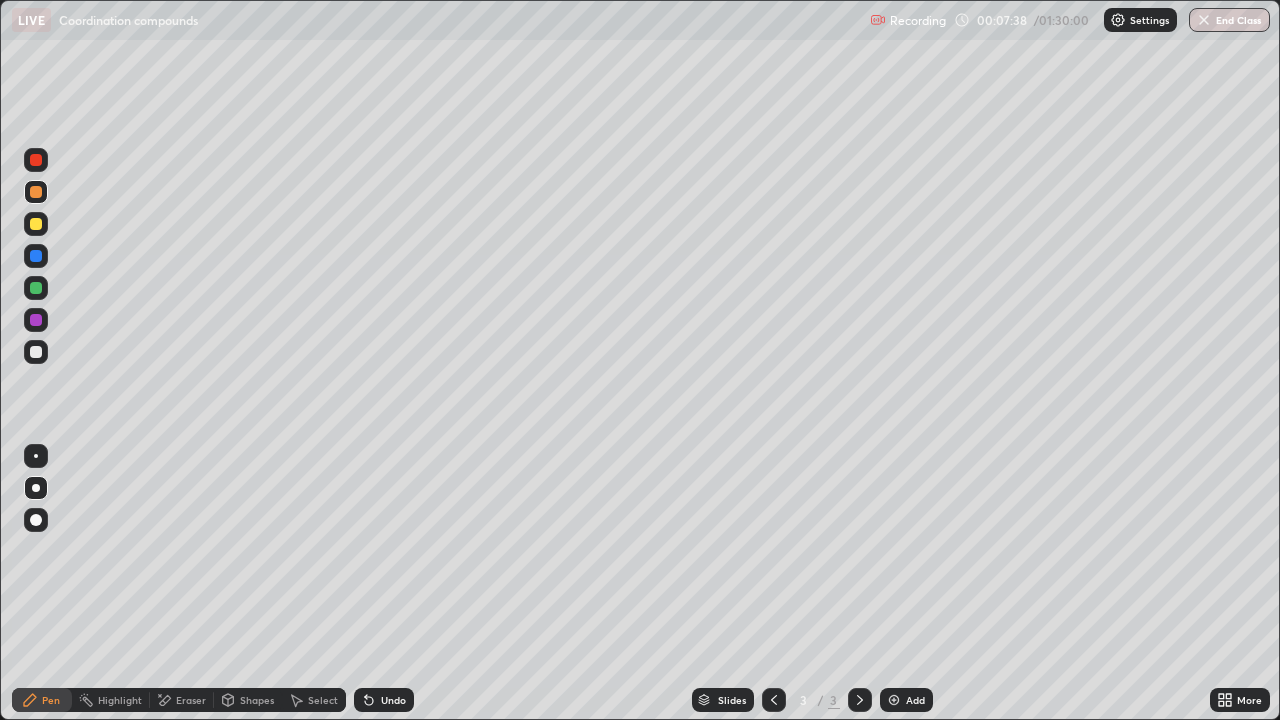 click on "Add" at bounding box center [915, 700] 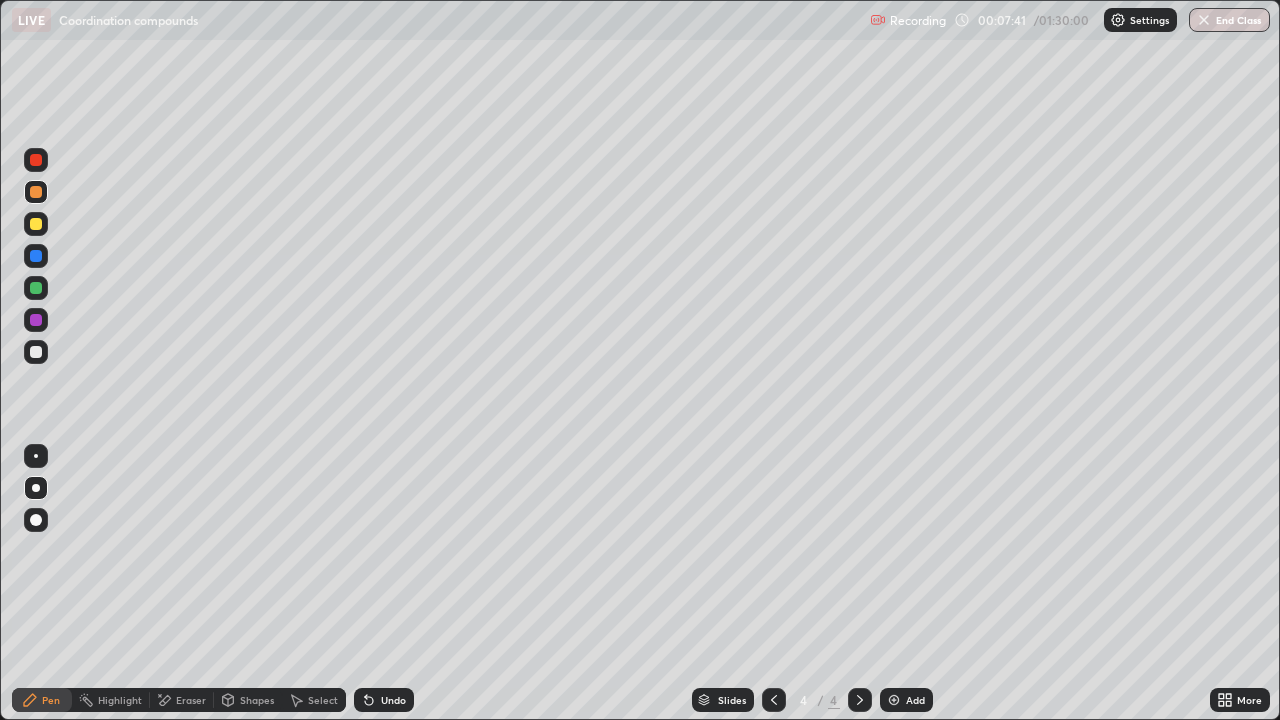 click at bounding box center [36, 224] 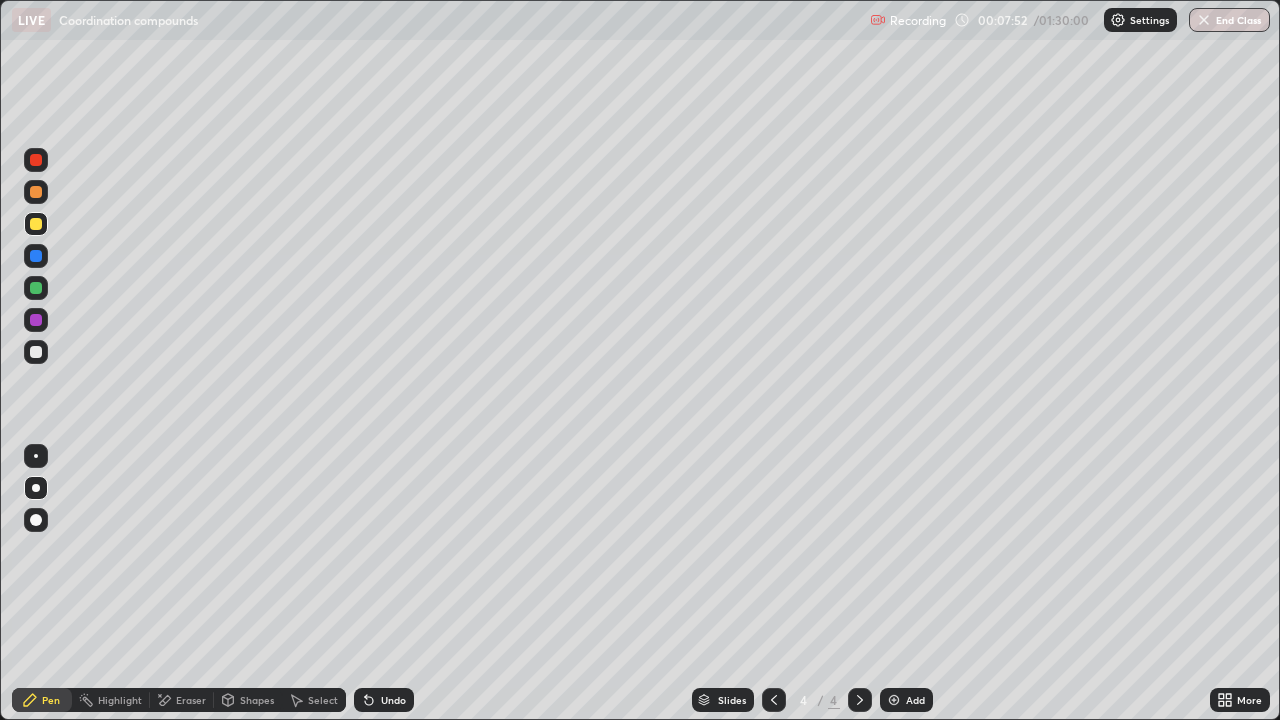 click at bounding box center (36, 224) 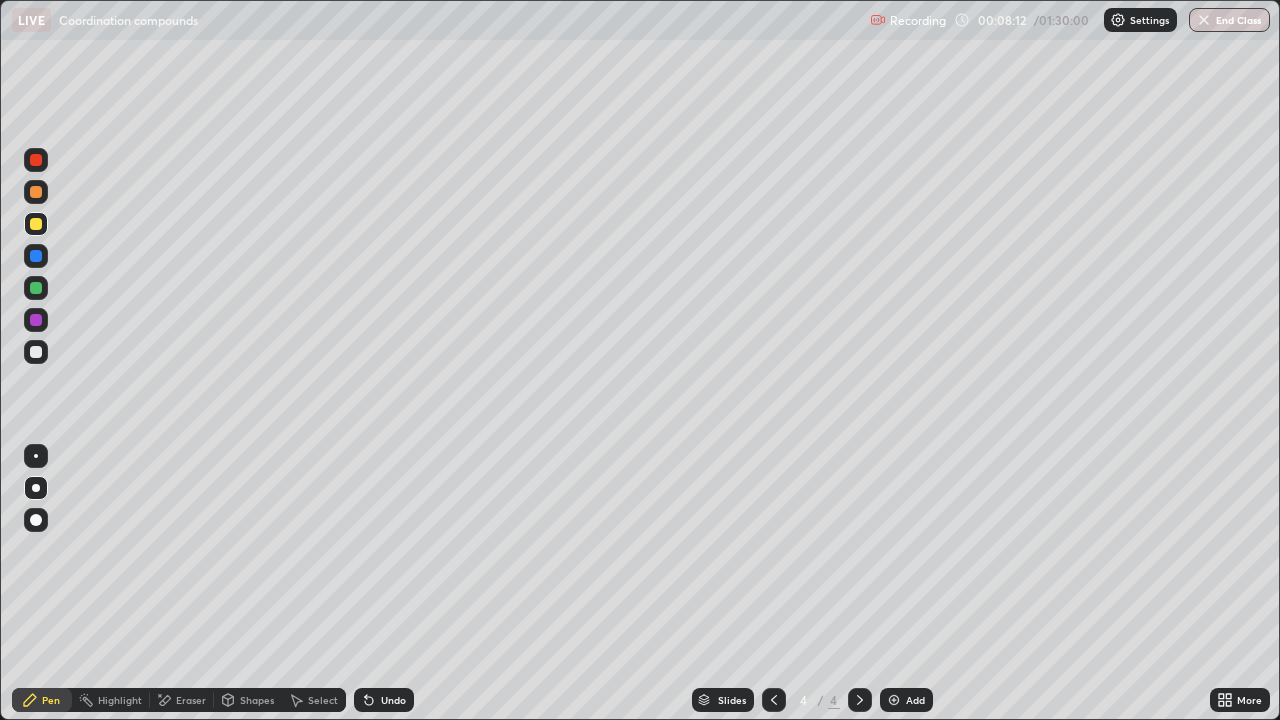 click at bounding box center (36, 352) 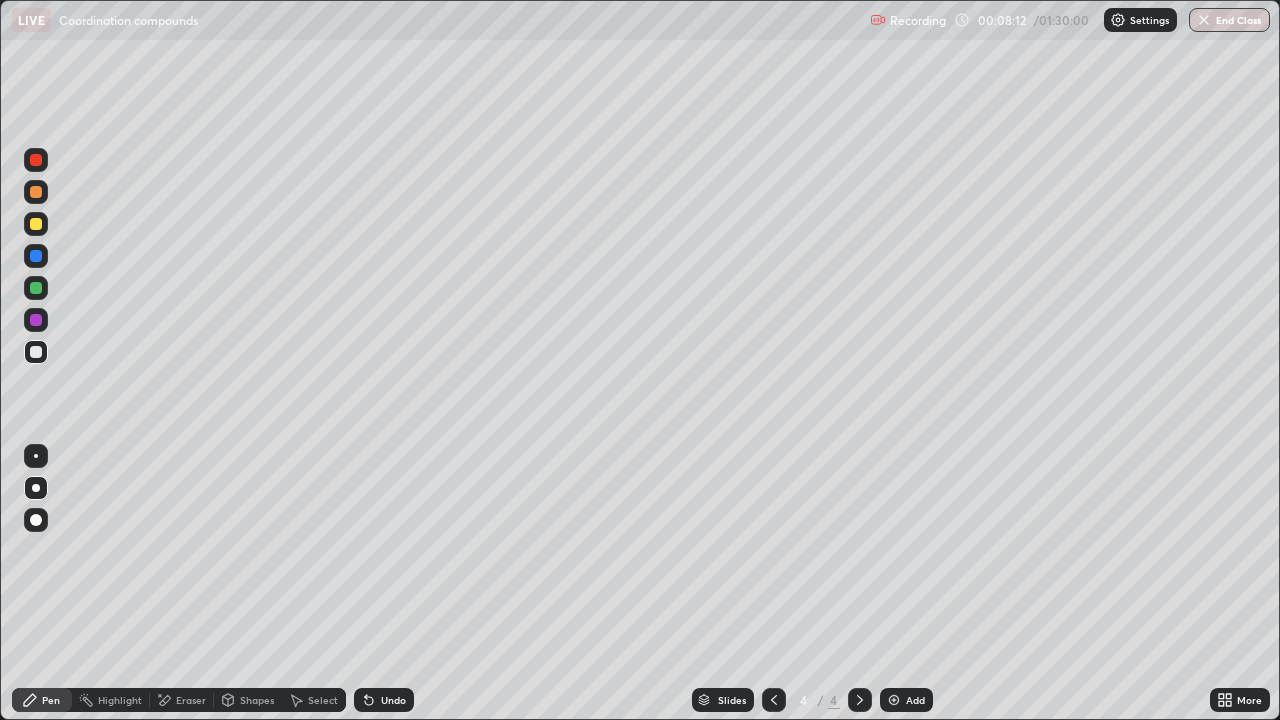 click at bounding box center [36, 352] 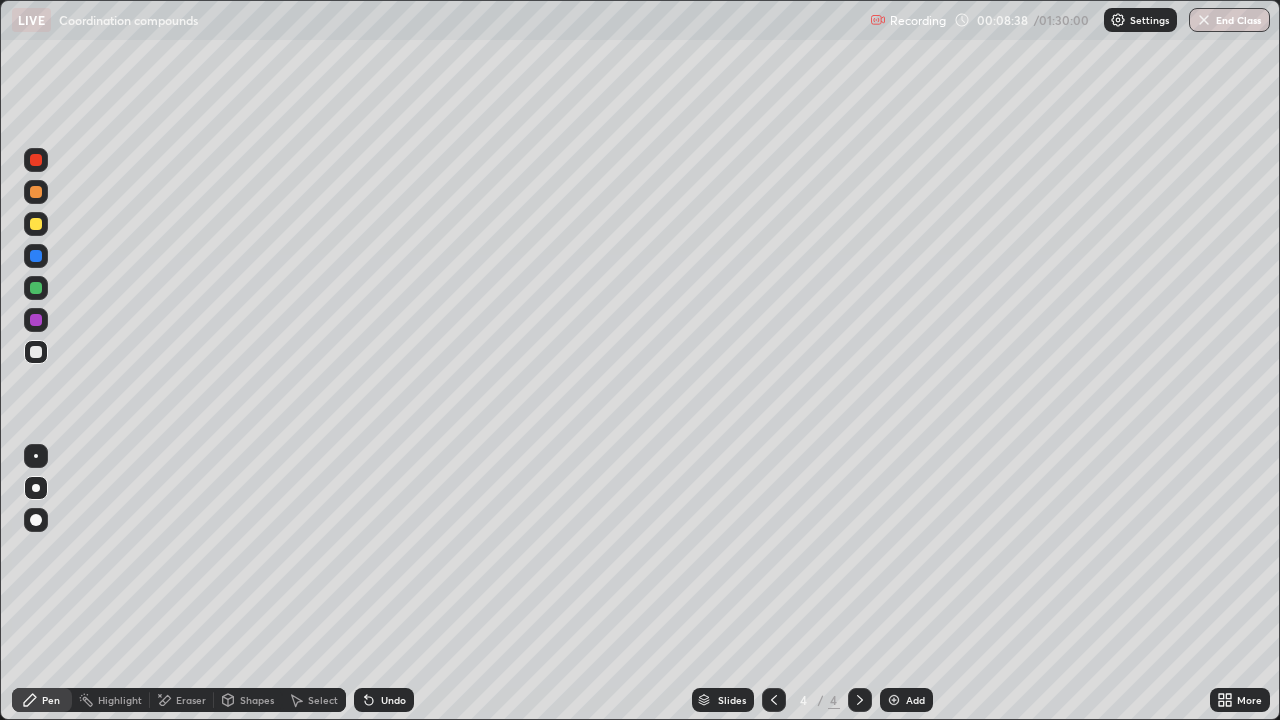click at bounding box center [36, 352] 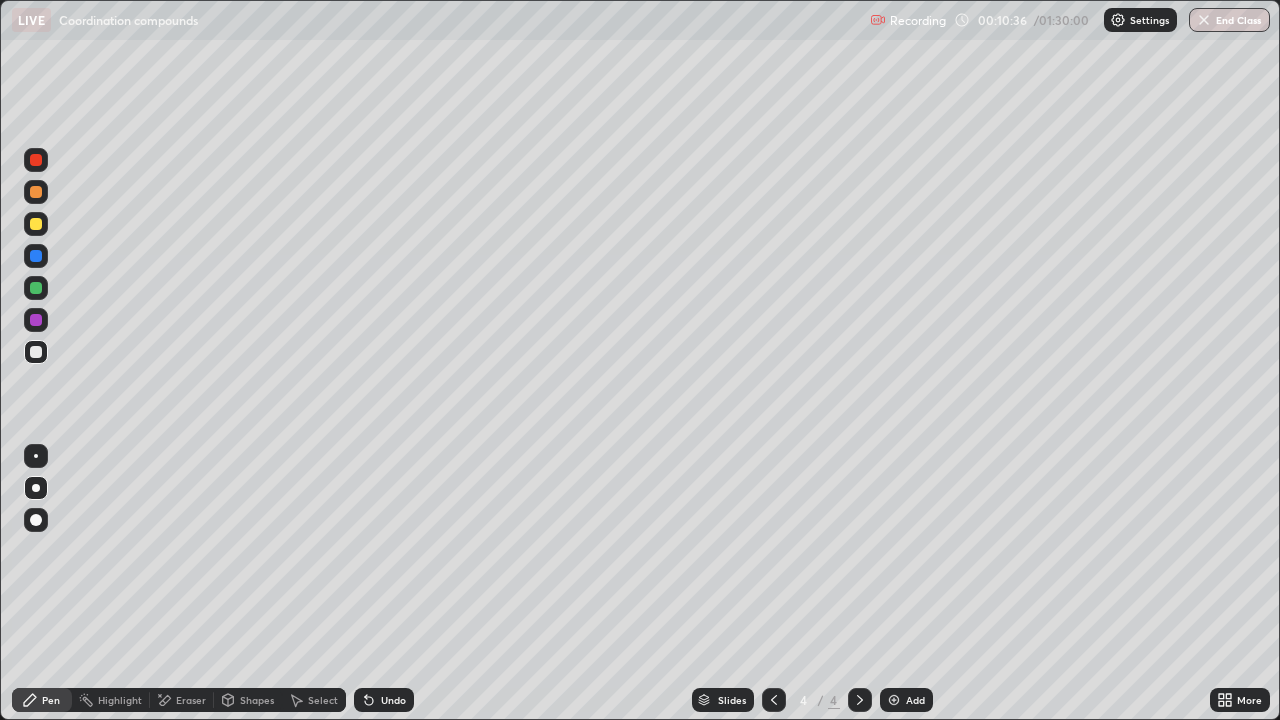 click at bounding box center [36, 224] 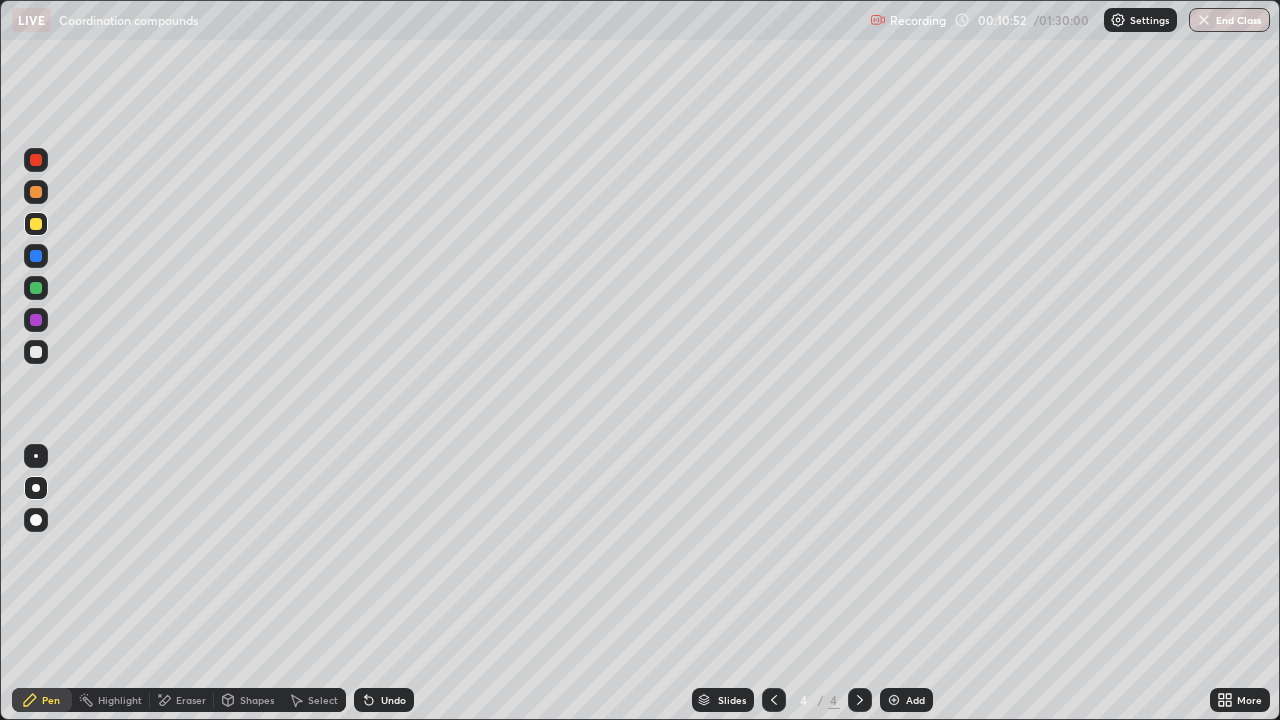click on "More" at bounding box center [1240, 700] 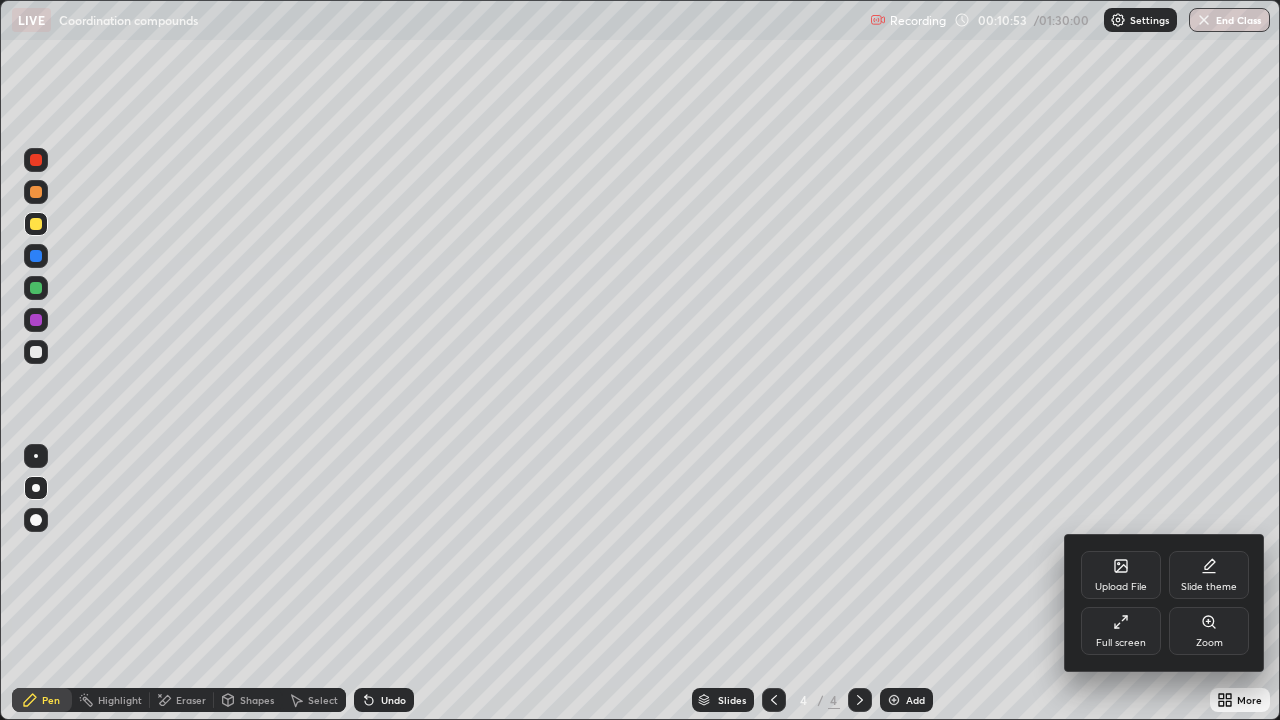 click on "Full screen" at bounding box center (1121, 631) 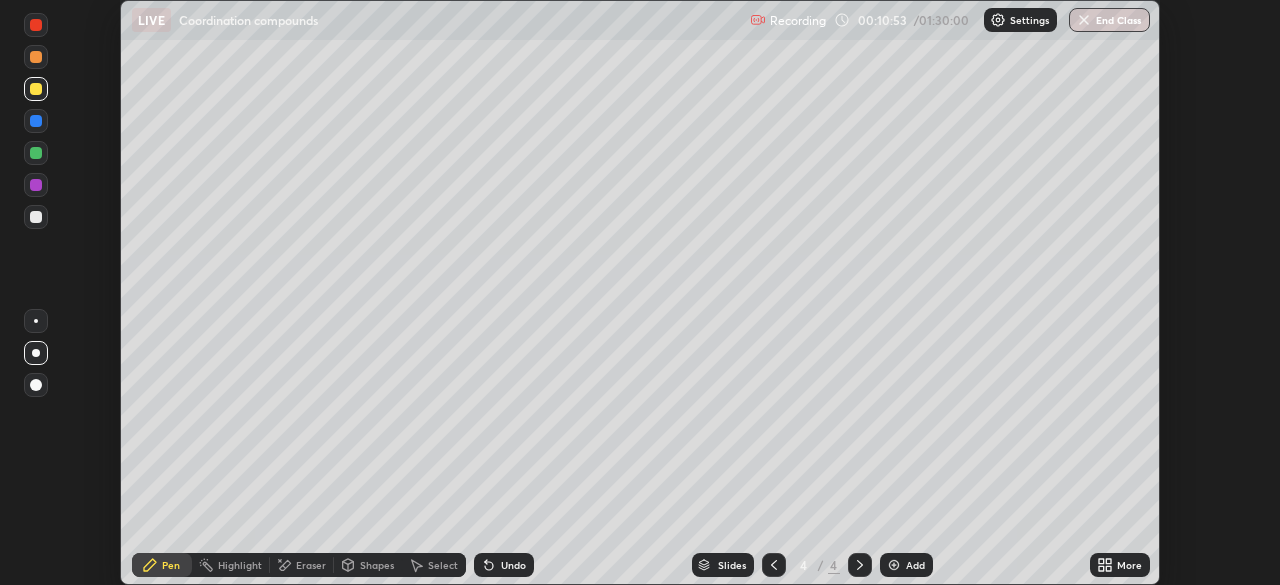 scroll, scrollTop: 585, scrollLeft: 1280, axis: both 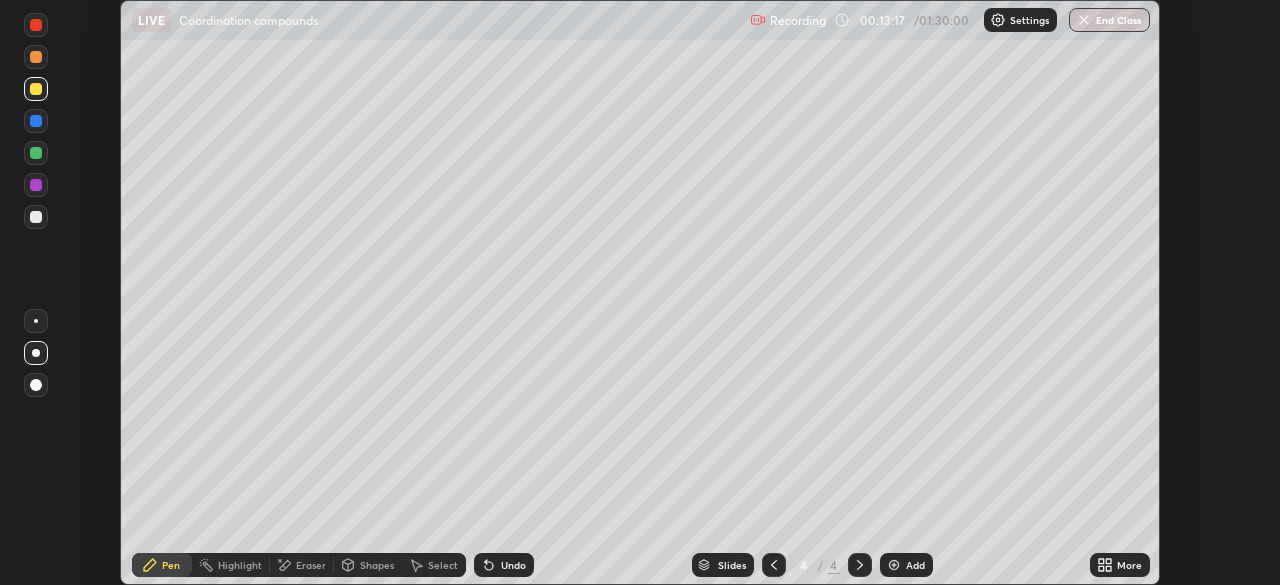 click 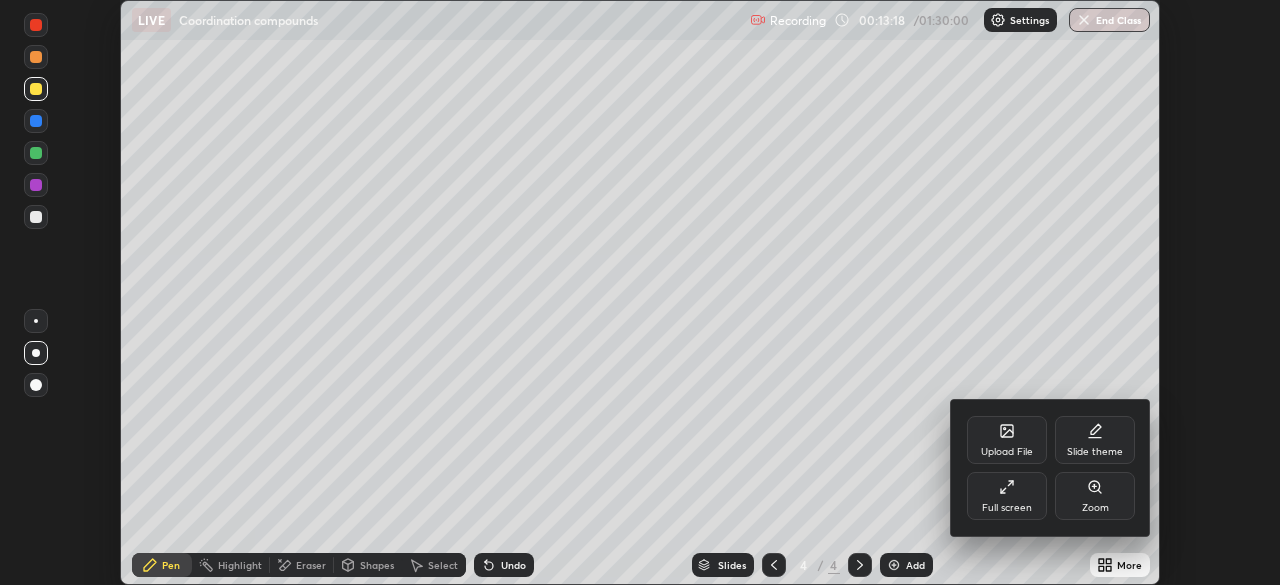 click on "Full screen" at bounding box center [1007, 496] 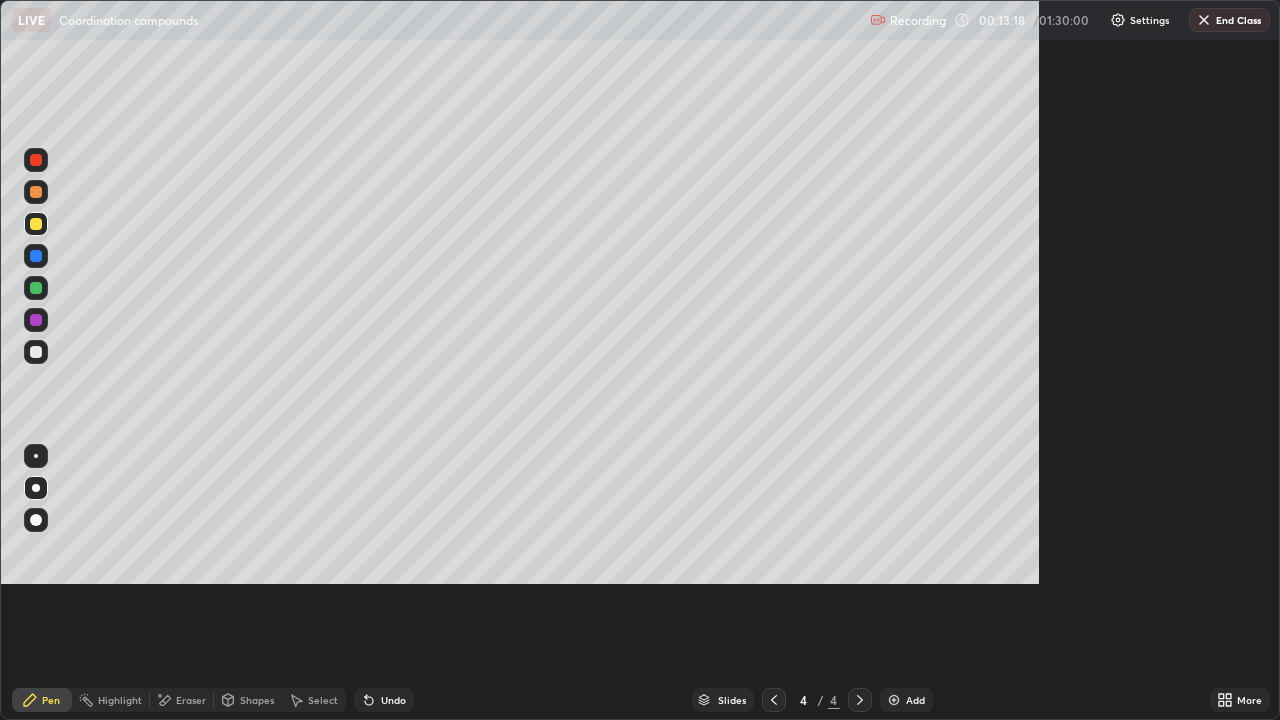 scroll, scrollTop: 99280, scrollLeft: 98720, axis: both 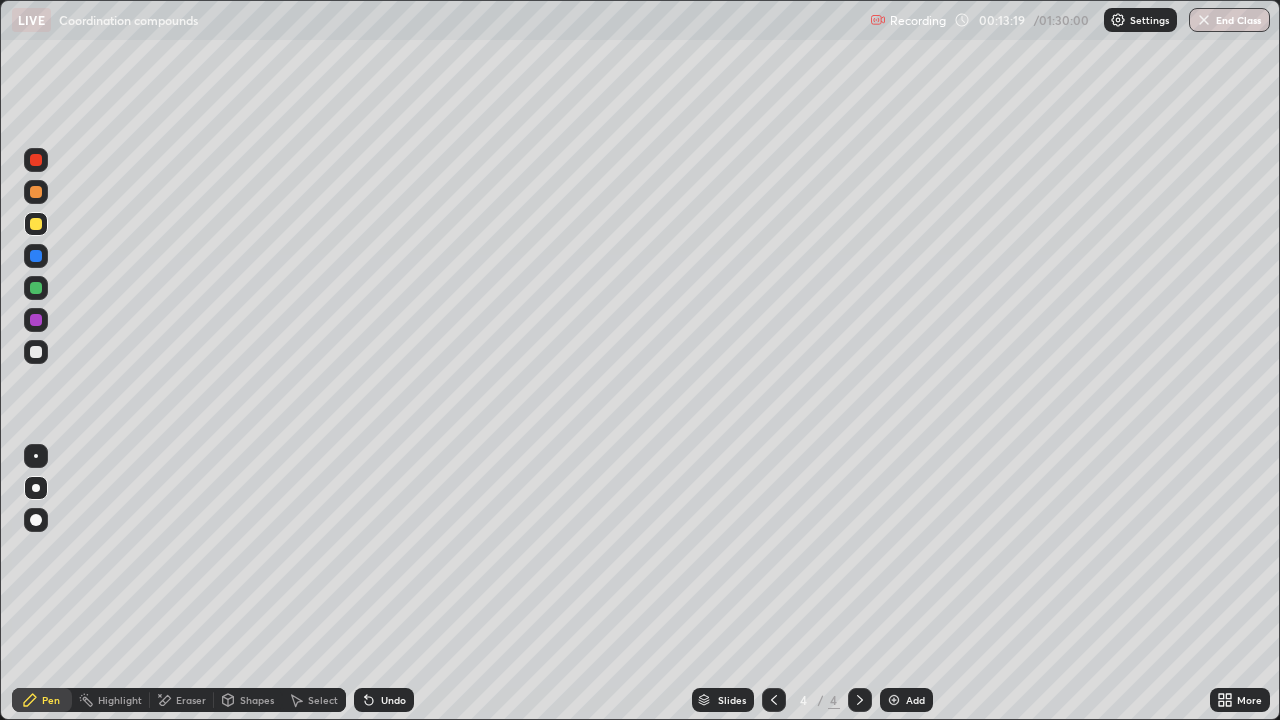 click on "Add" at bounding box center [906, 700] 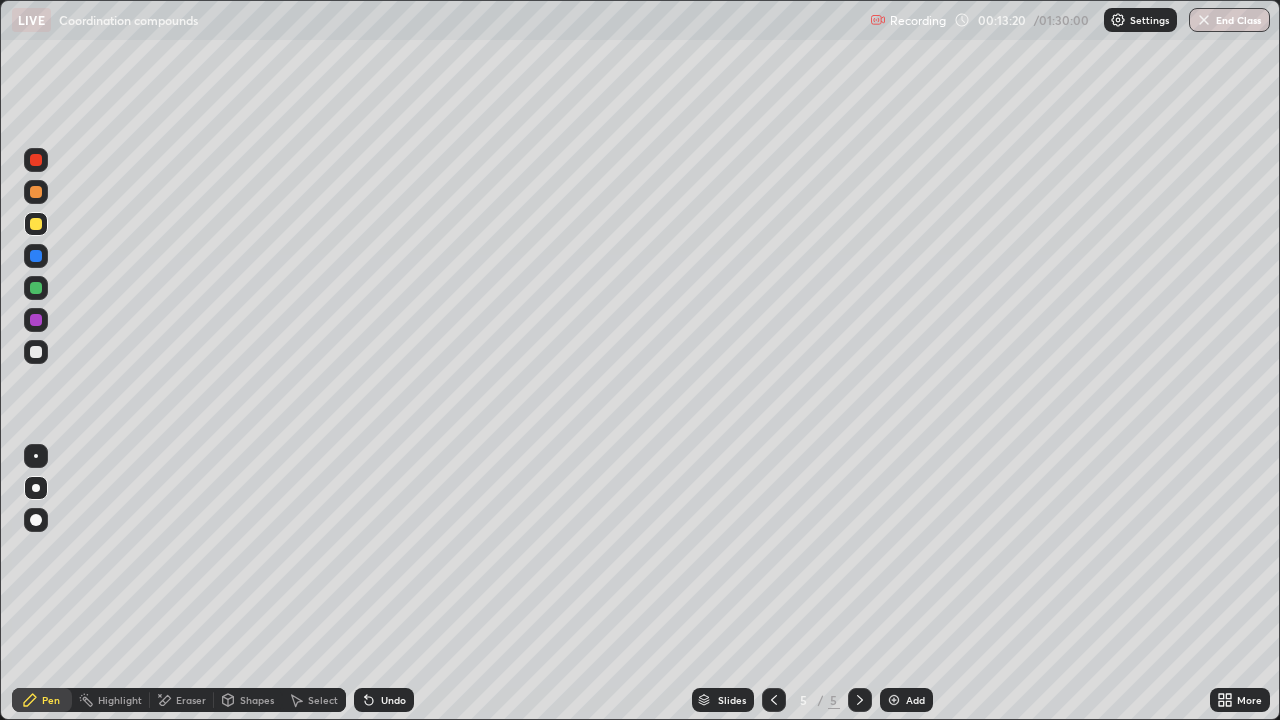 click at bounding box center (36, 352) 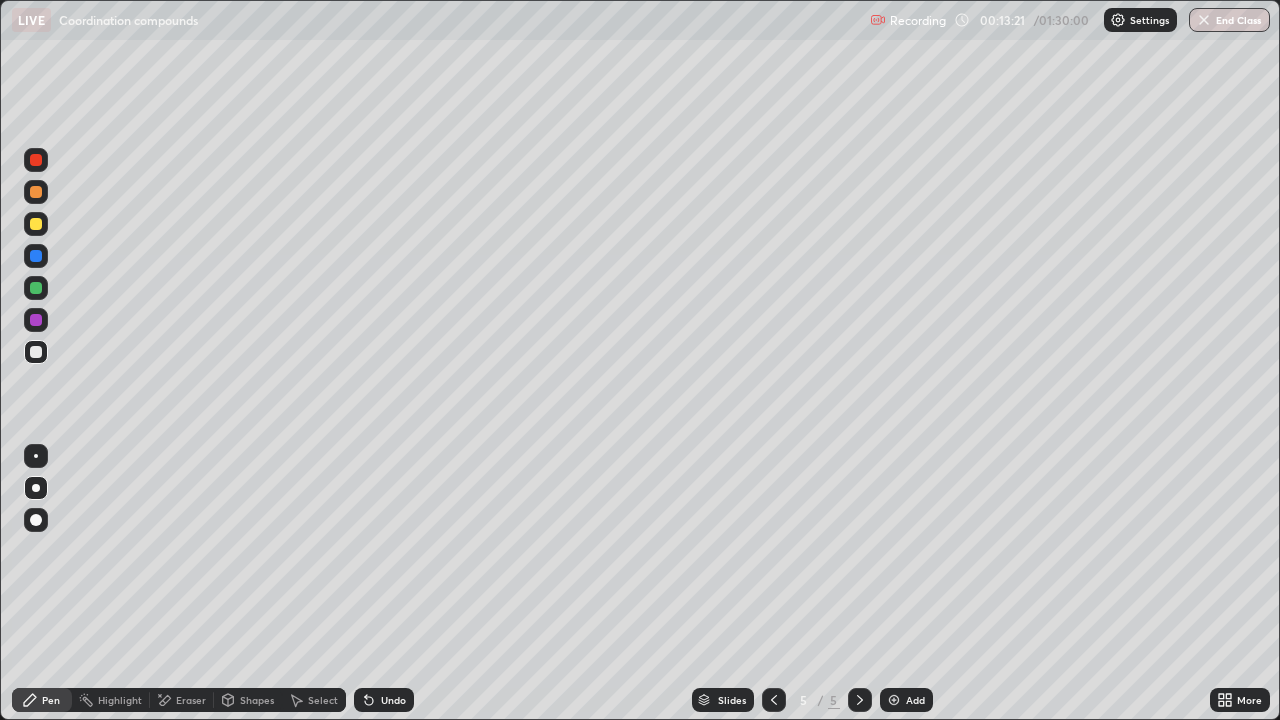 click at bounding box center (36, 224) 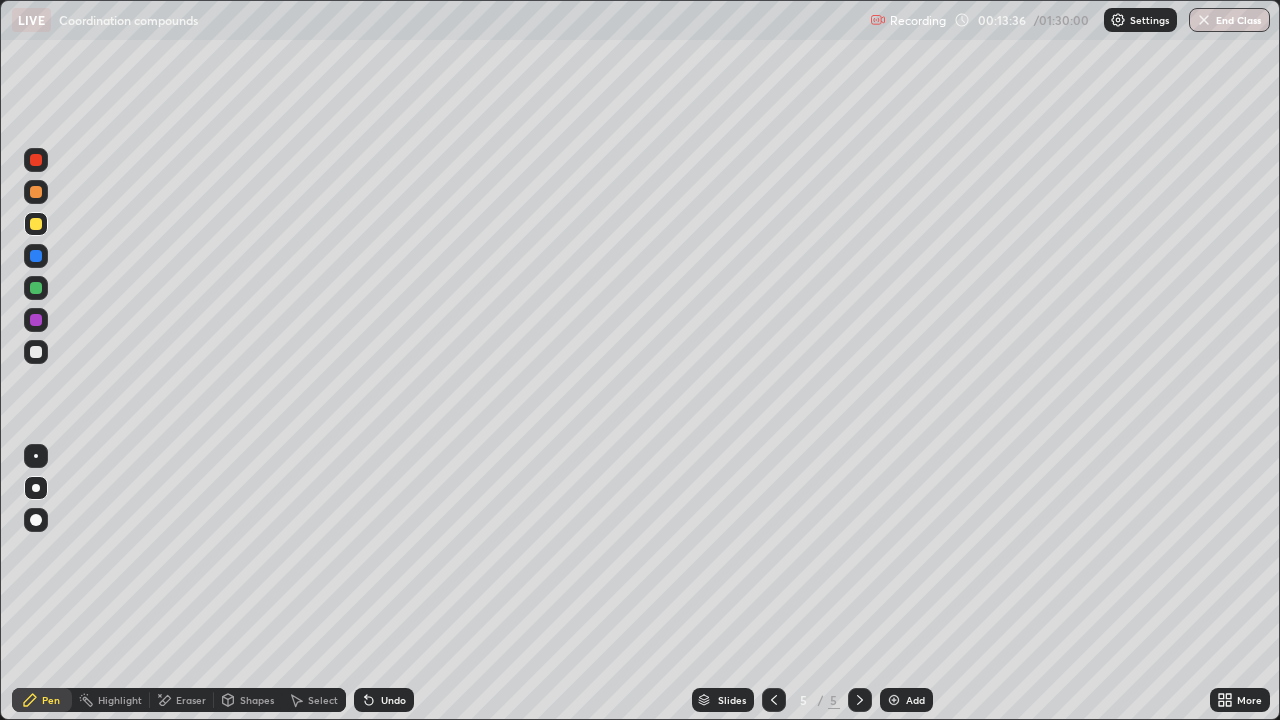 click at bounding box center (36, 192) 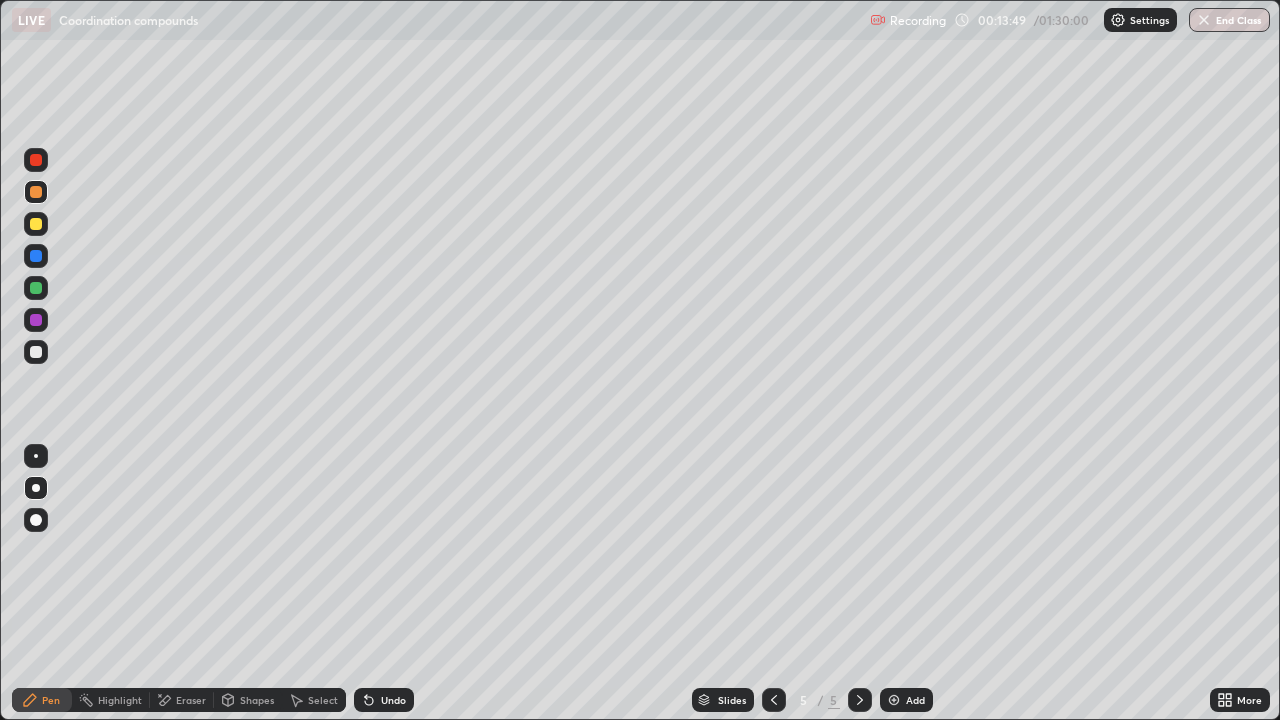 click at bounding box center [36, 352] 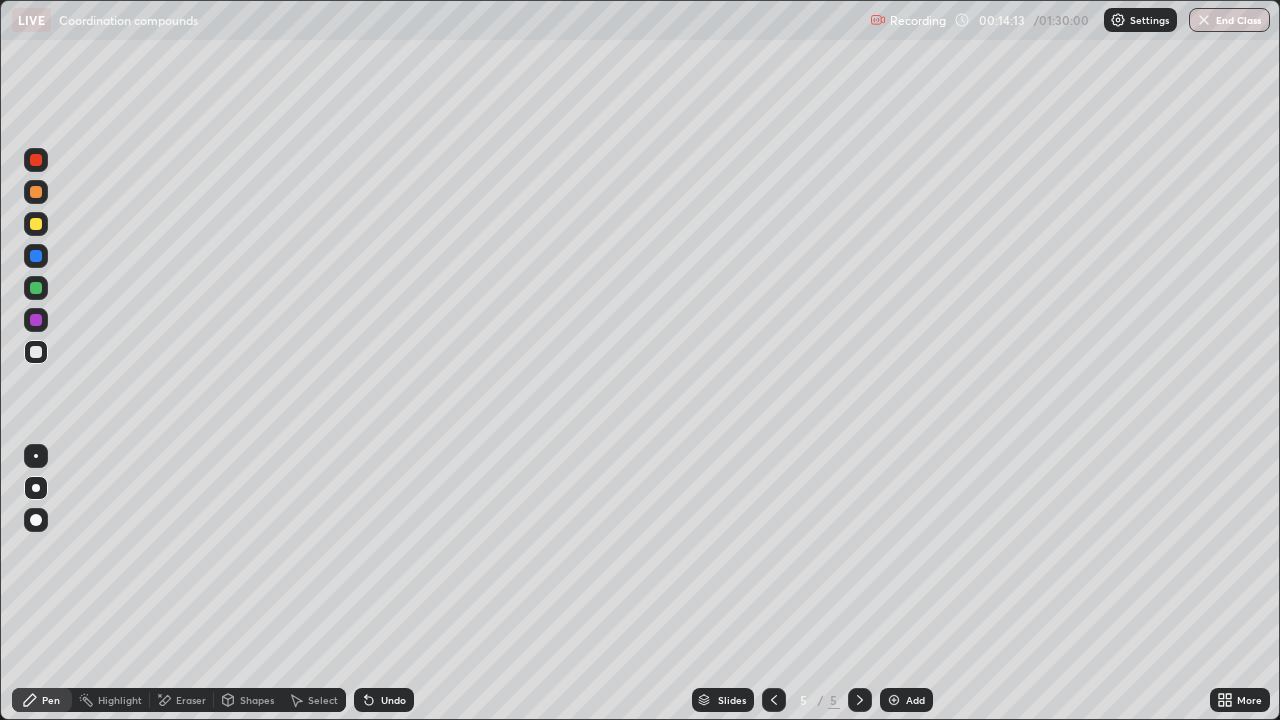 click at bounding box center (36, 192) 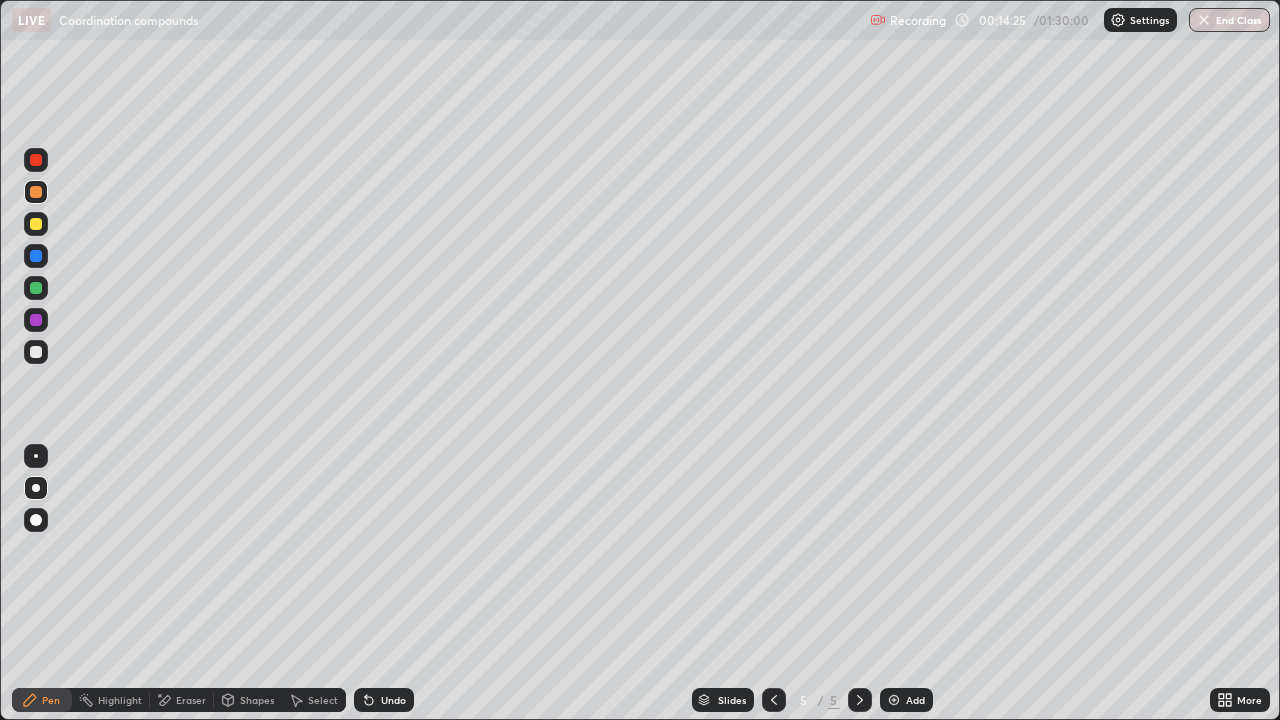 click at bounding box center [36, 352] 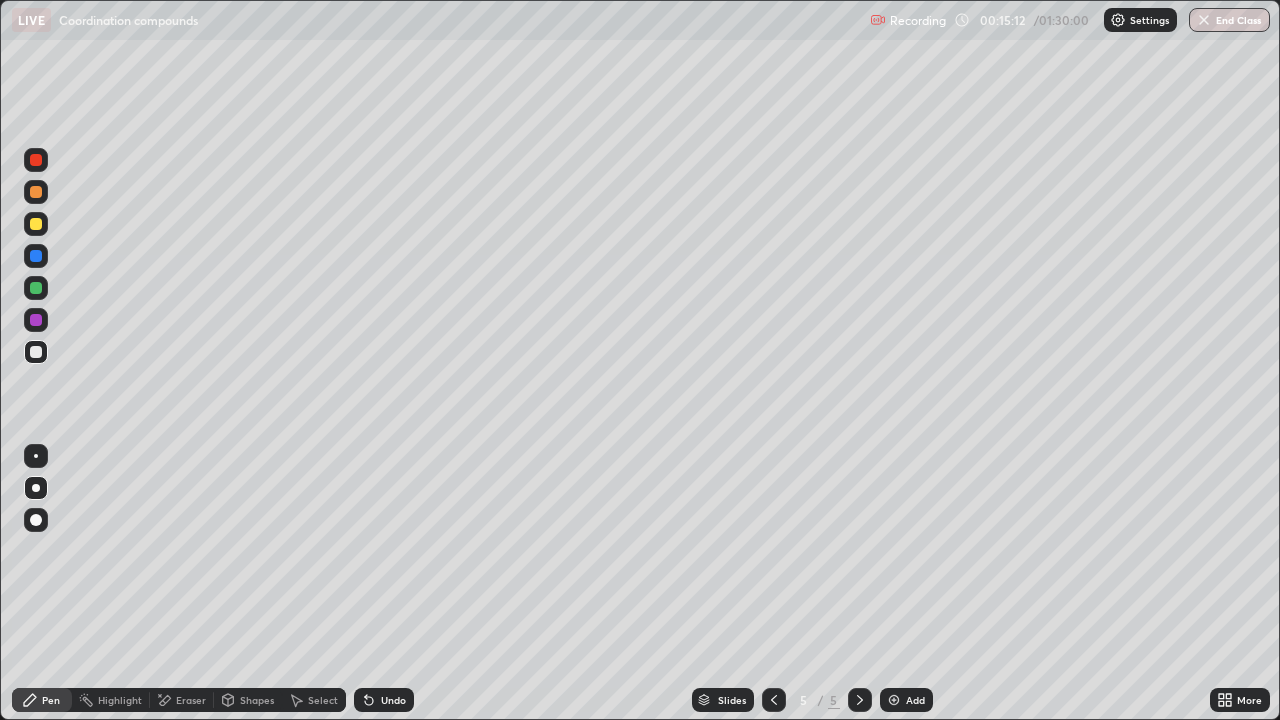 click at bounding box center (36, 192) 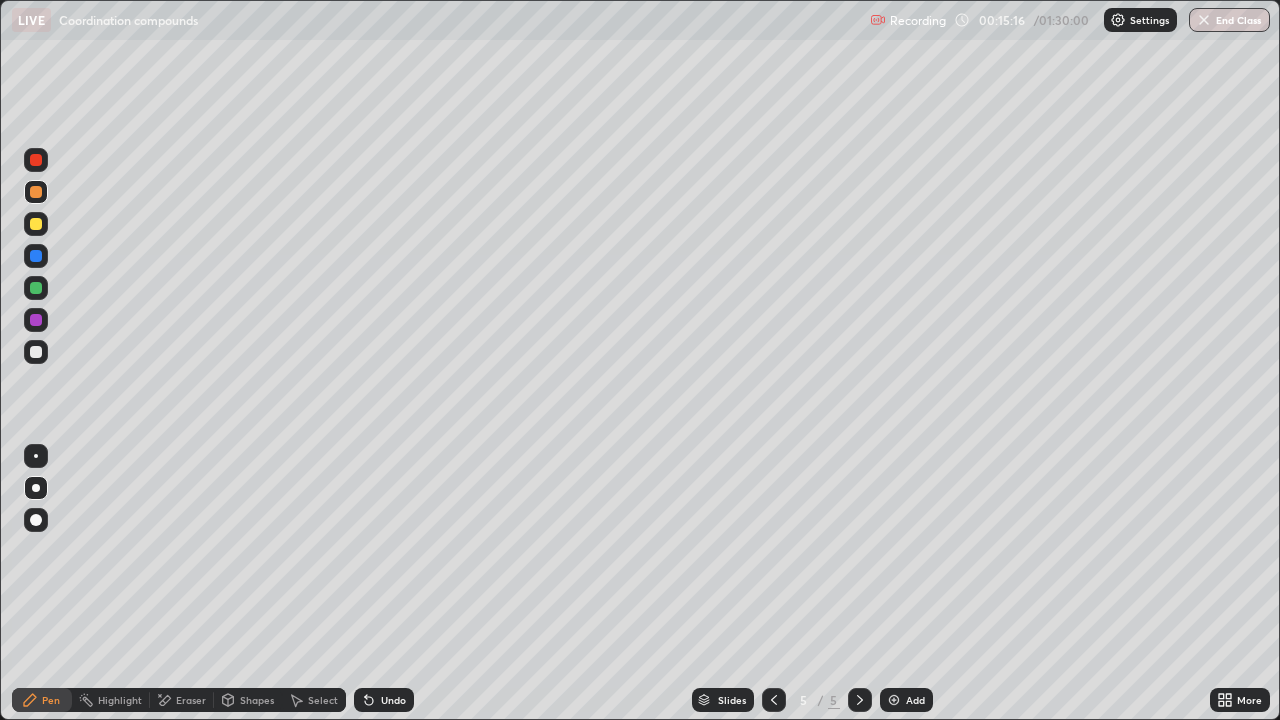 click at bounding box center (36, 352) 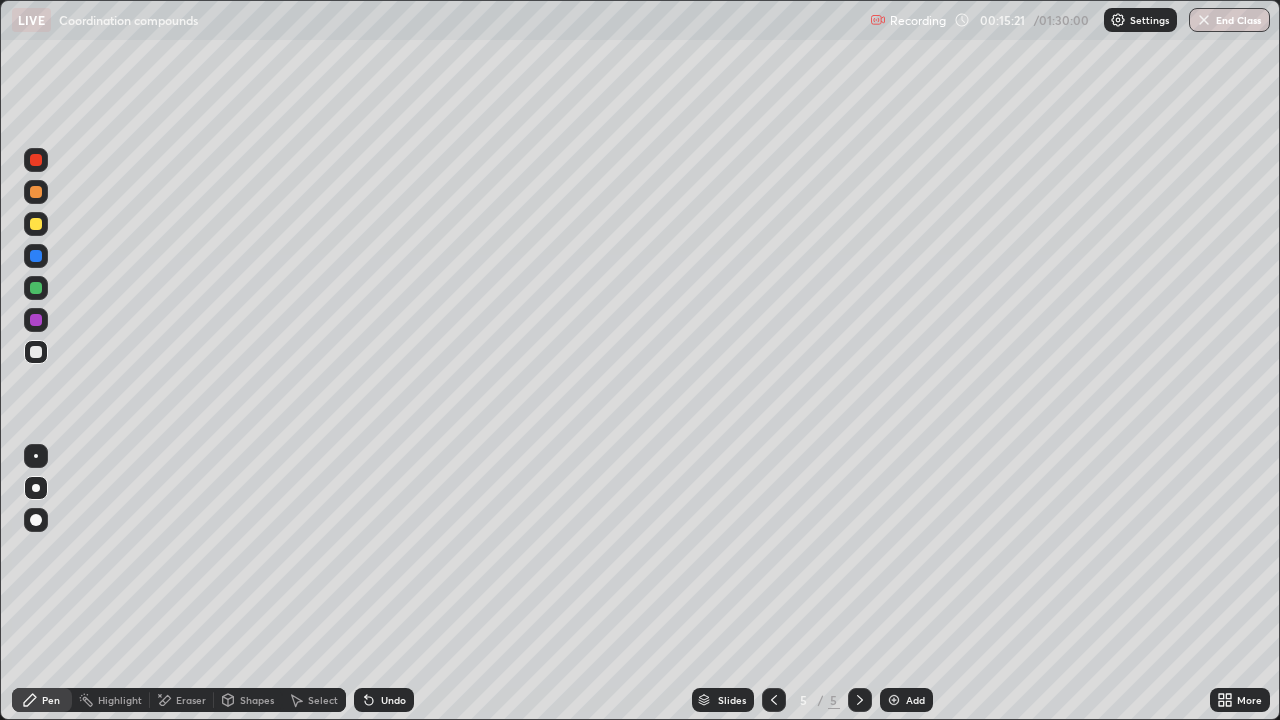 click at bounding box center (36, 192) 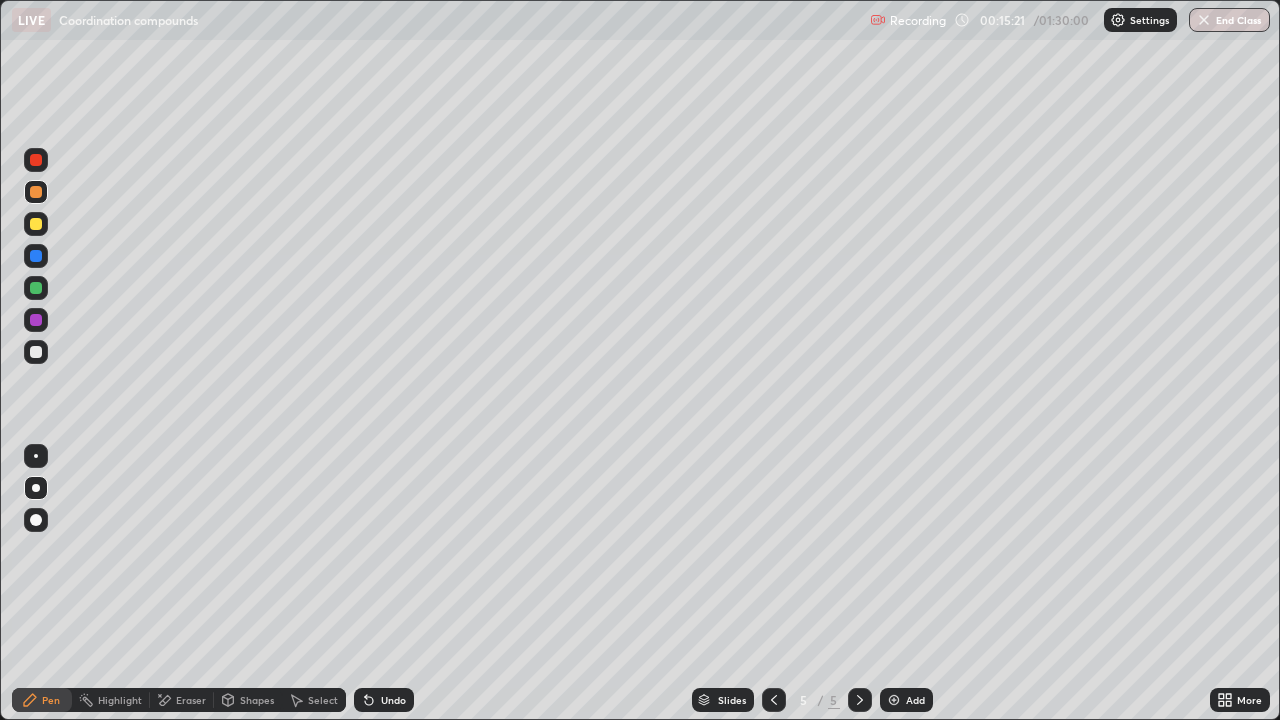 click at bounding box center [36, 192] 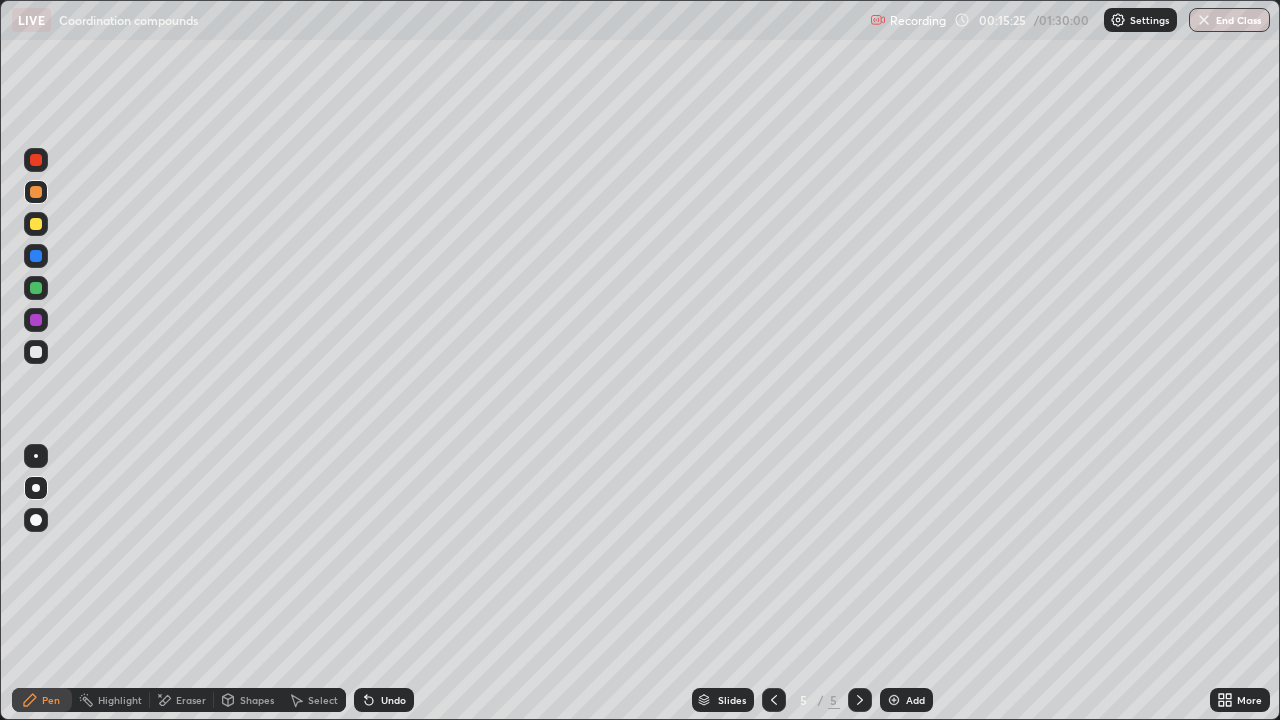 click at bounding box center [36, 352] 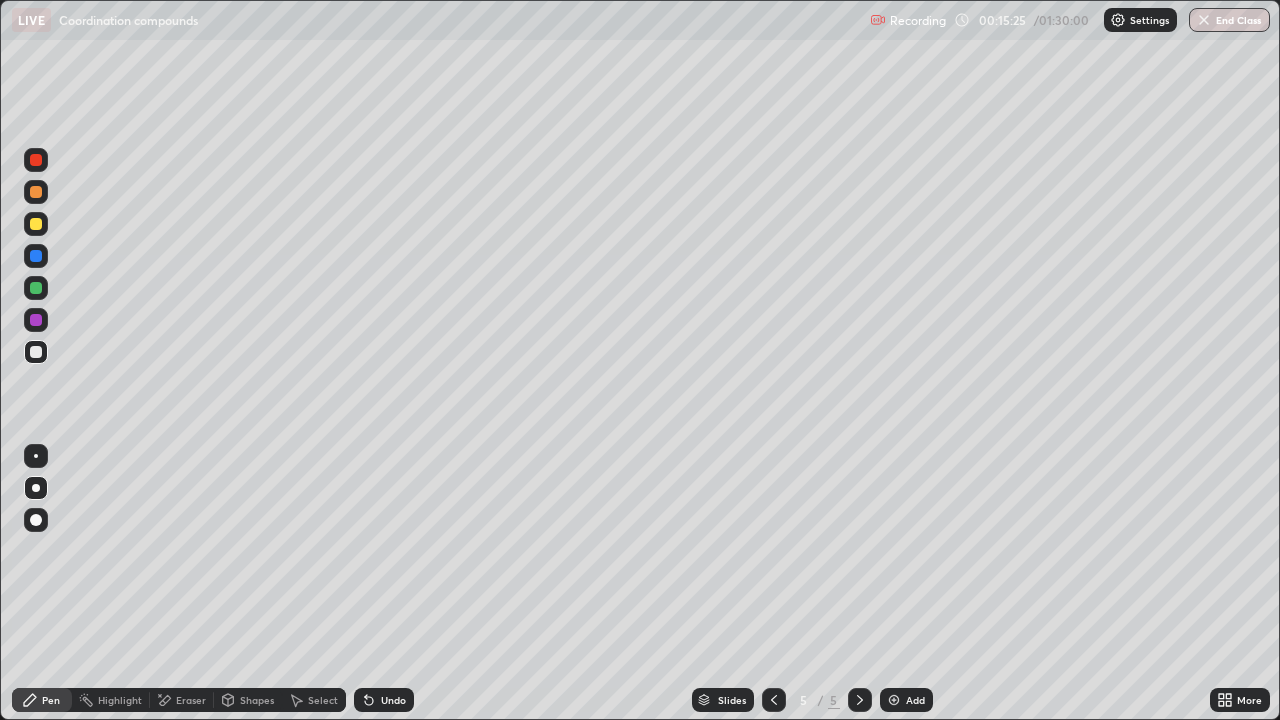 click at bounding box center (36, 352) 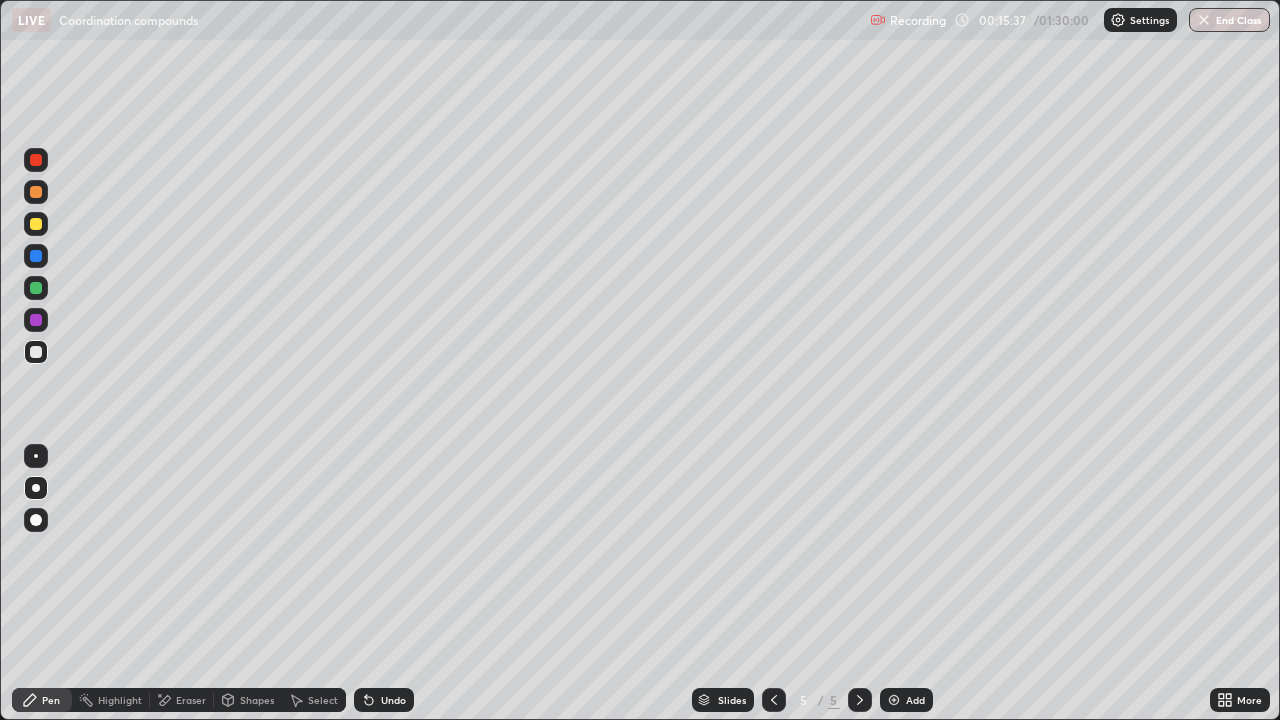 click at bounding box center [36, 224] 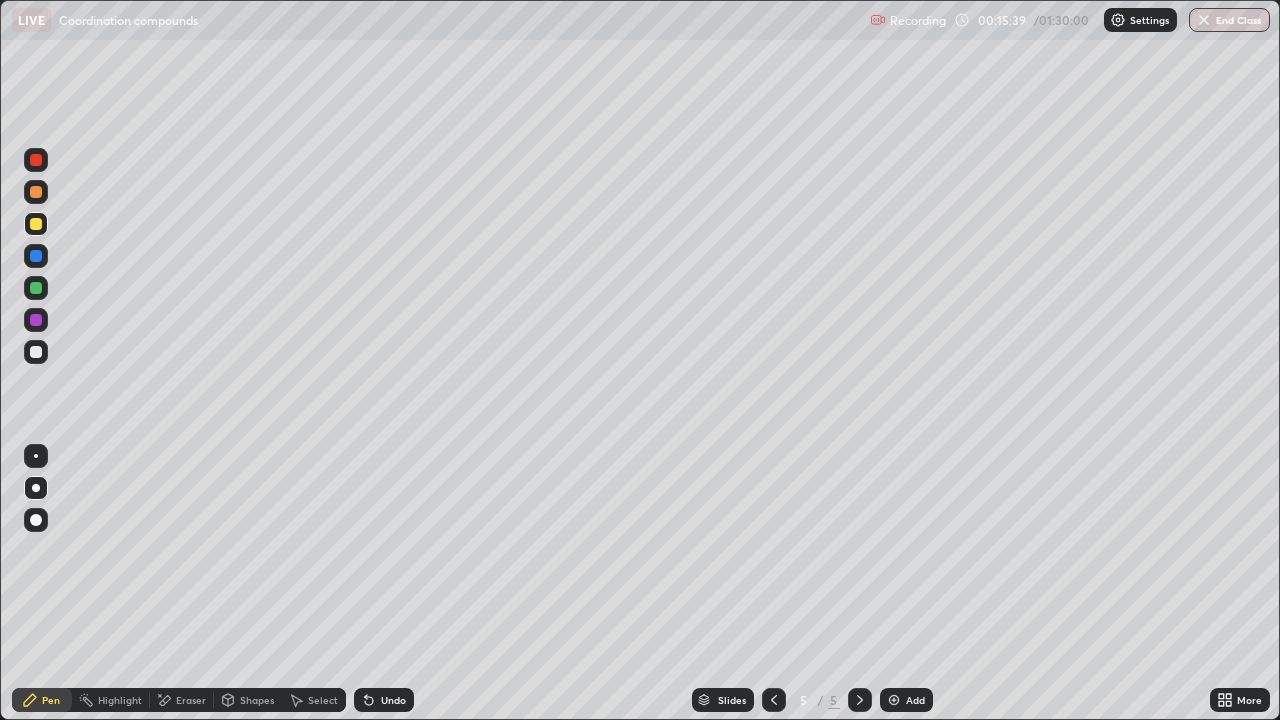 click 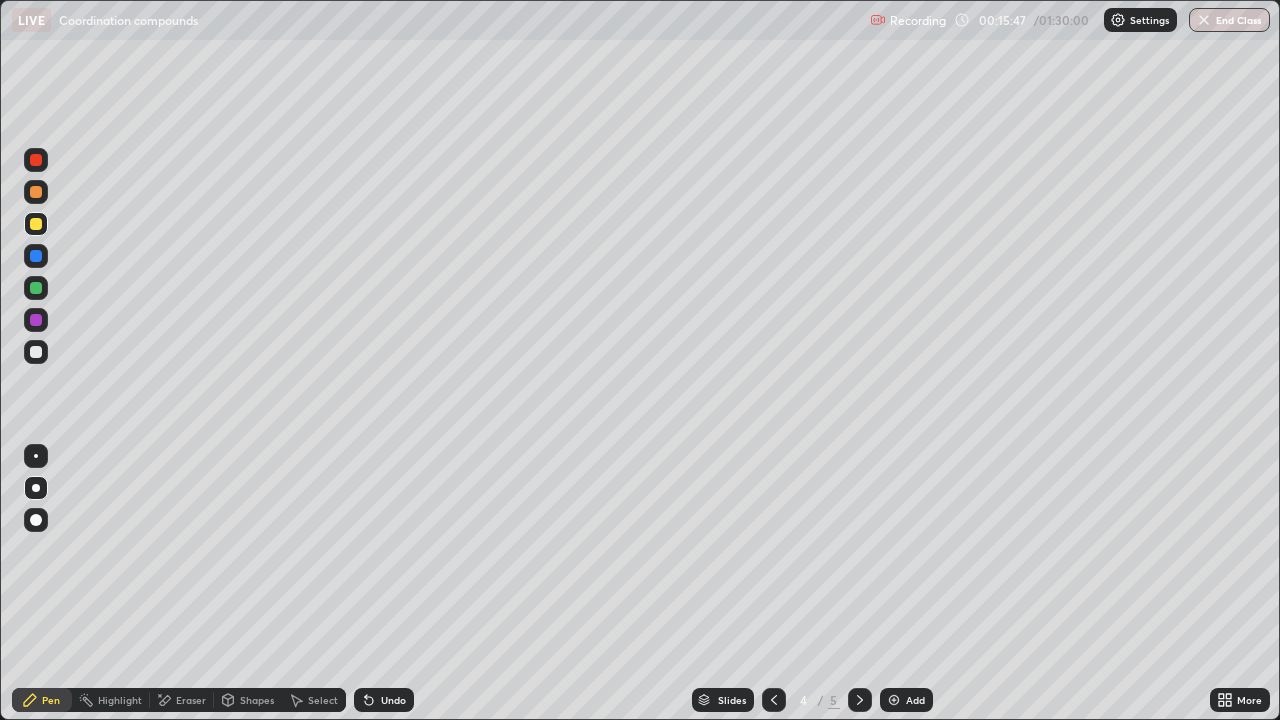 click 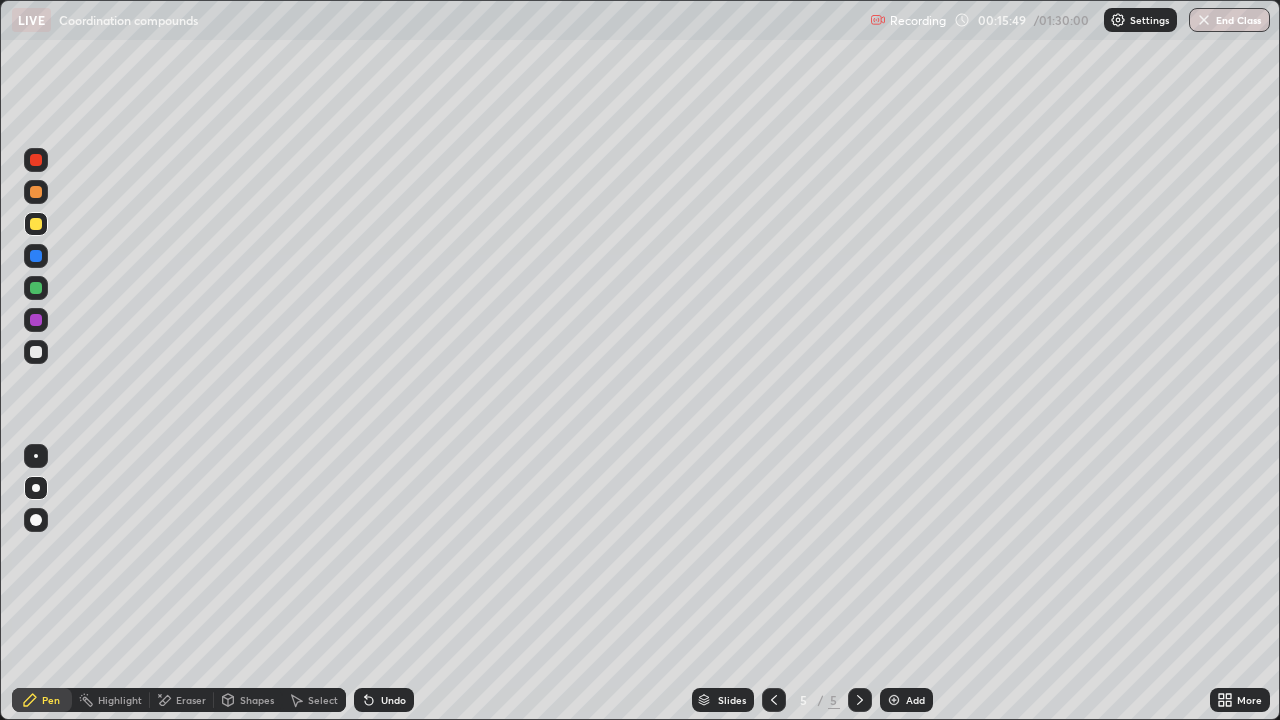 click at bounding box center [36, 224] 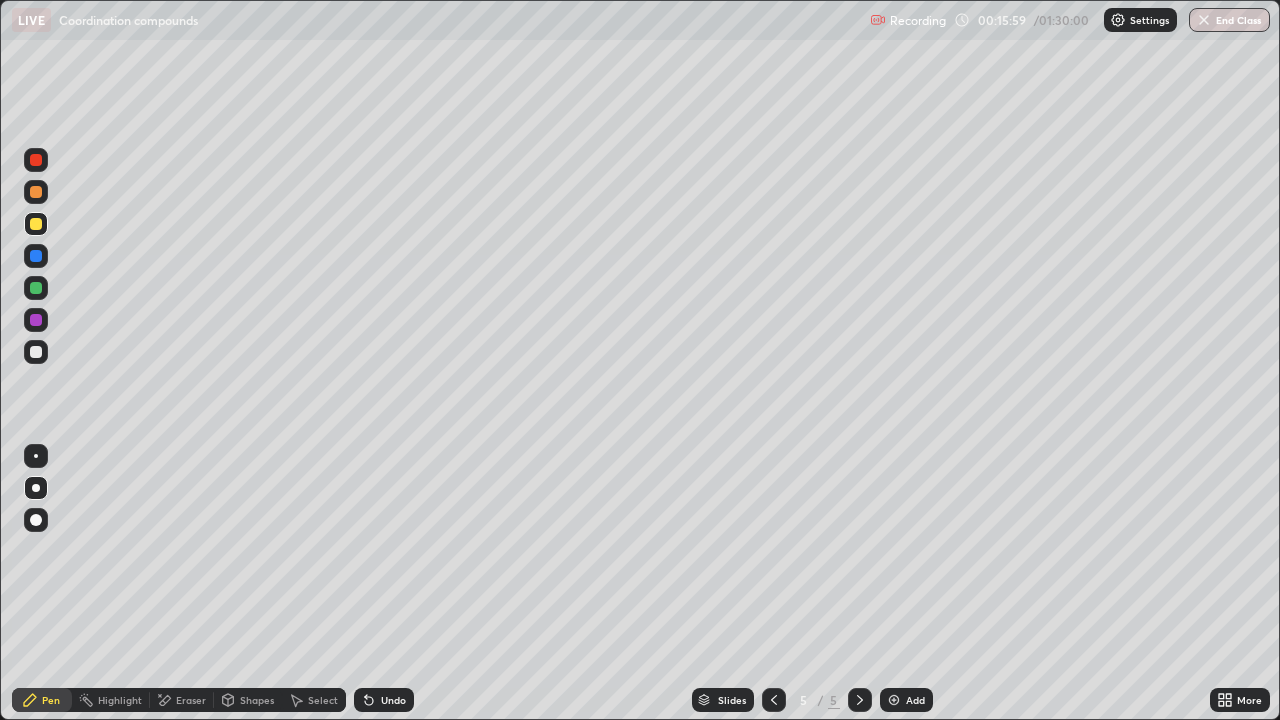 click at bounding box center [36, 288] 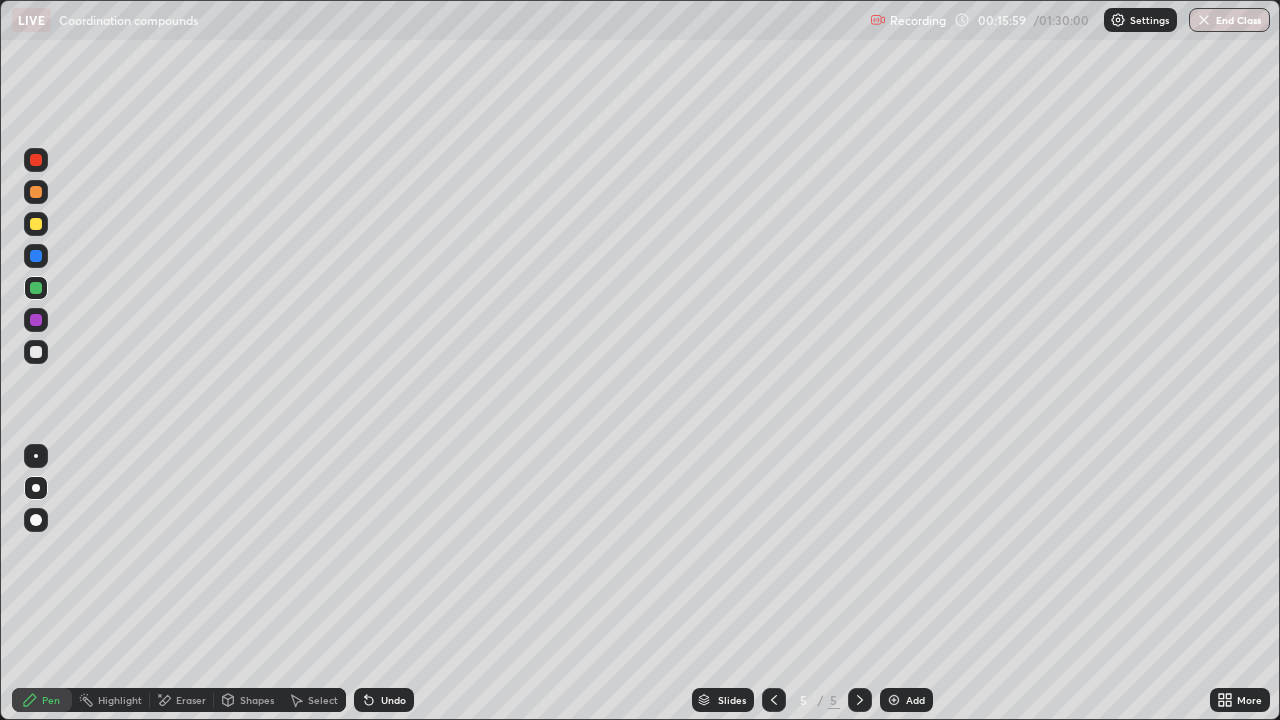 click at bounding box center [36, 288] 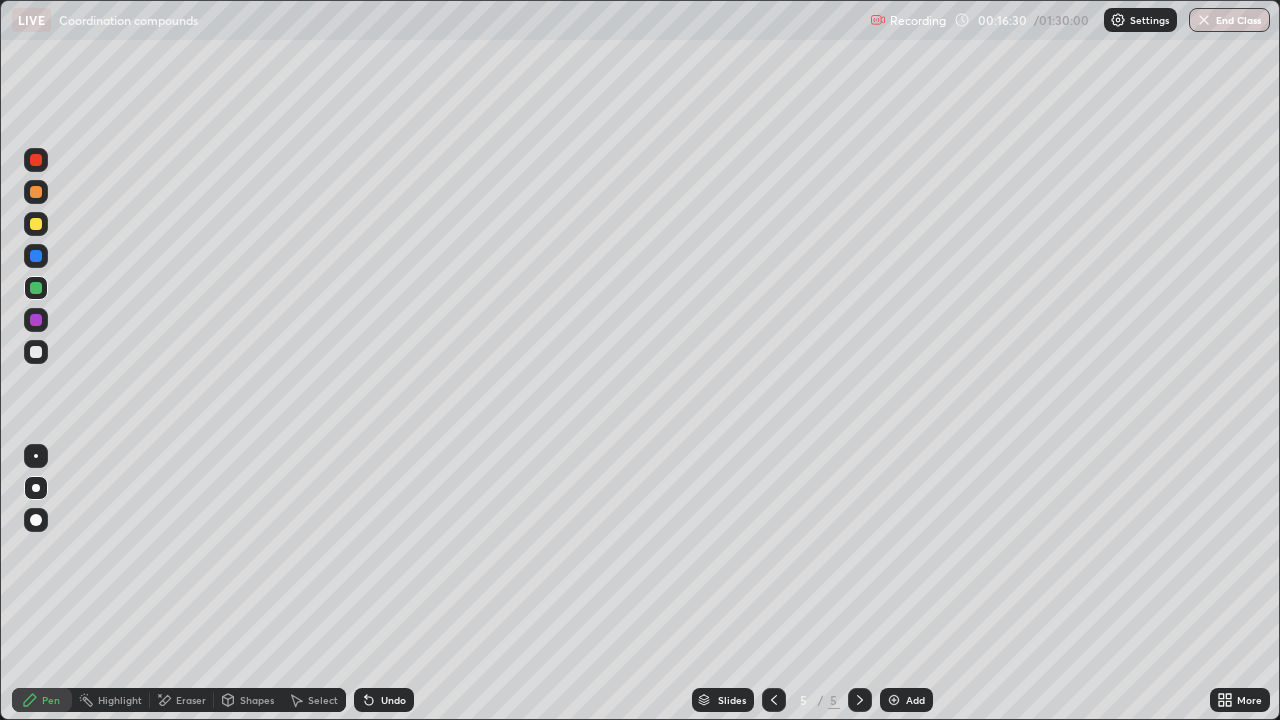 click at bounding box center [36, 352] 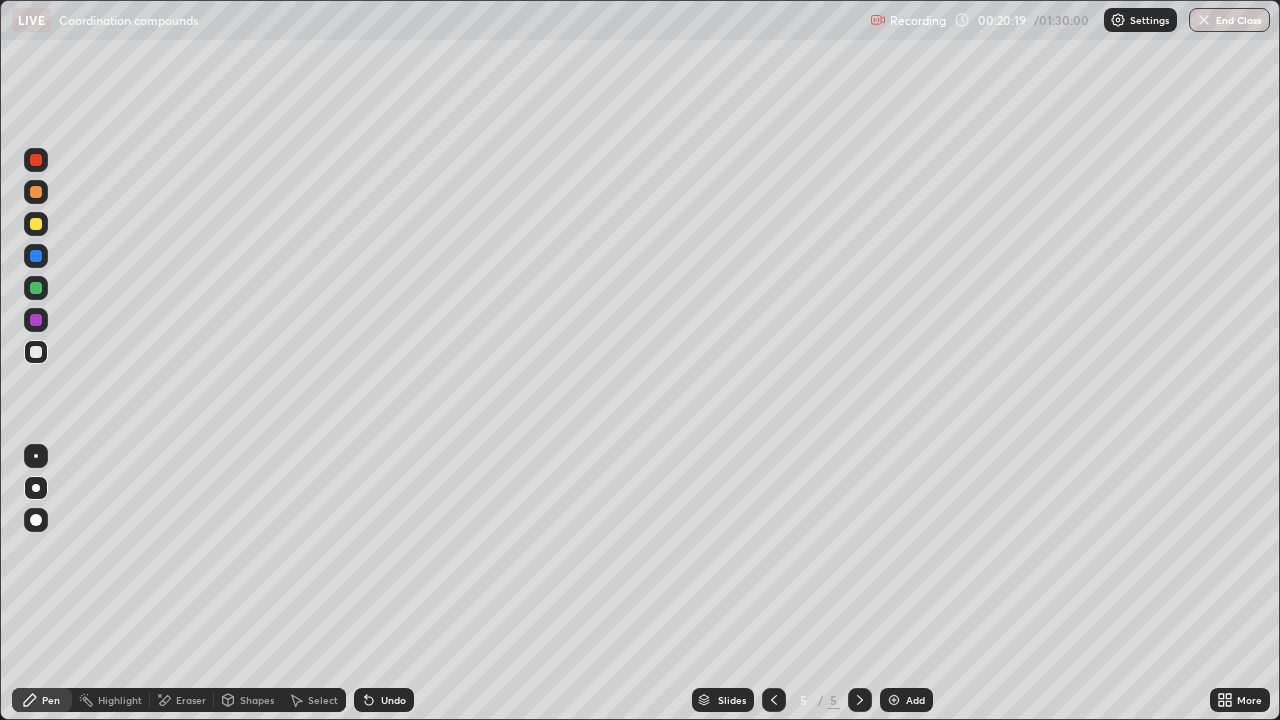 click 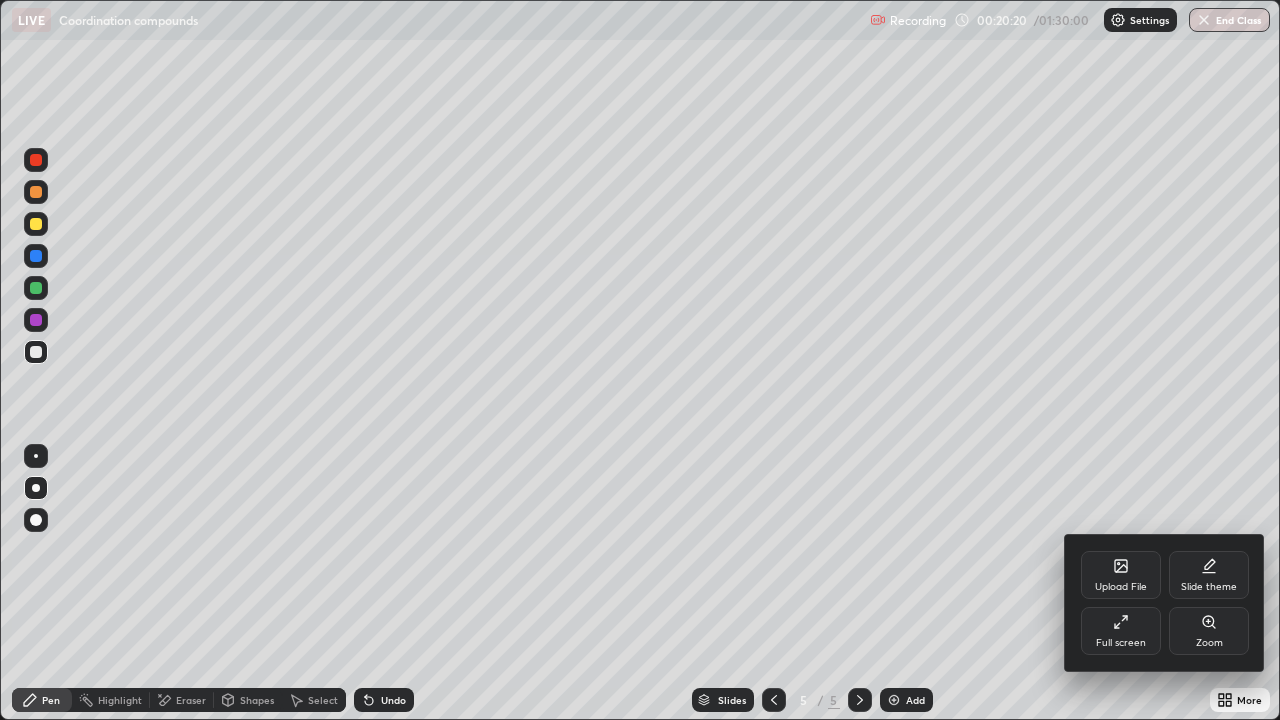 click on "Full screen" at bounding box center (1121, 643) 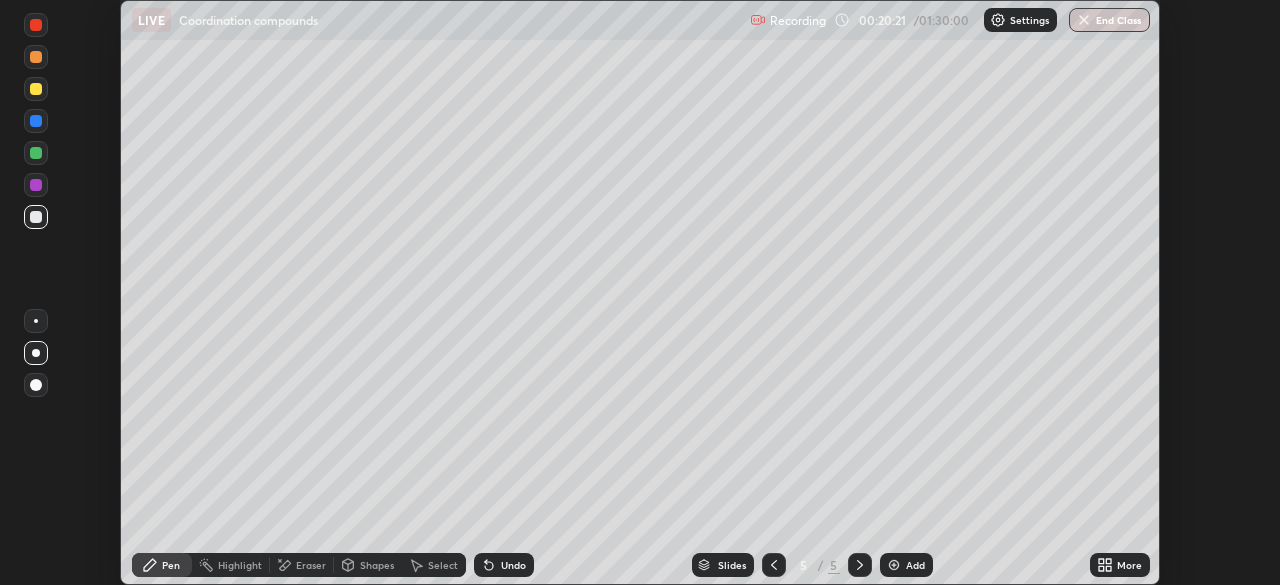 scroll, scrollTop: 585, scrollLeft: 1280, axis: both 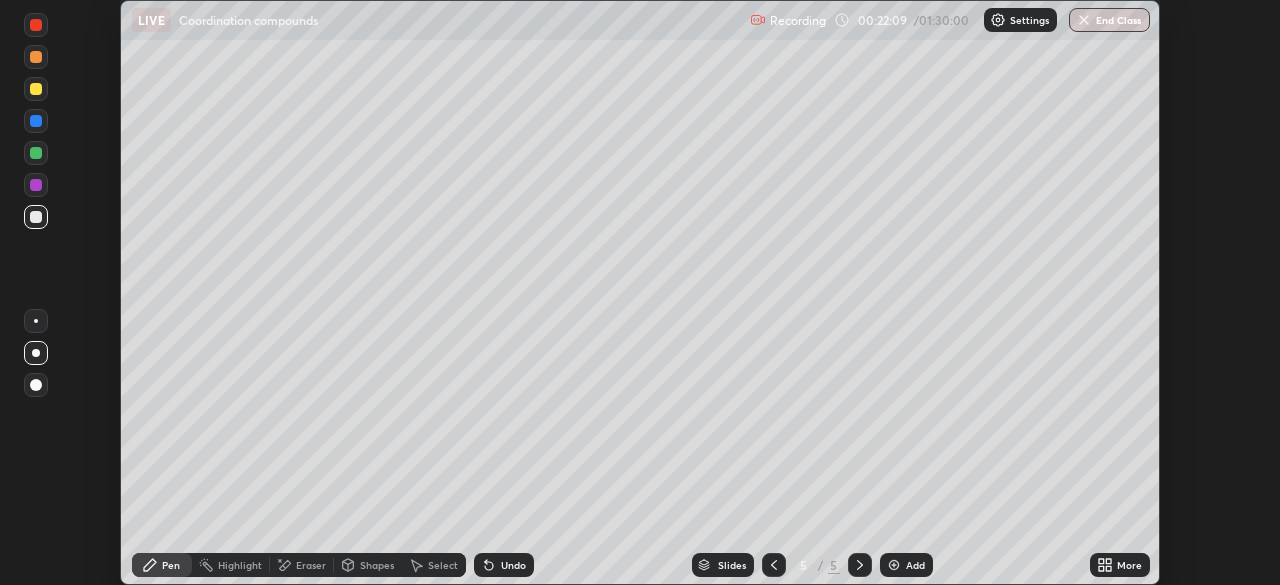 click on "Add" at bounding box center (906, 565) 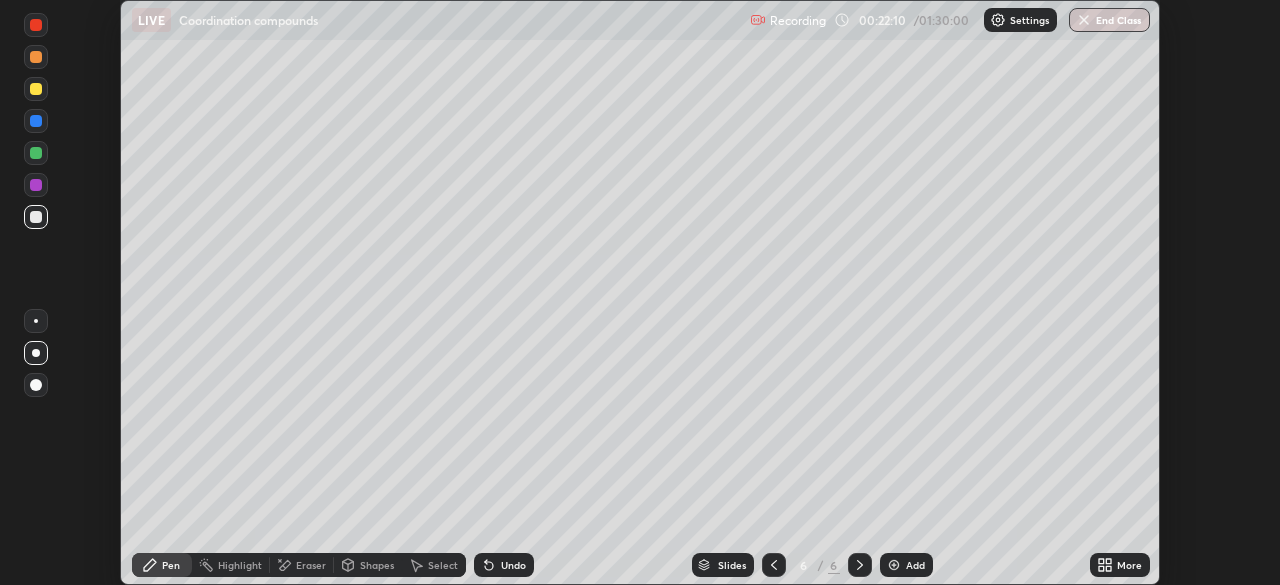 click at bounding box center (36, 57) 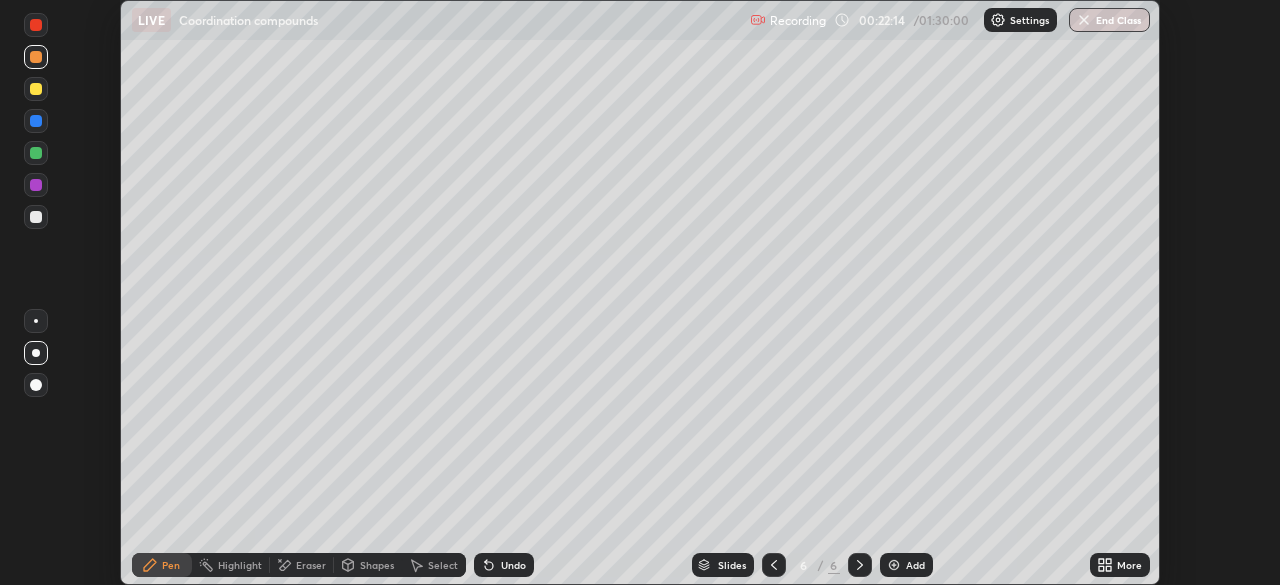 click at bounding box center [36, 217] 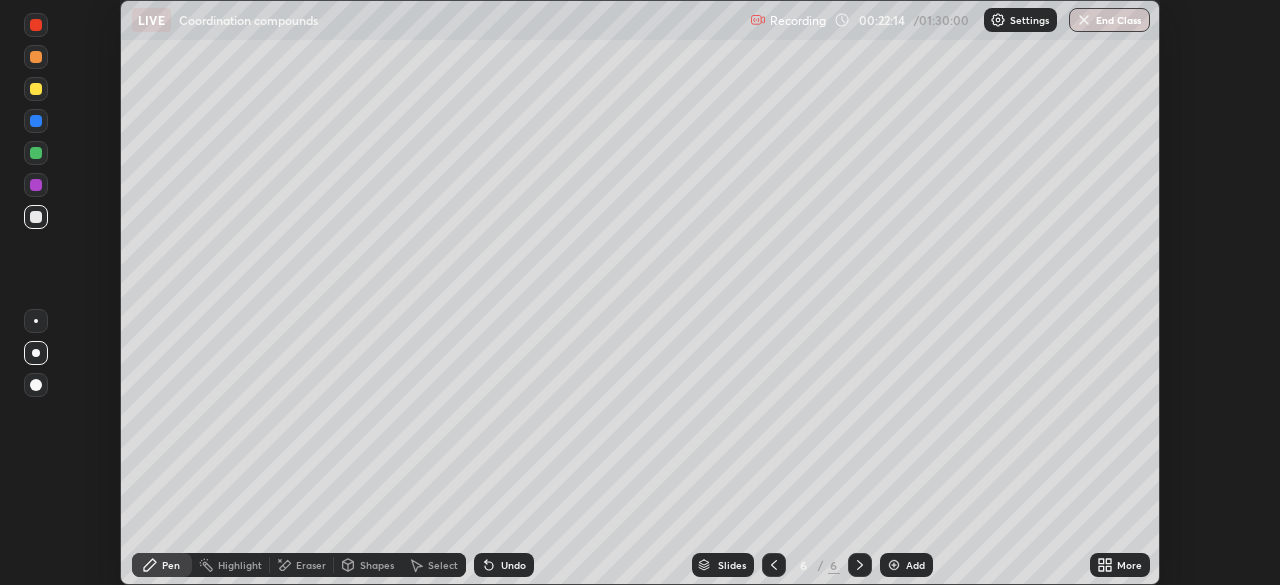 click at bounding box center (36, 217) 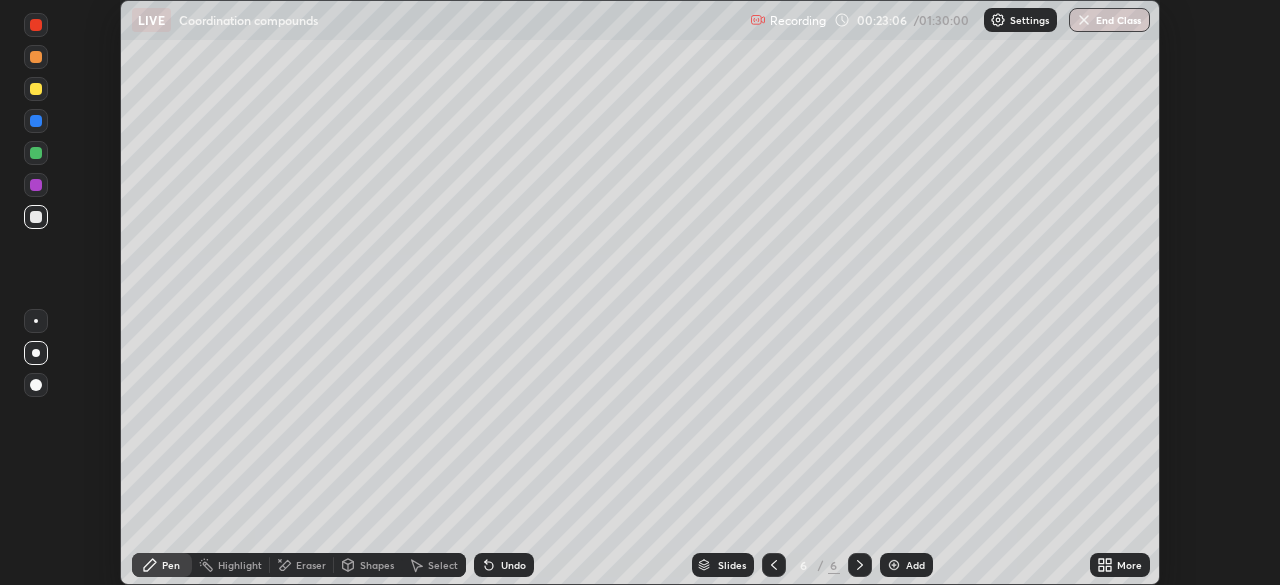 click on "Undo" at bounding box center [513, 565] 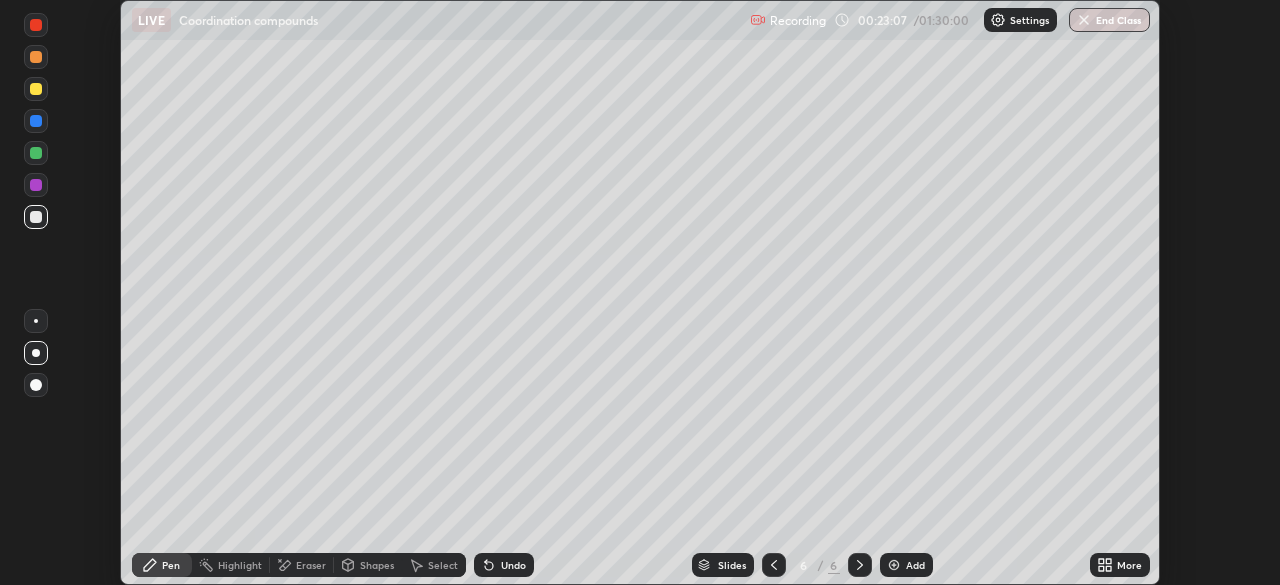 click on "Undo" at bounding box center (513, 565) 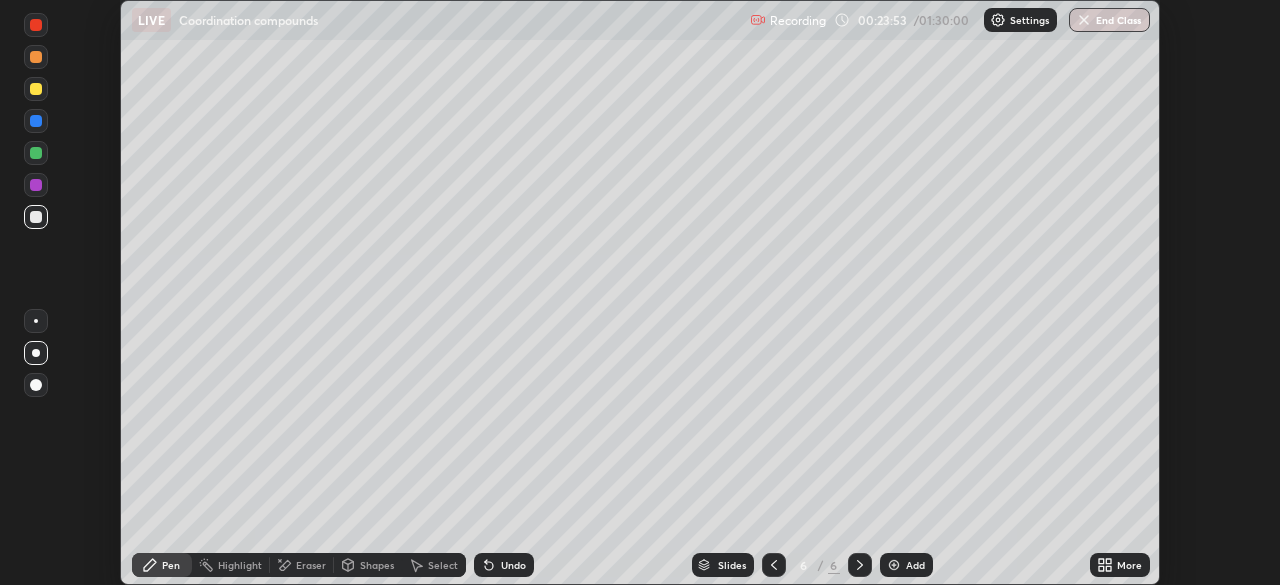 click at bounding box center (36, 57) 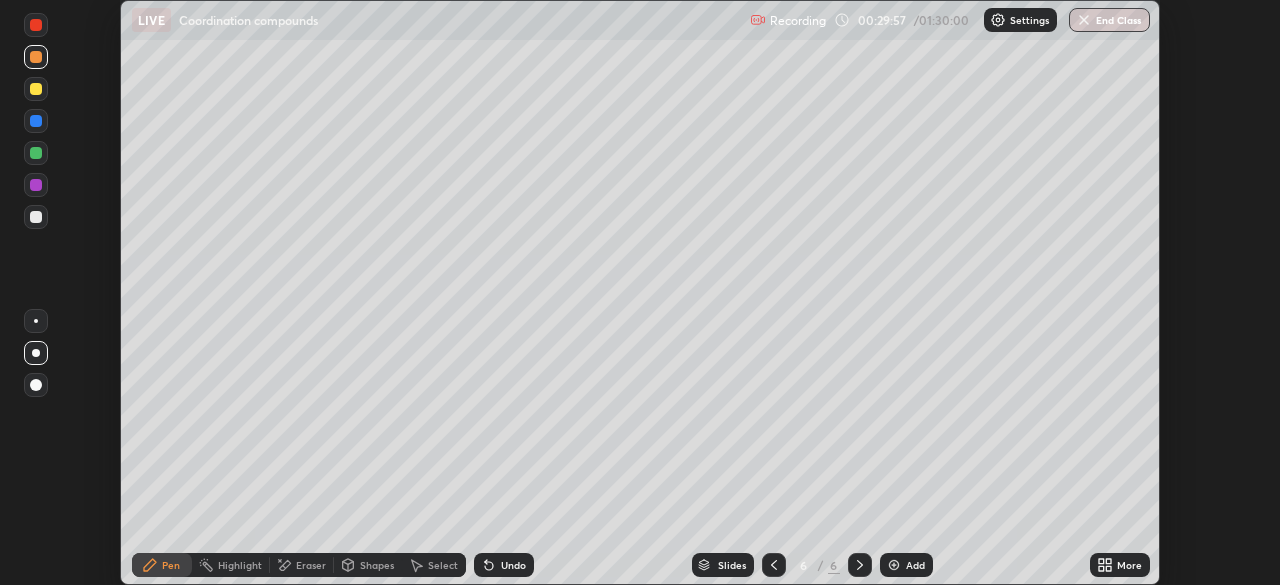 click 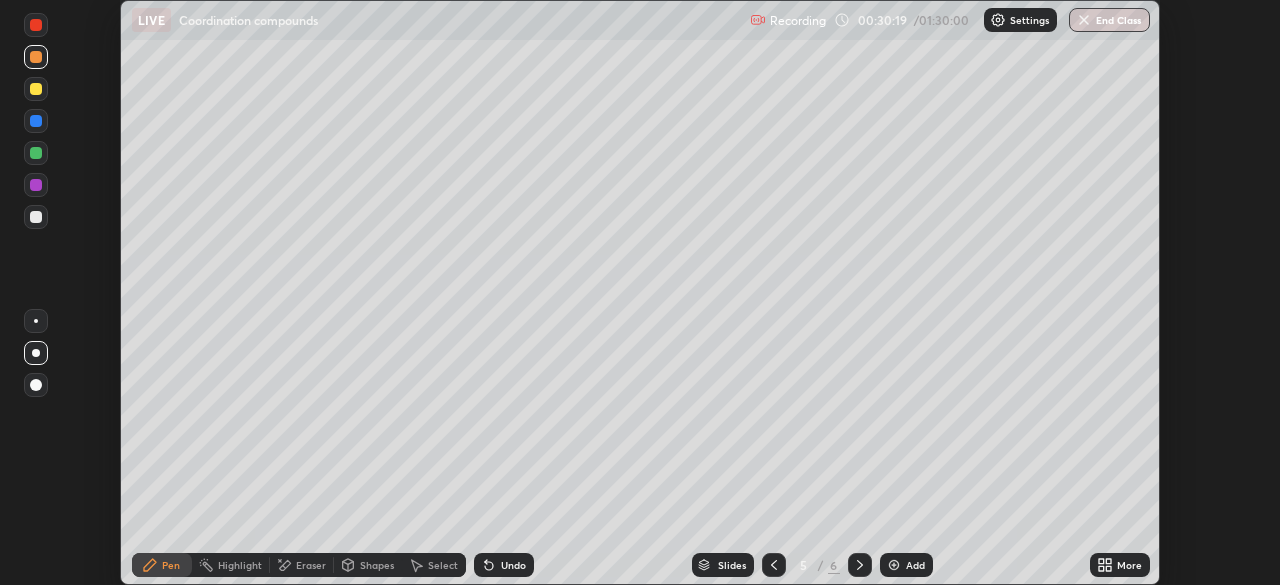 click on "Undo" at bounding box center [513, 565] 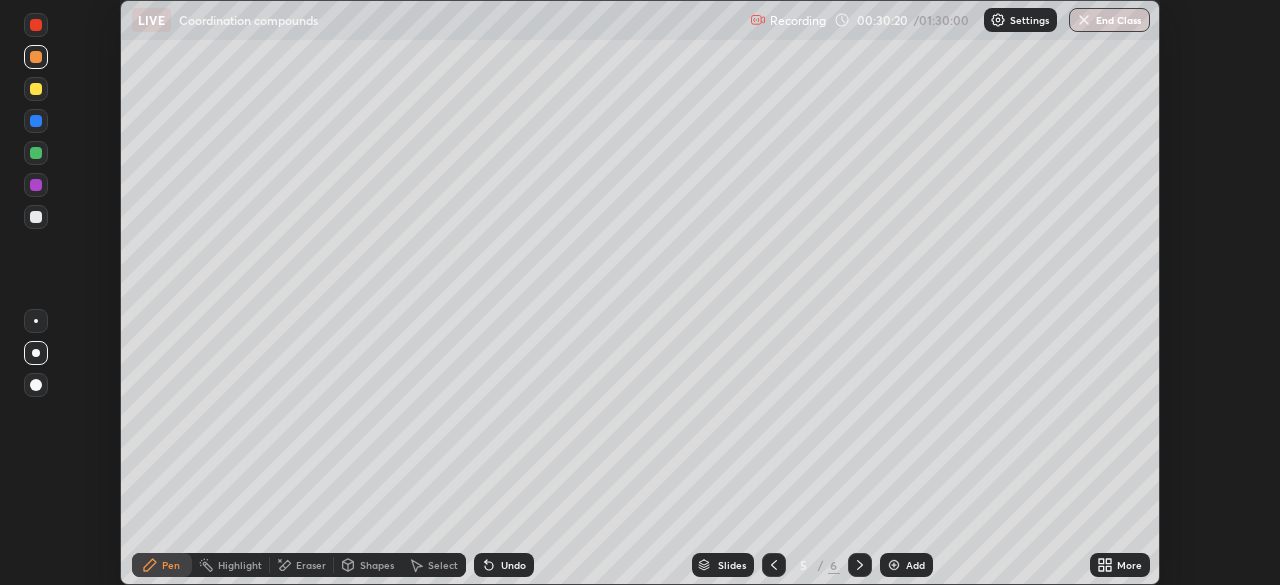 click on "Undo" at bounding box center [513, 565] 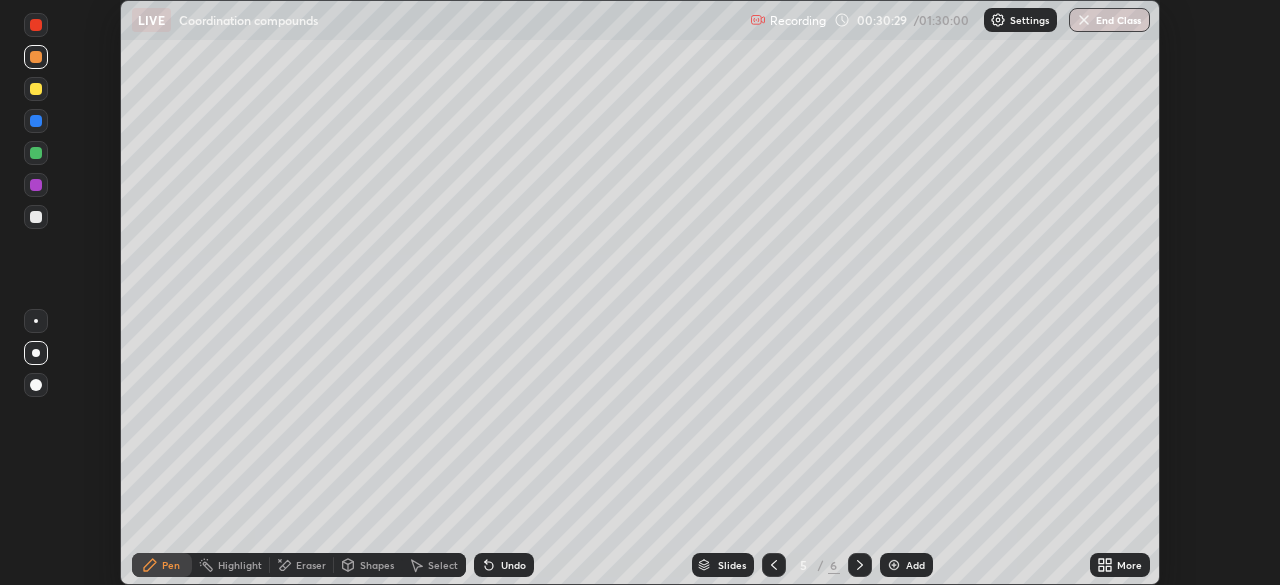 click 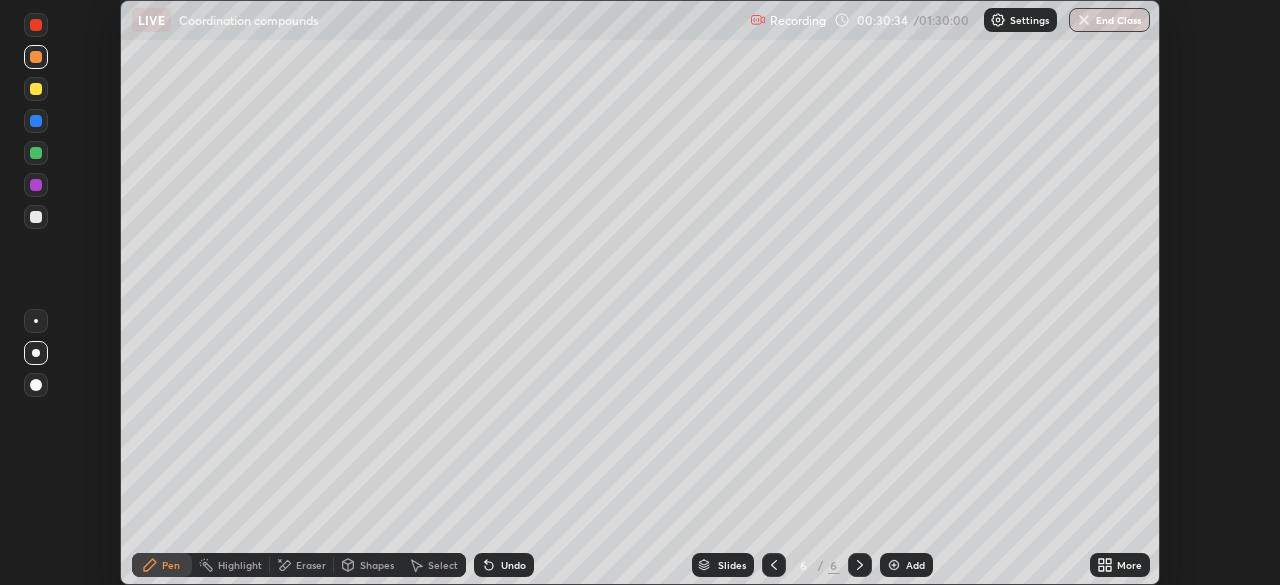 click on "Add" at bounding box center [915, 565] 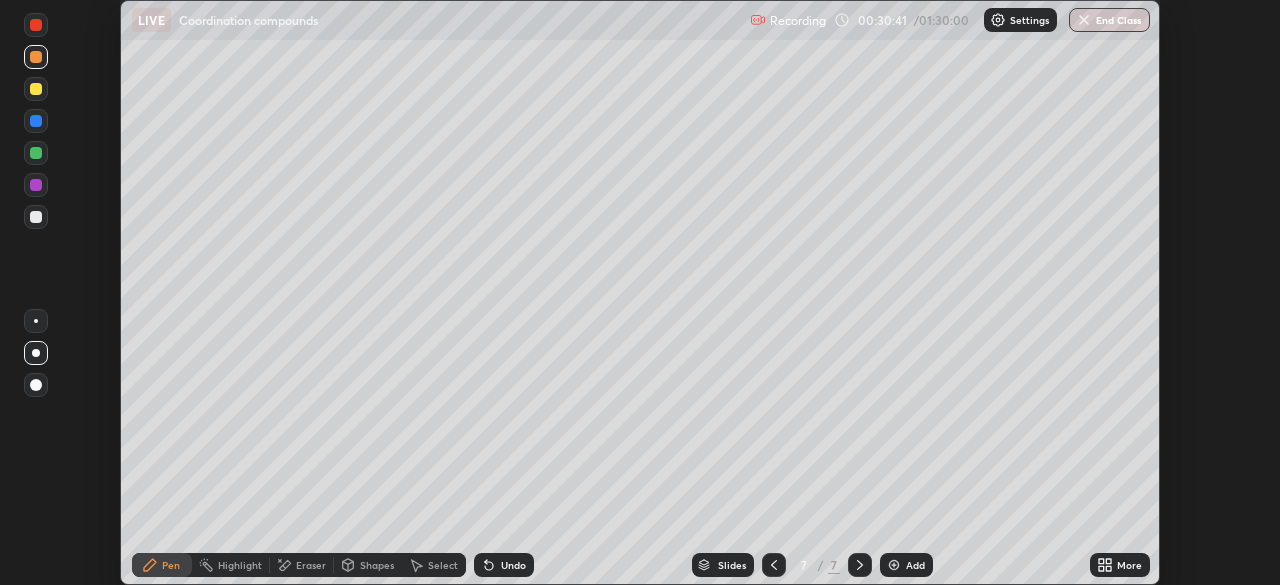click at bounding box center (36, 89) 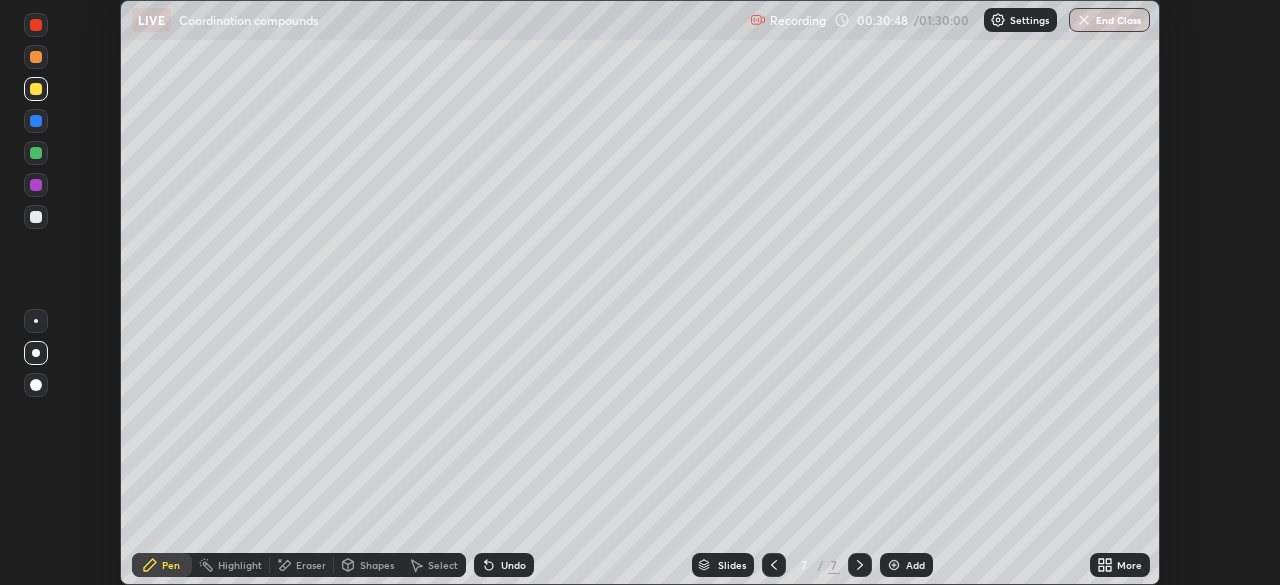 click at bounding box center (36, 217) 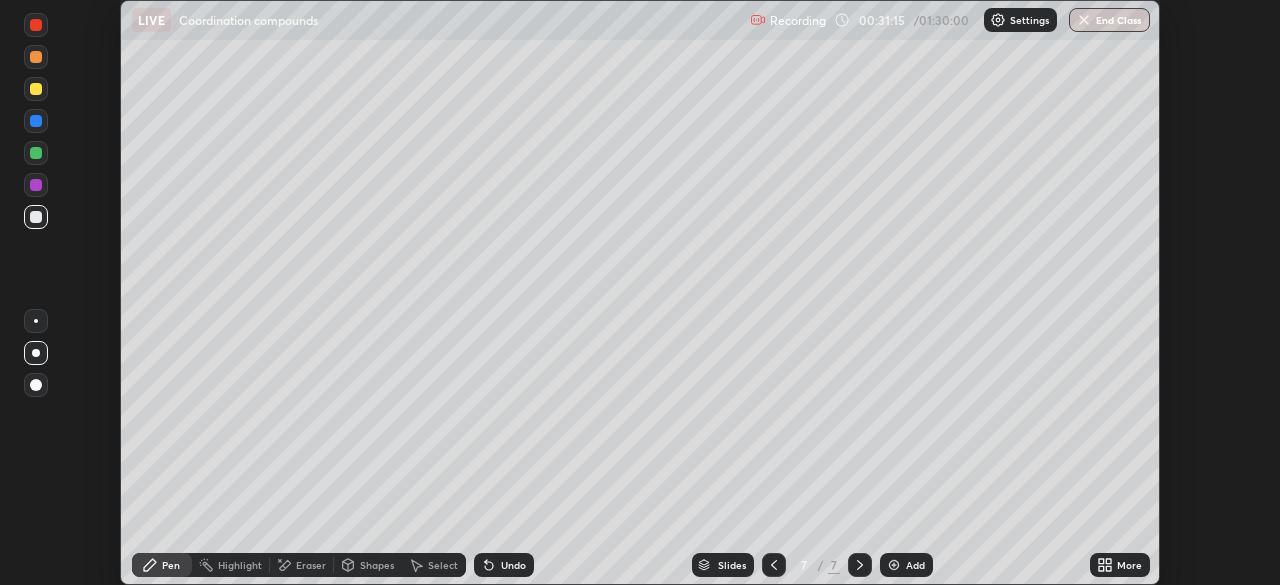 click at bounding box center [36, 57] 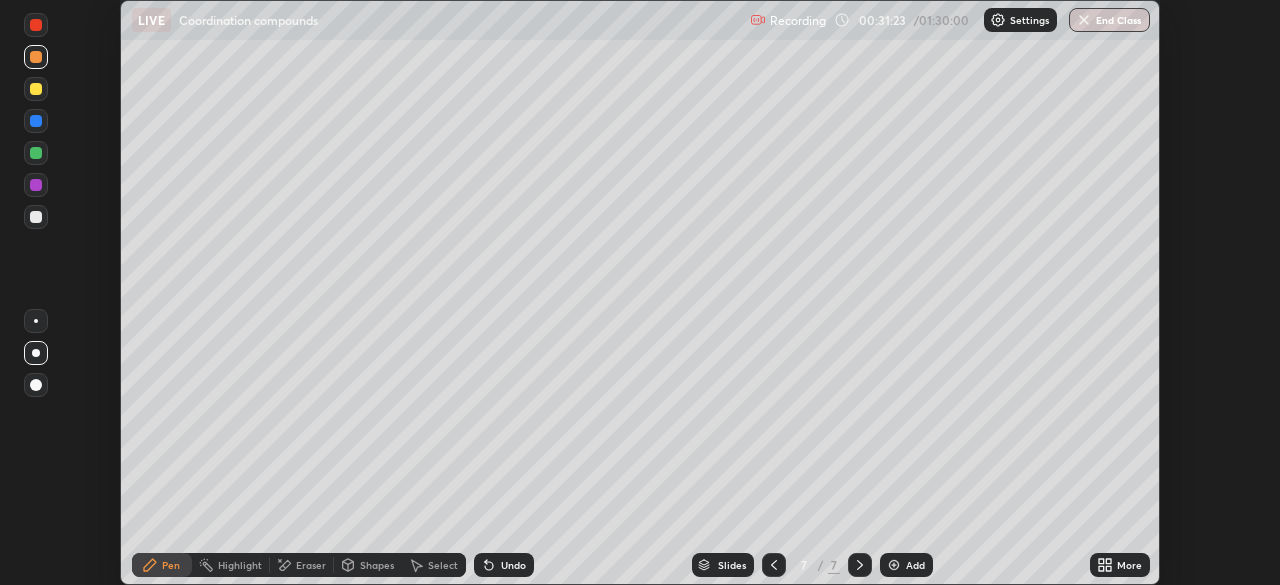 click at bounding box center [36, 217] 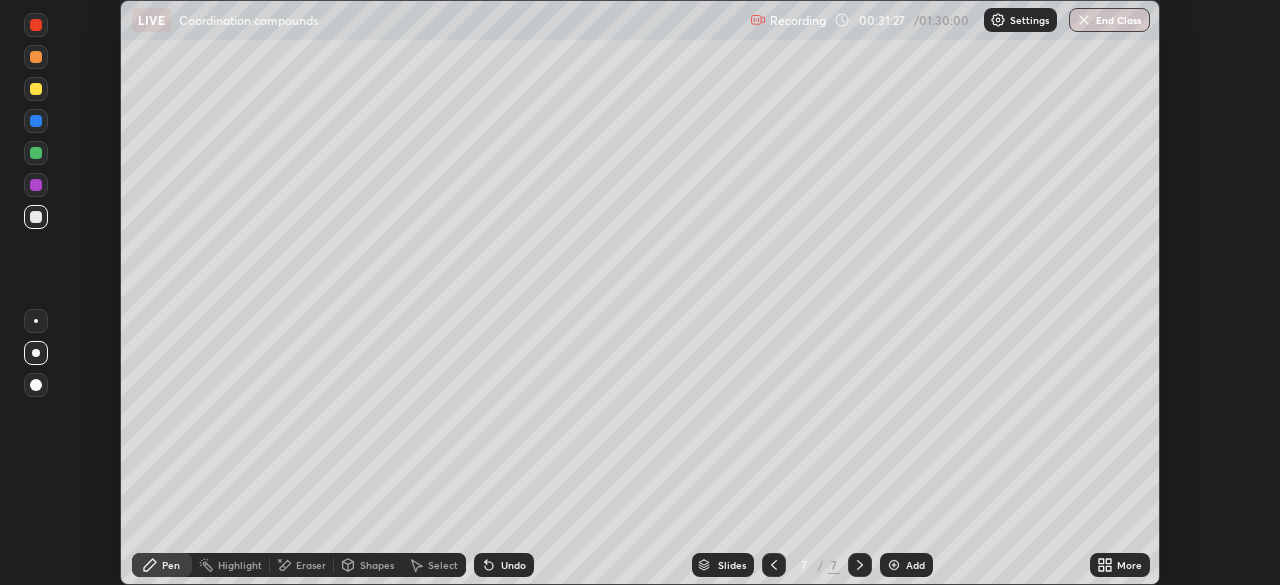 click at bounding box center [36, 89] 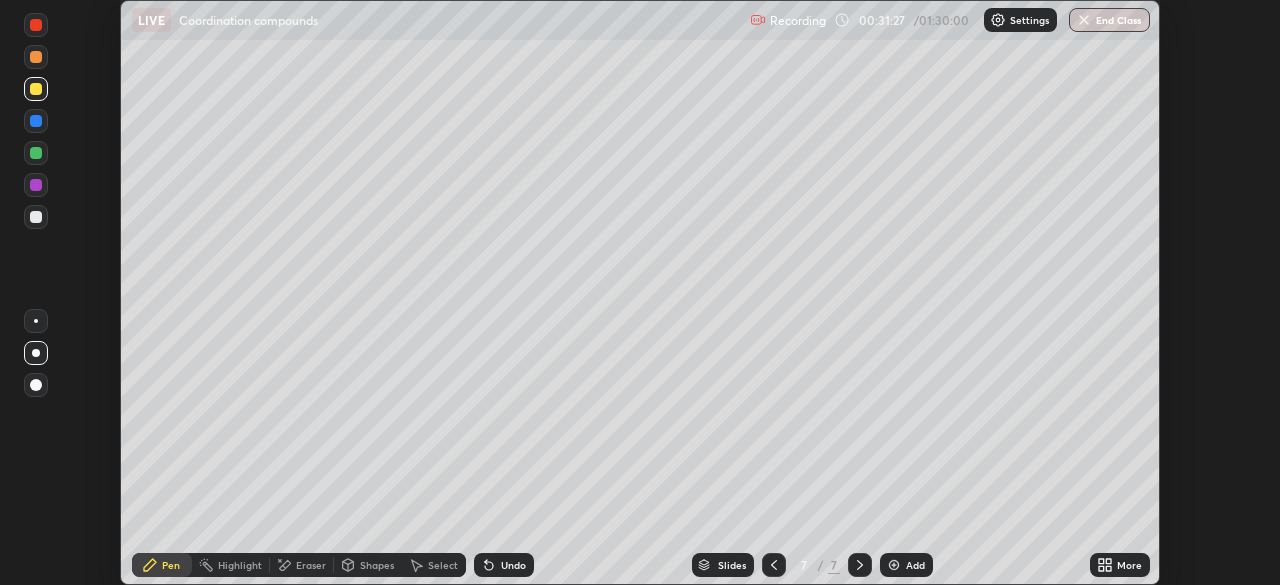 click at bounding box center [36, 89] 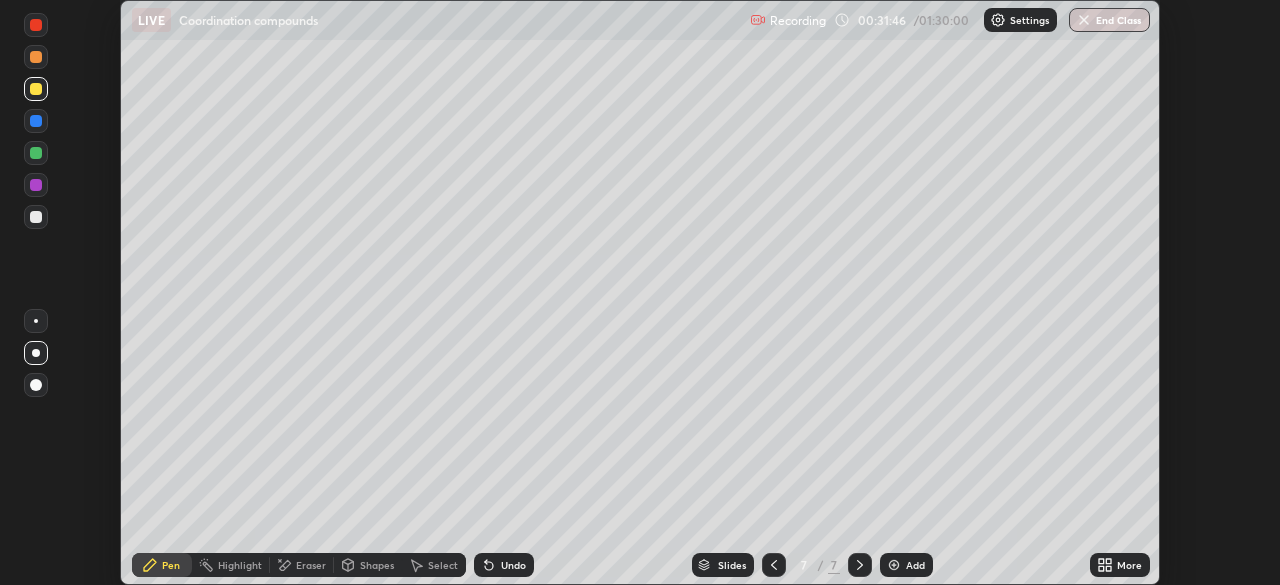 click at bounding box center (36, 217) 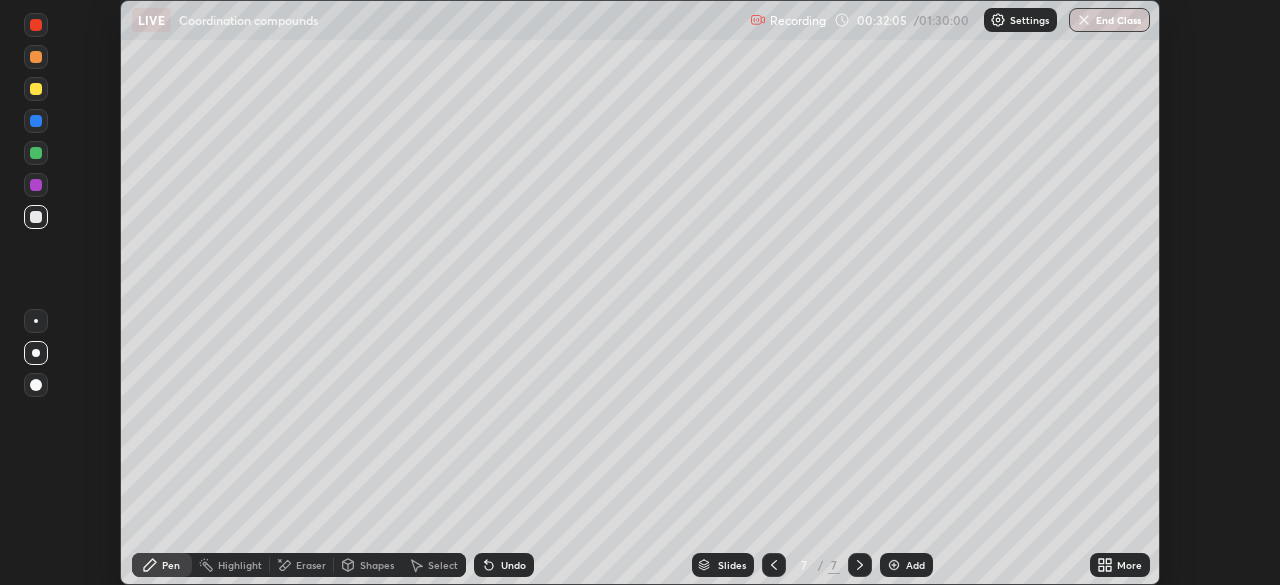 click on "Undo" at bounding box center (513, 565) 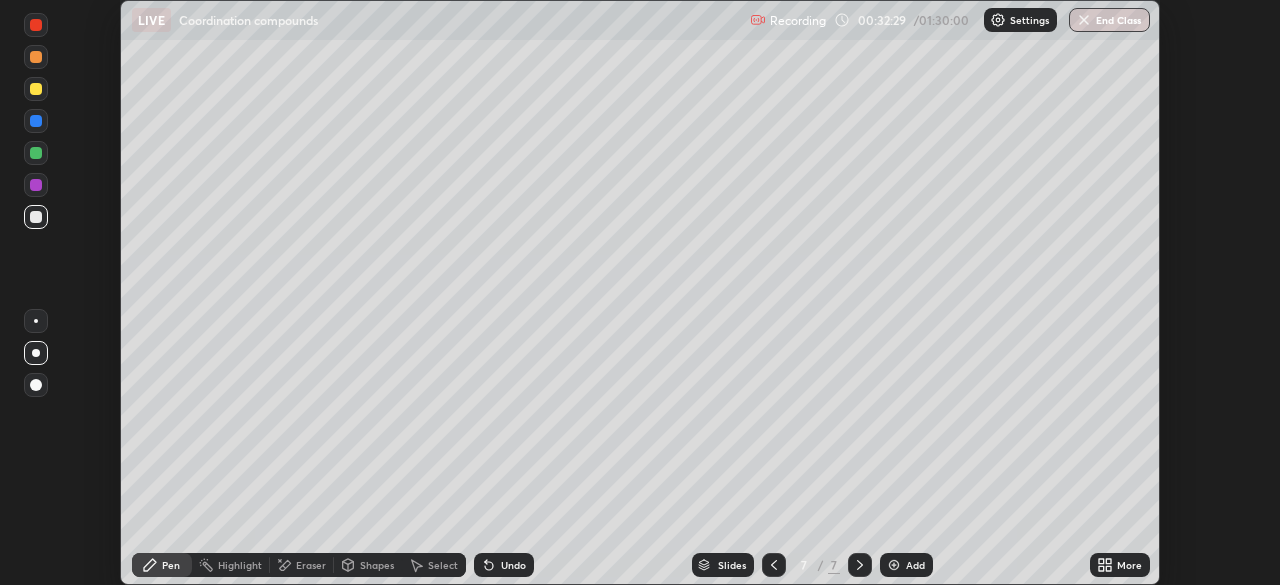 click at bounding box center (36, 57) 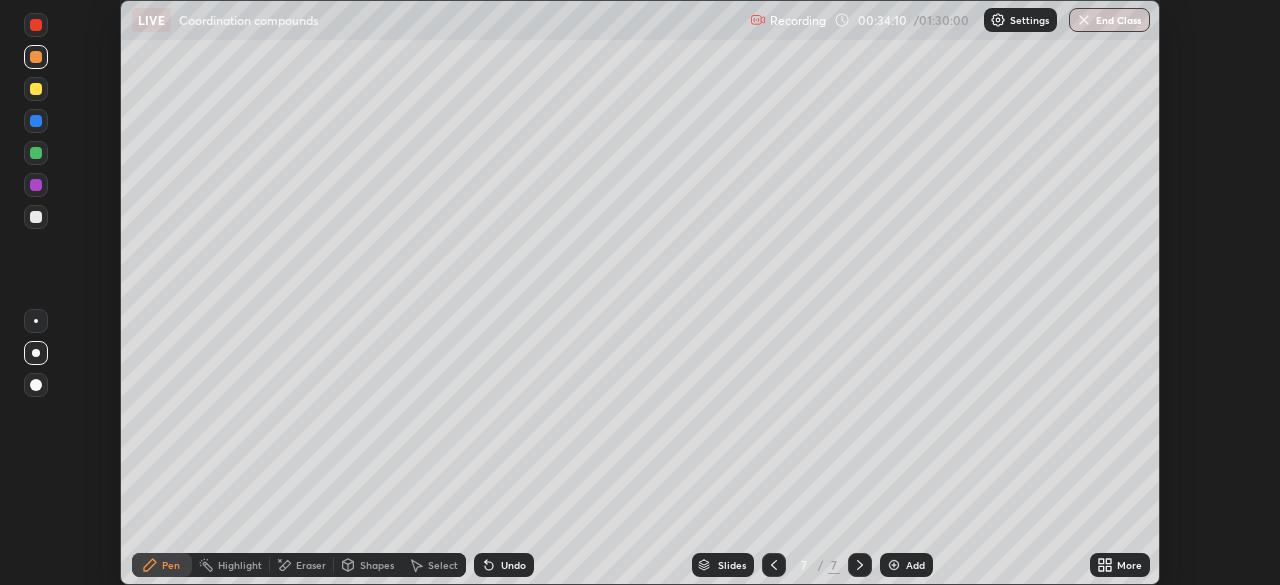 click on "Add" at bounding box center [915, 565] 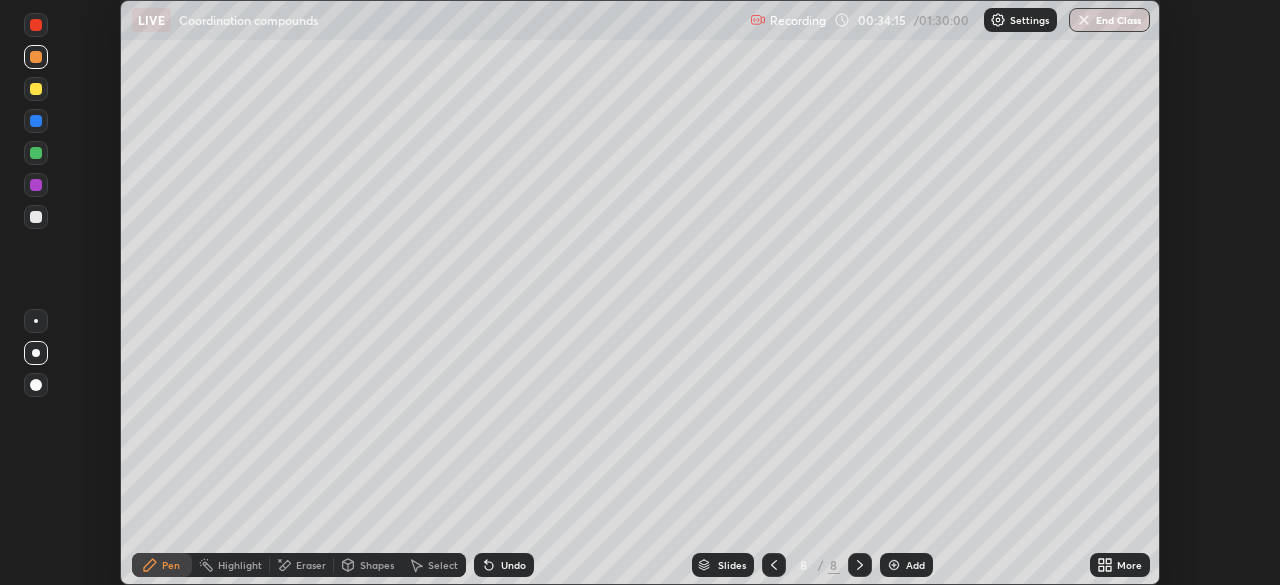 click at bounding box center (36, 217) 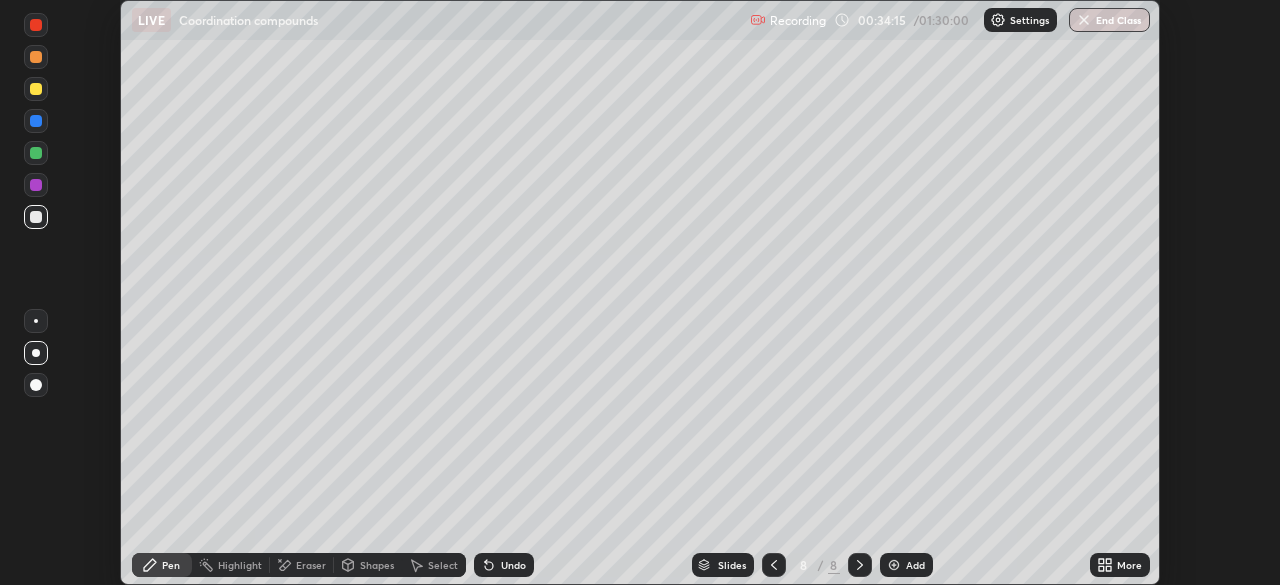 click at bounding box center (36, 217) 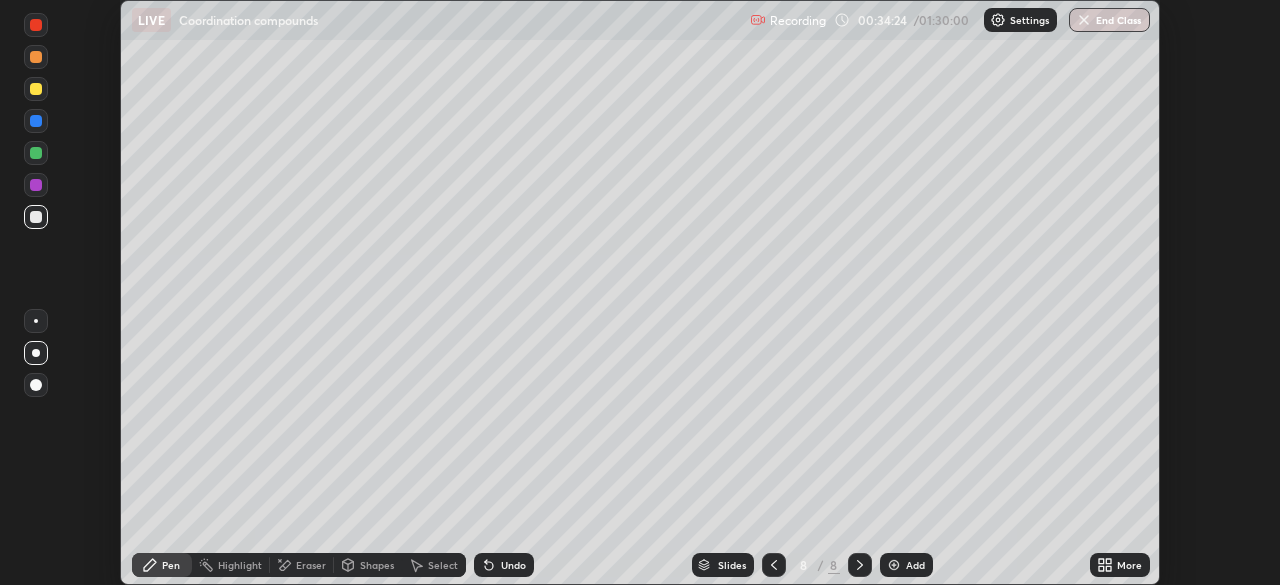 click on "Undo" at bounding box center (513, 565) 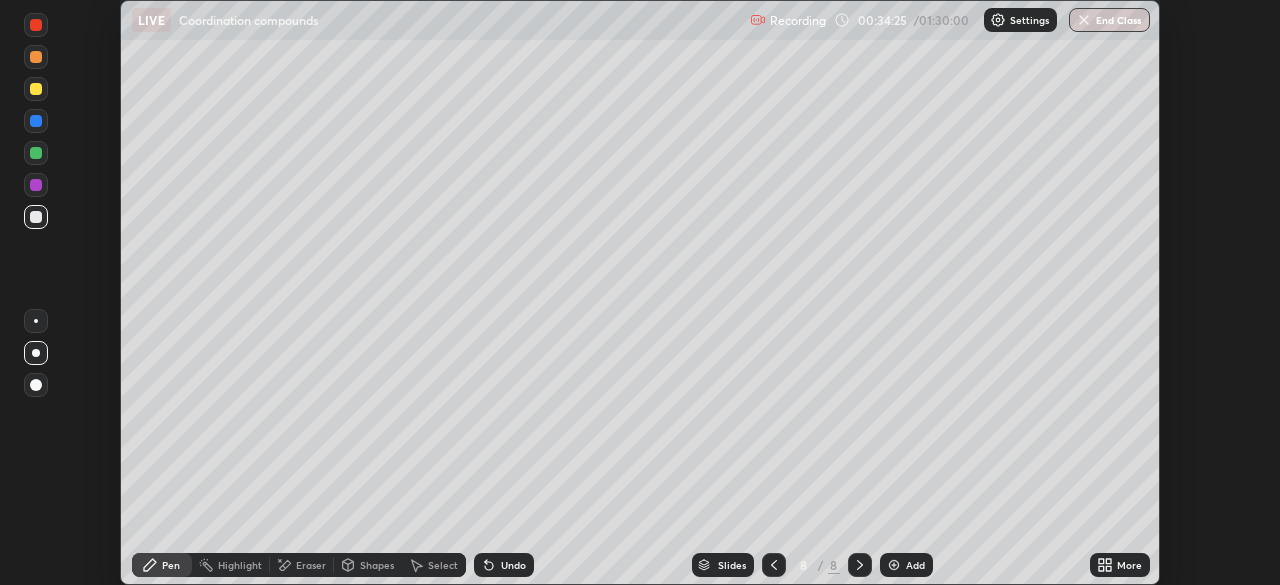 click on "Undo" at bounding box center [513, 565] 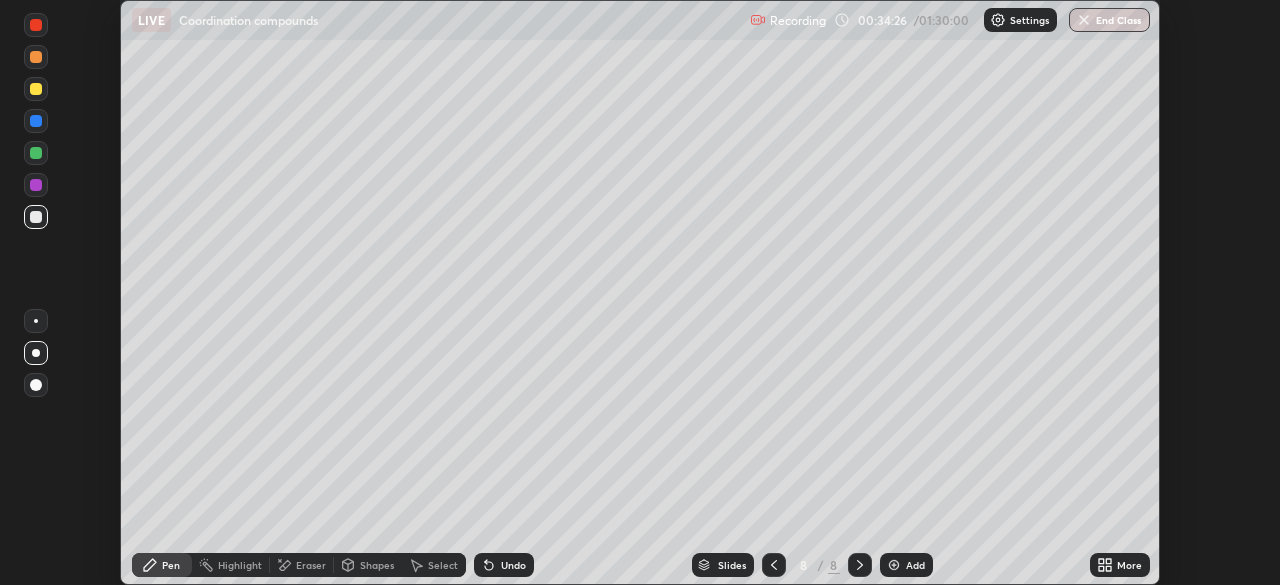 click on "Undo" at bounding box center (513, 565) 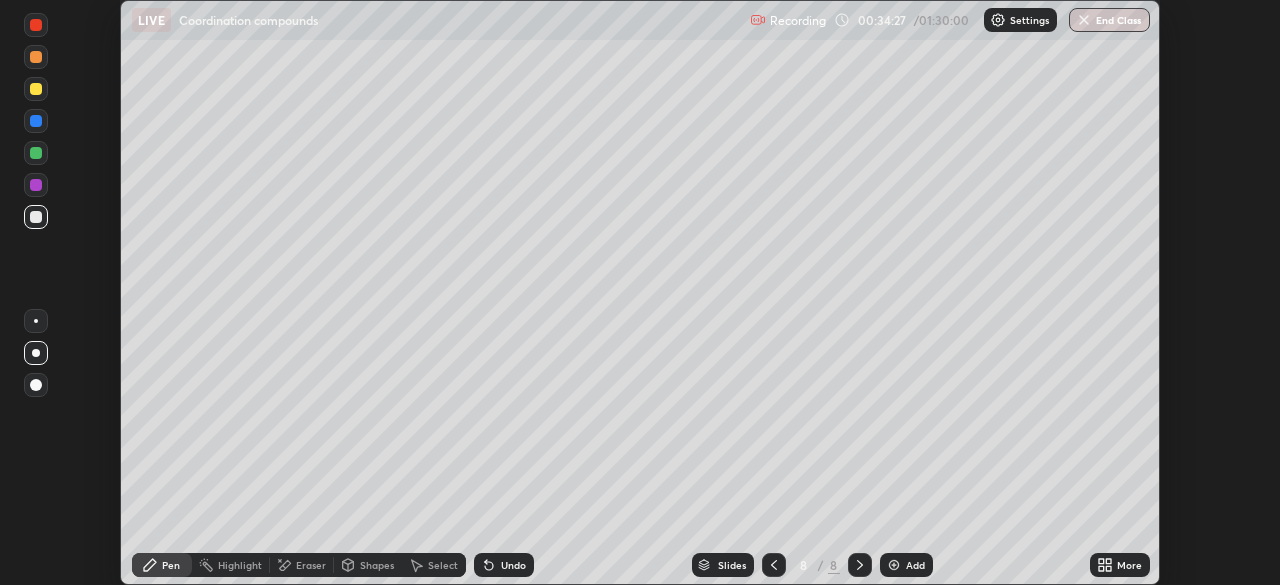 click at bounding box center [36, 57] 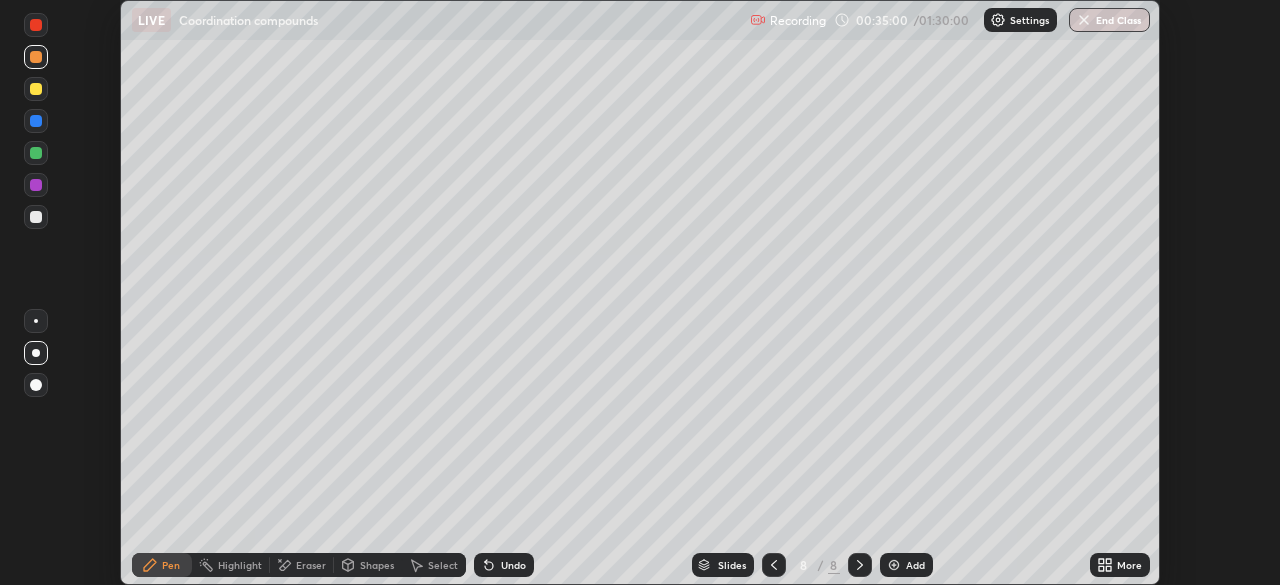 click on "Undo" at bounding box center (513, 565) 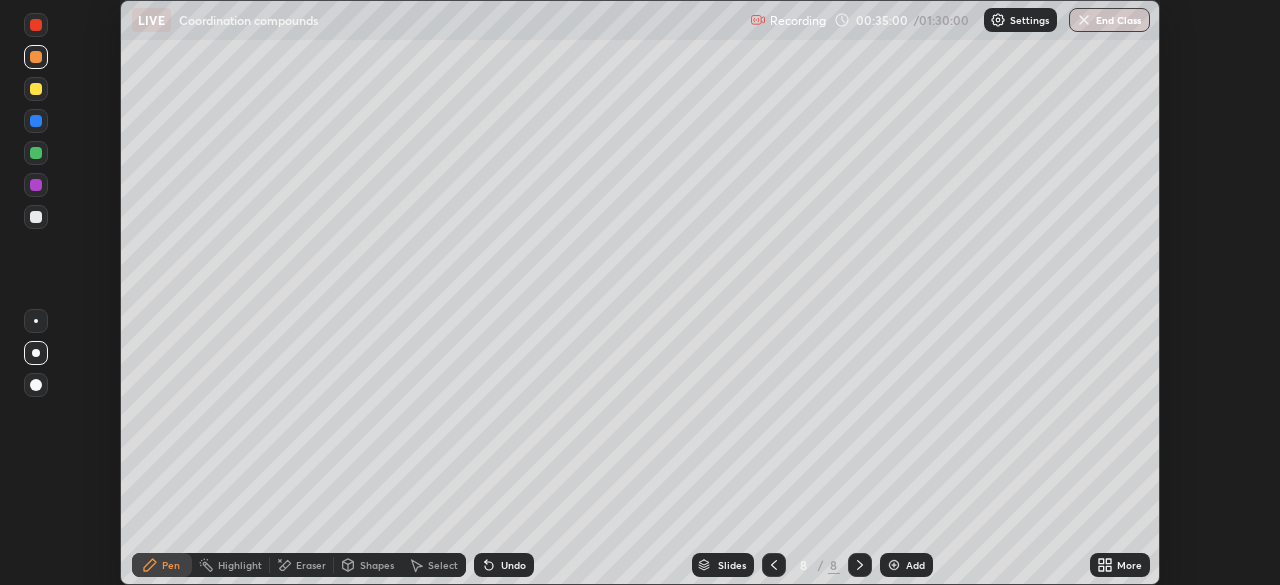 click on "Undo" at bounding box center (513, 565) 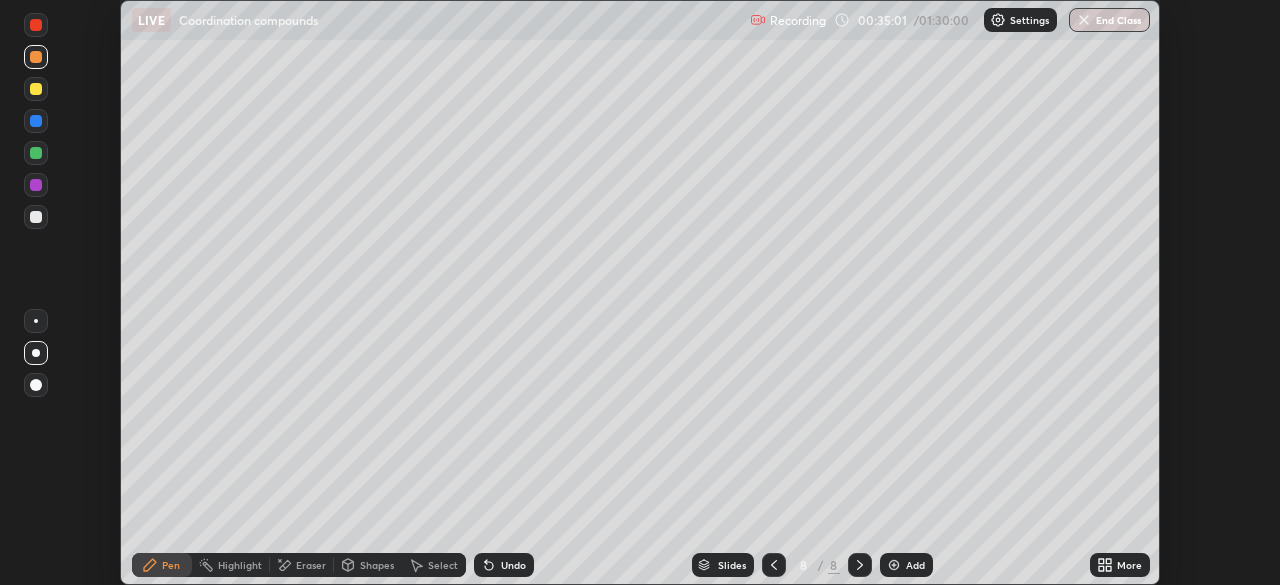 click on "Undo" at bounding box center [513, 565] 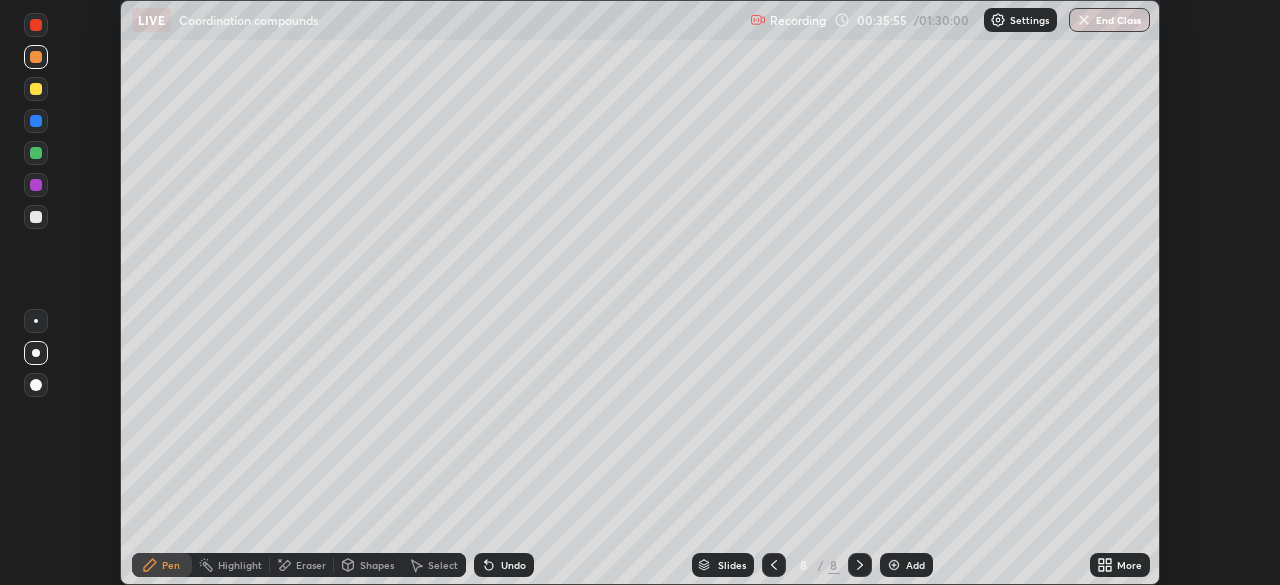 click on "Eraser" at bounding box center [311, 565] 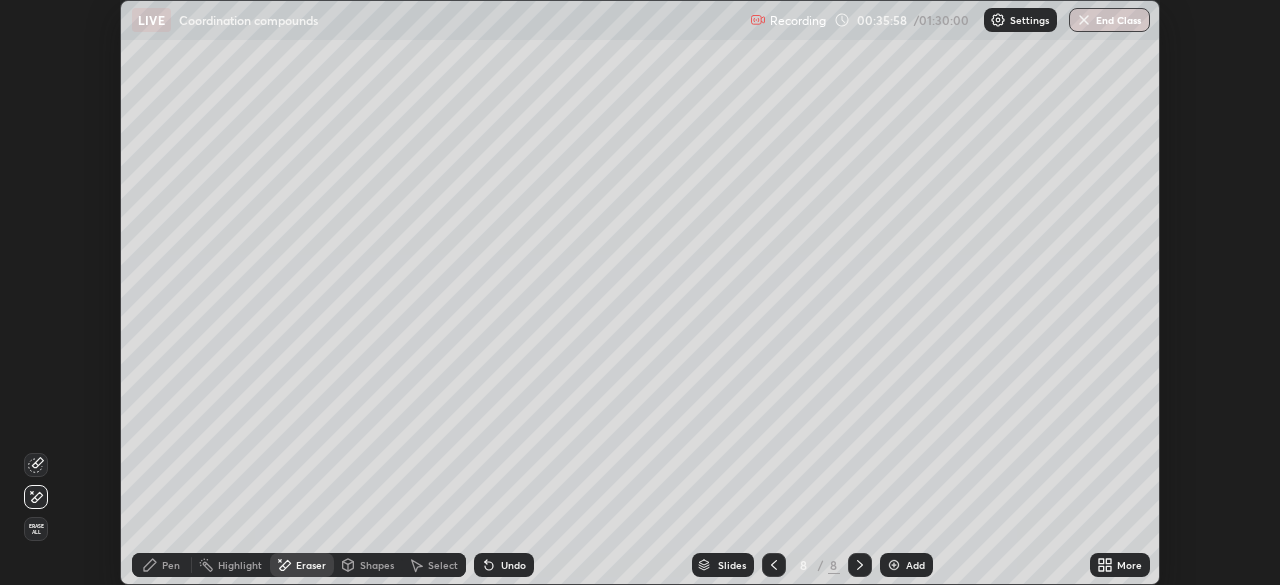 click on "Pen" at bounding box center (171, 565) 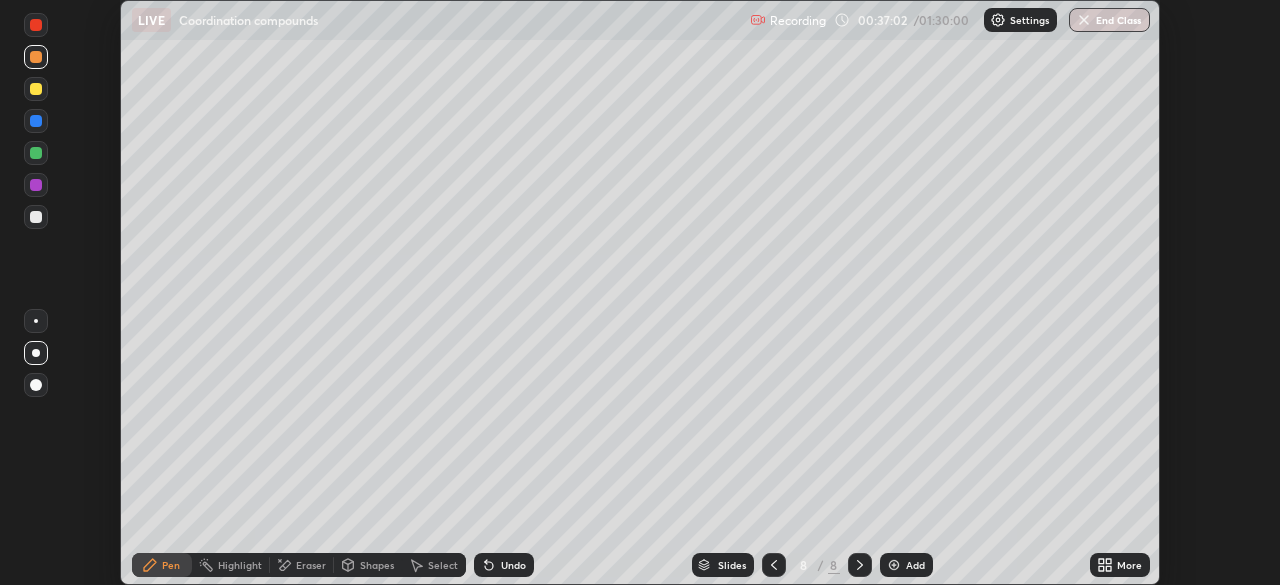 click on "Add" at bounding box center (915, 565) 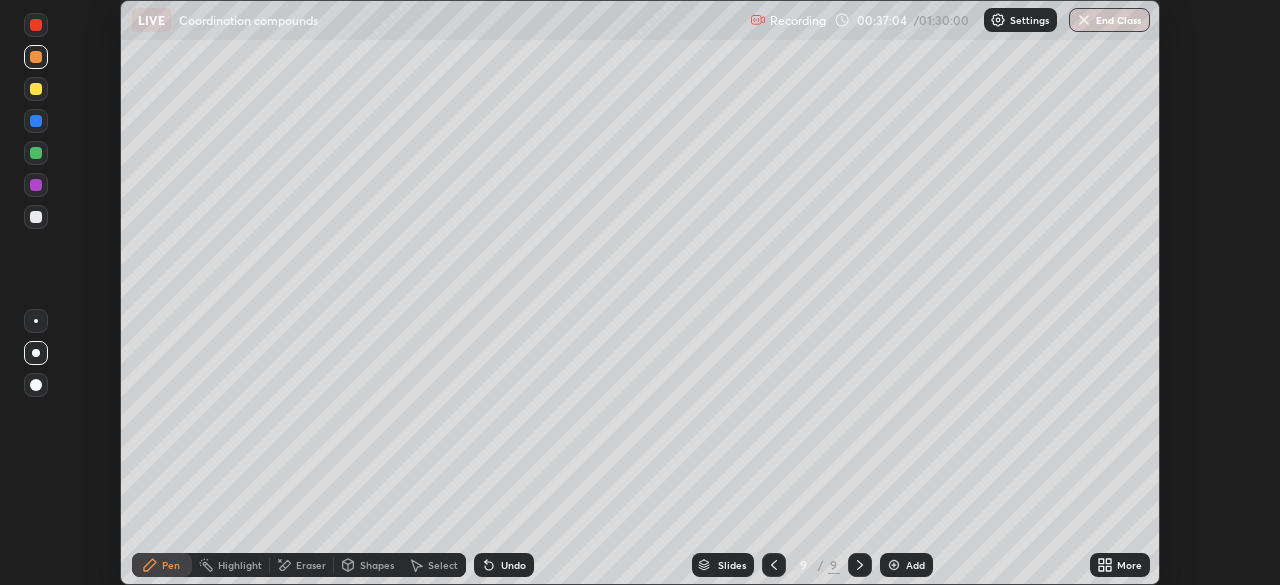 click at bounding box center (36, 57) 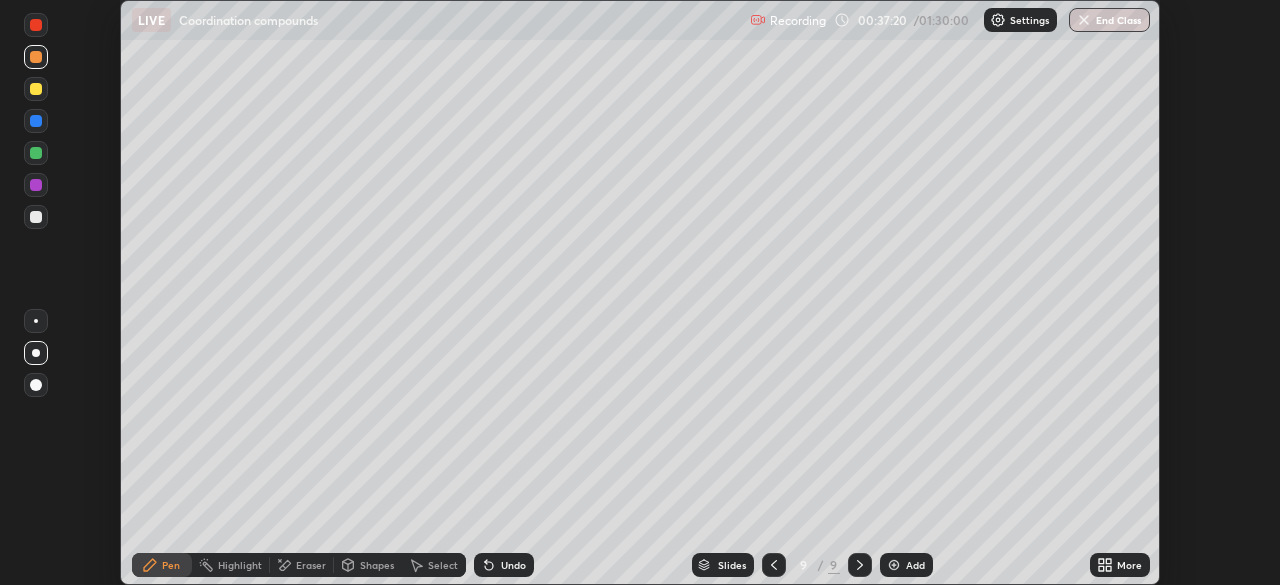 click at bounding box center [36, 217] 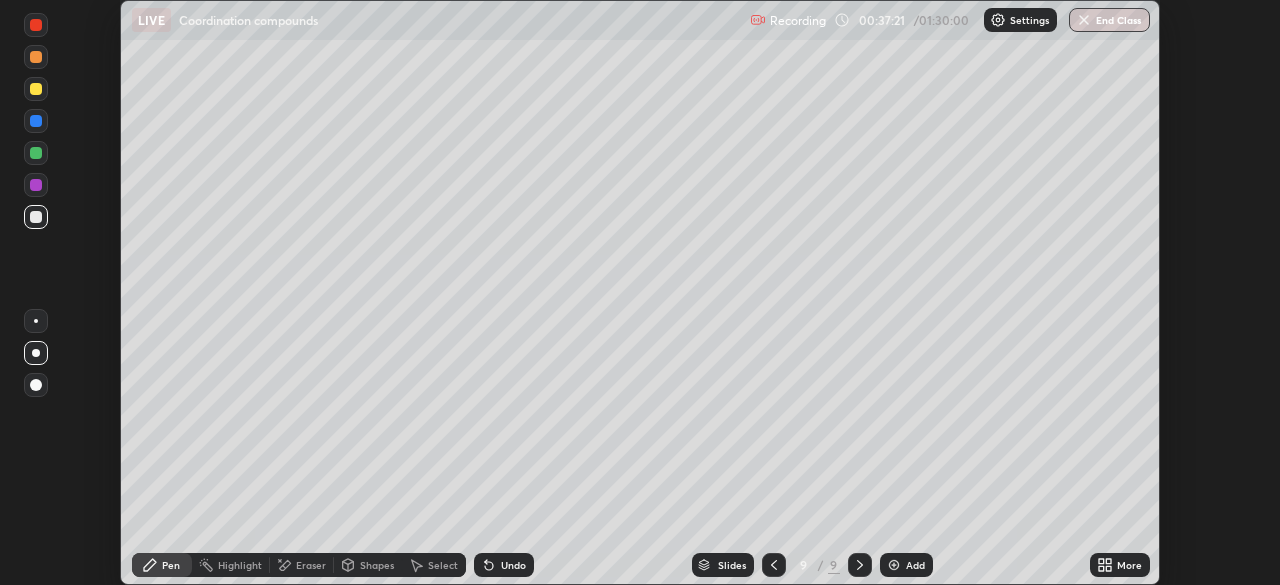 click at bounding box center (36, 217) 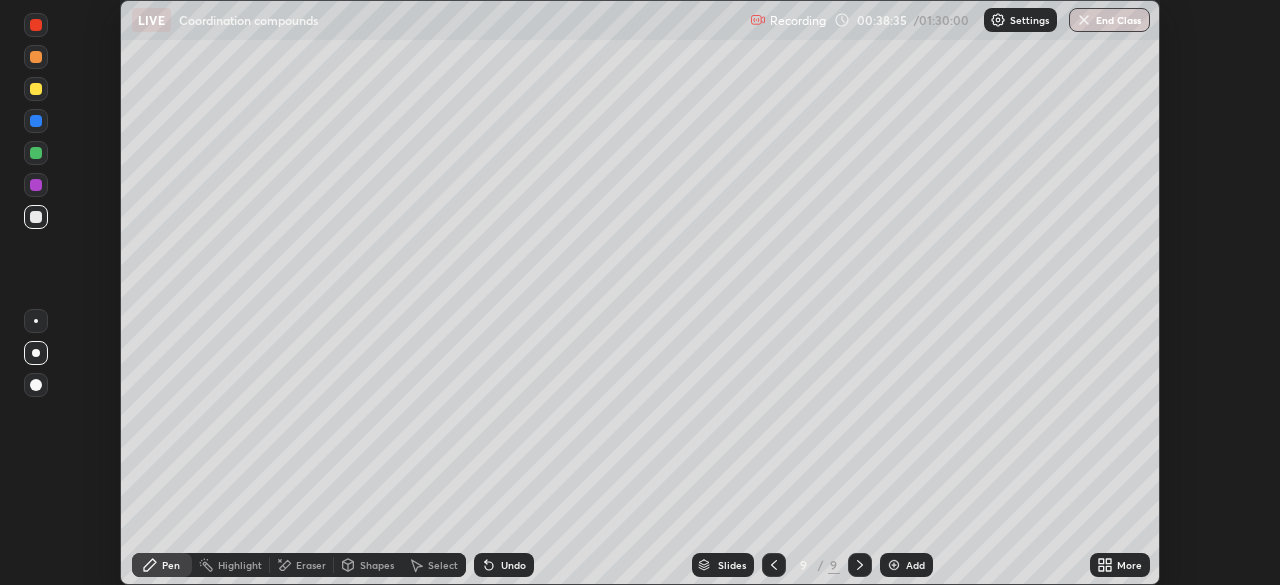click at bounding box center [36, 89] 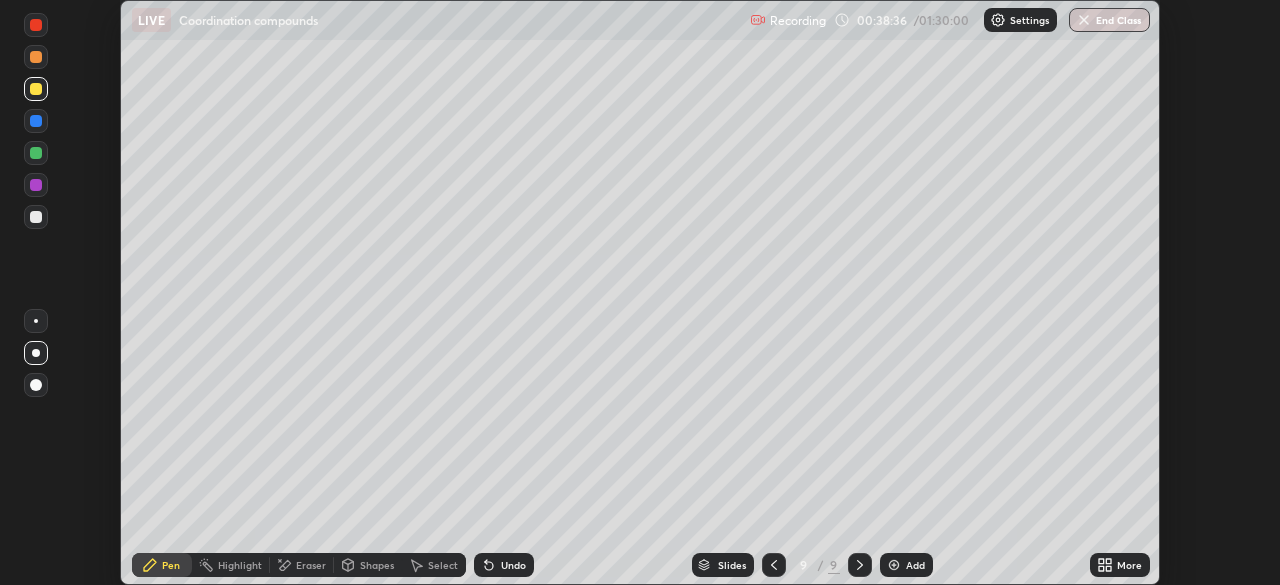 click at bounding box center (36, 89) 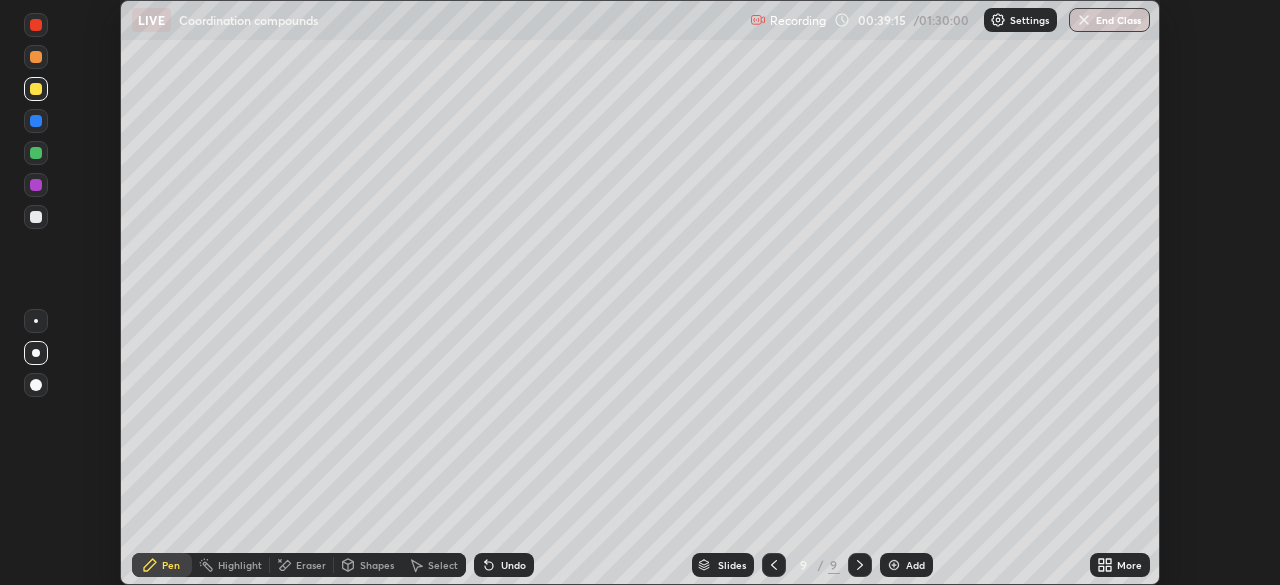 click on "Select" at bounding box center [443, 565] 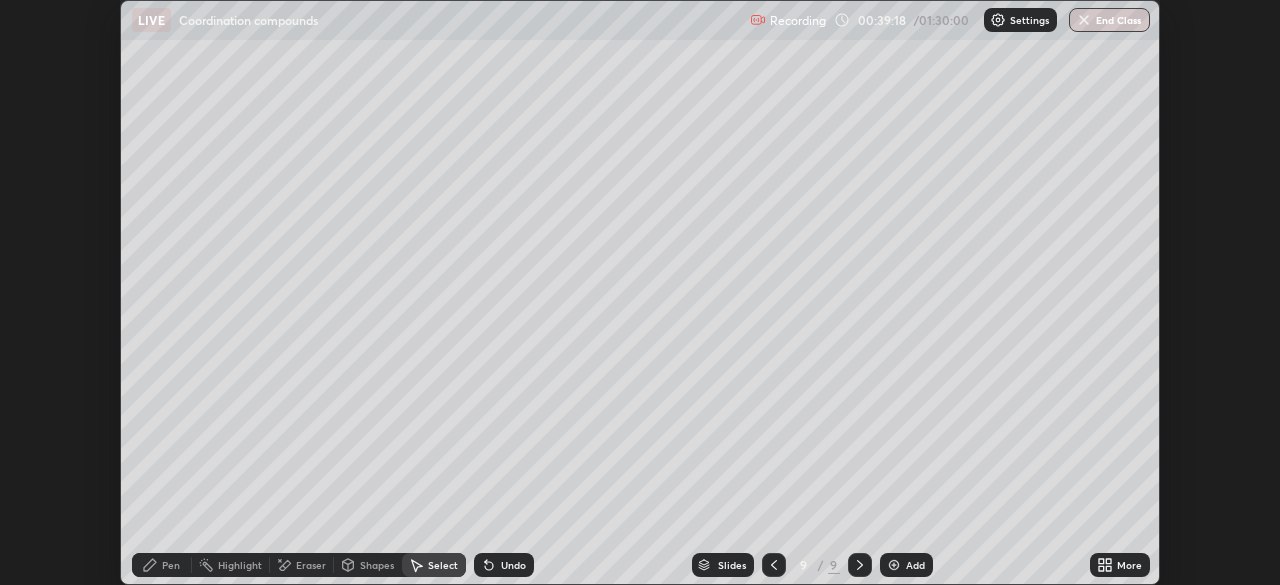click on "0 ° Undo Copy Duplicate Duplicate to new slide Delete" at bounding box center (640, 292) 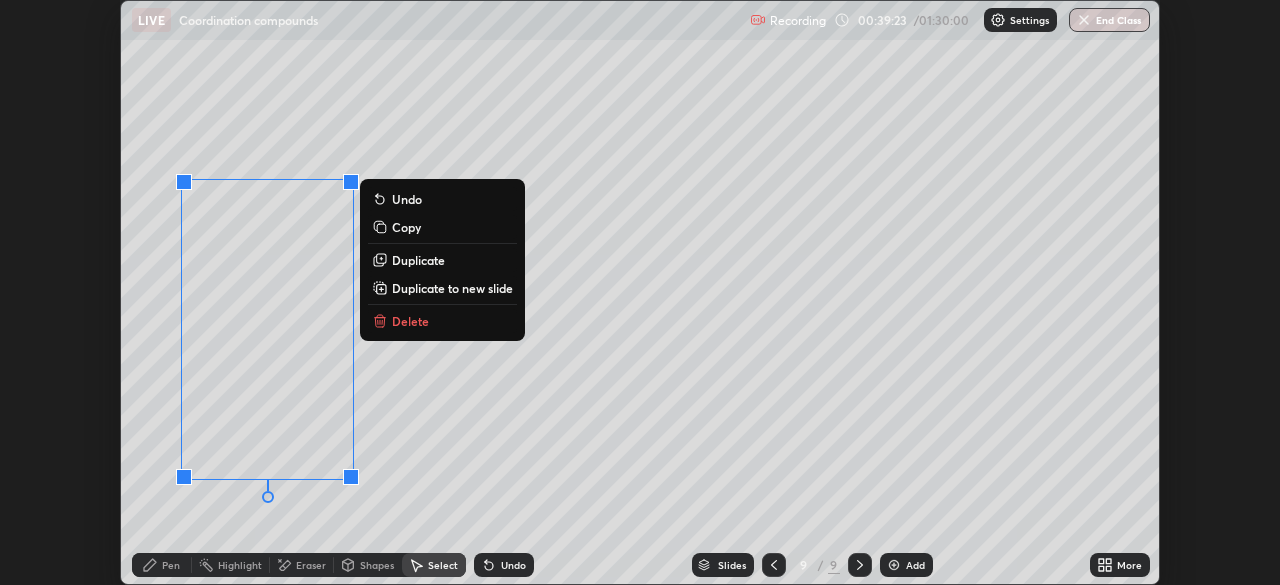 click on "Pen" at bounding box center (171, 565) 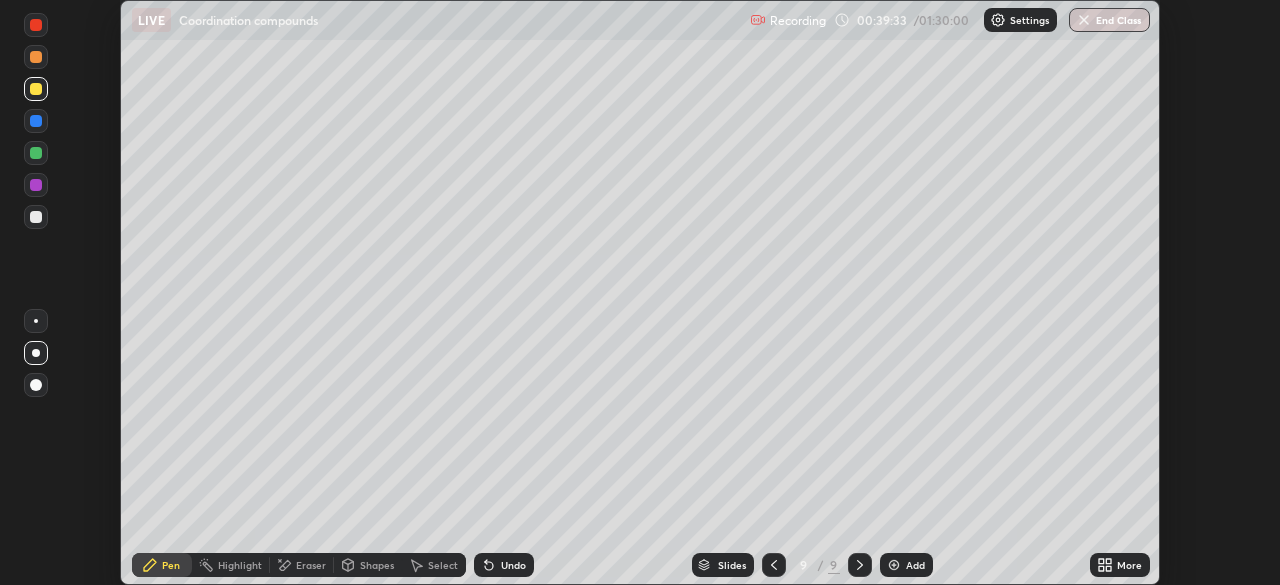 click on "Select" at bounding box center (443, 565) 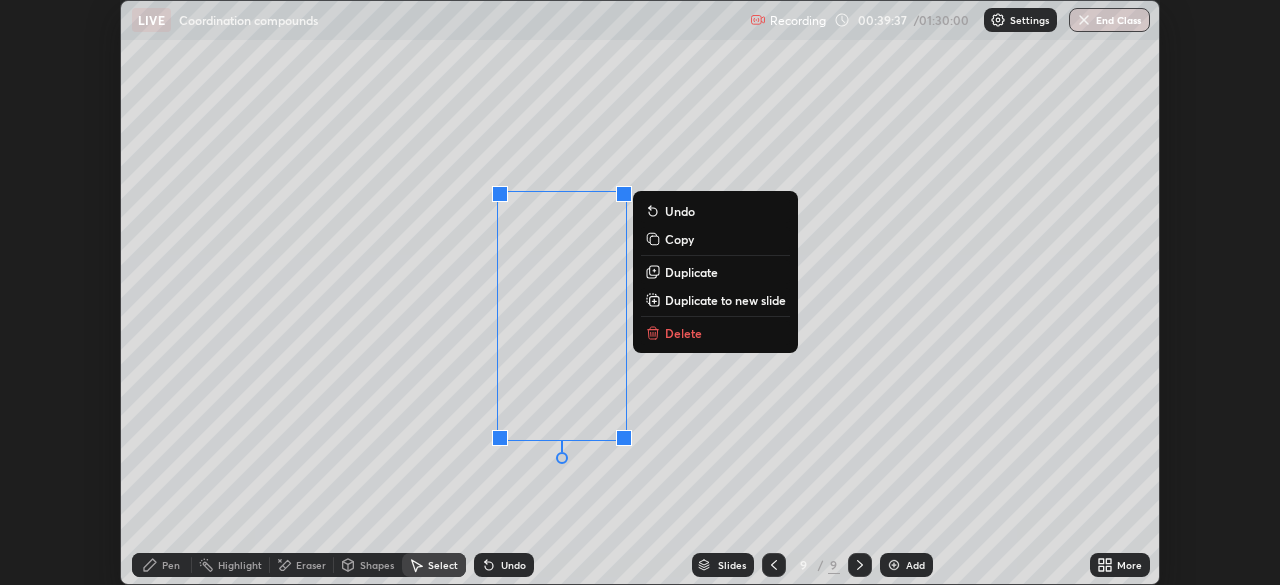 click on "Pen" at bounding box center [171, 565] 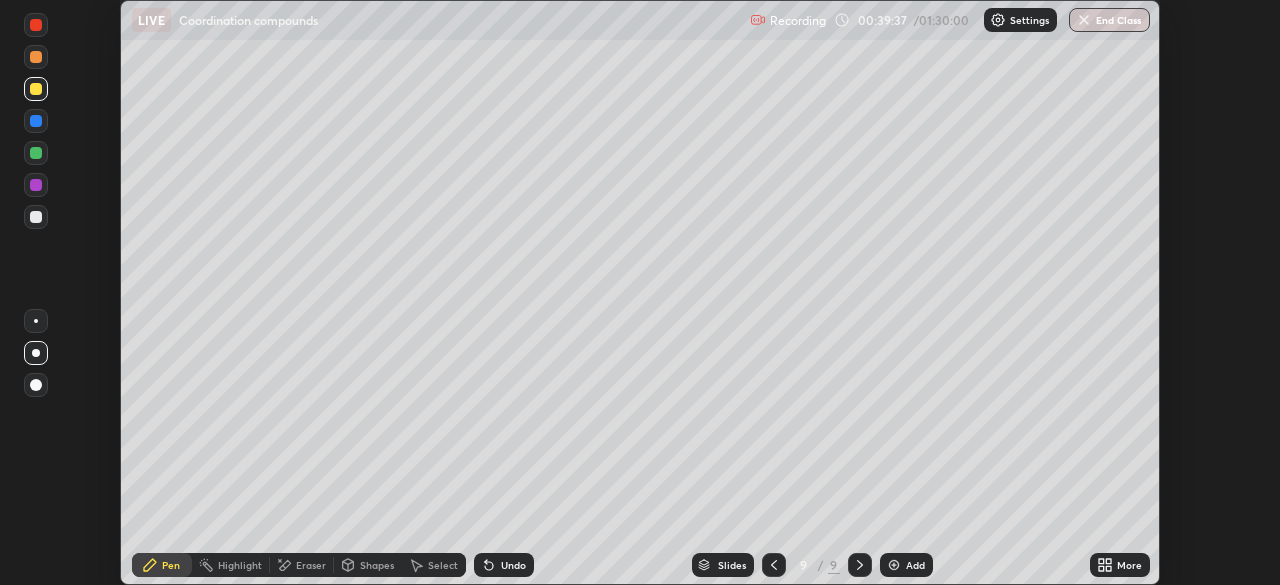 click at bounding box center (36, 217) 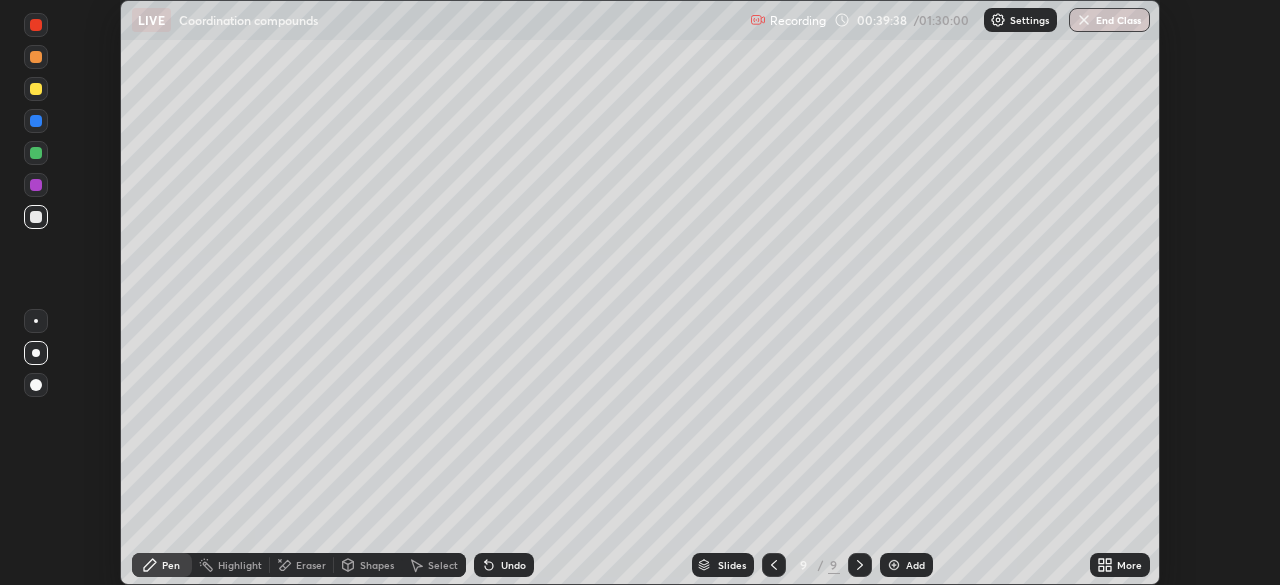 click at bounding box center [36, 217] 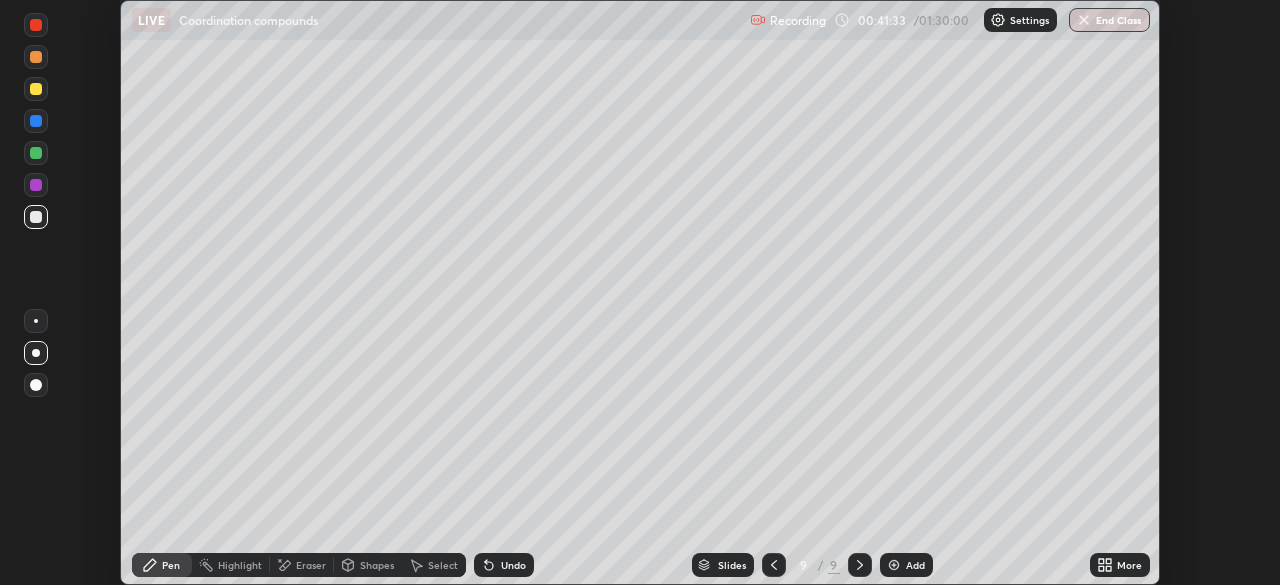 click at bounding box center [36, 57] 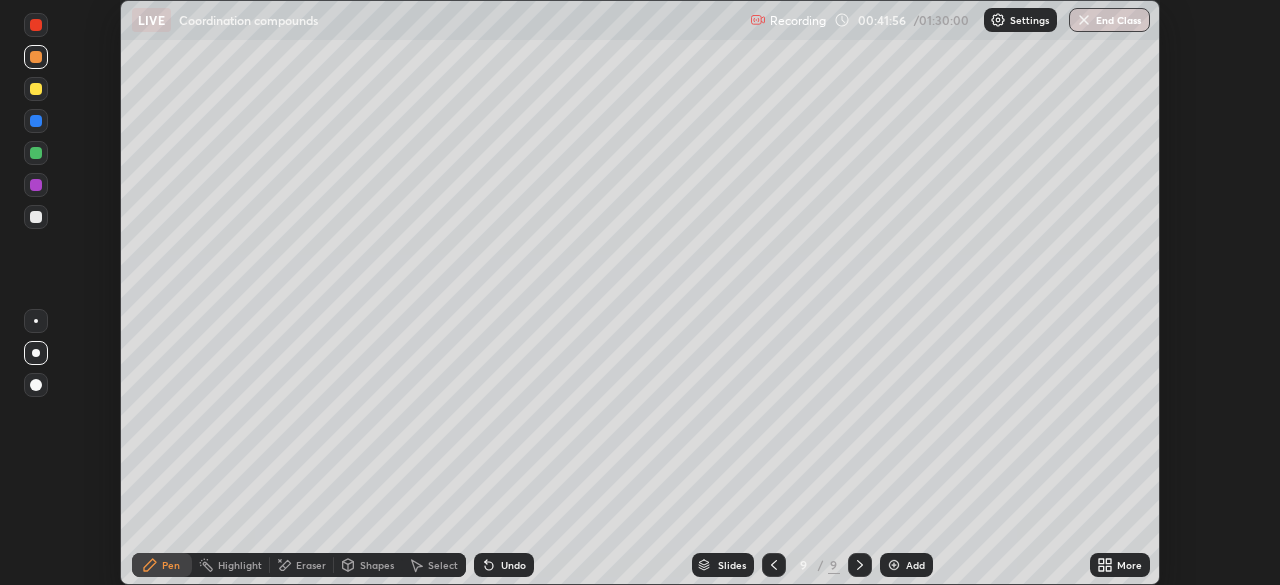 click on "Undo" at bounding box center [513, 565] 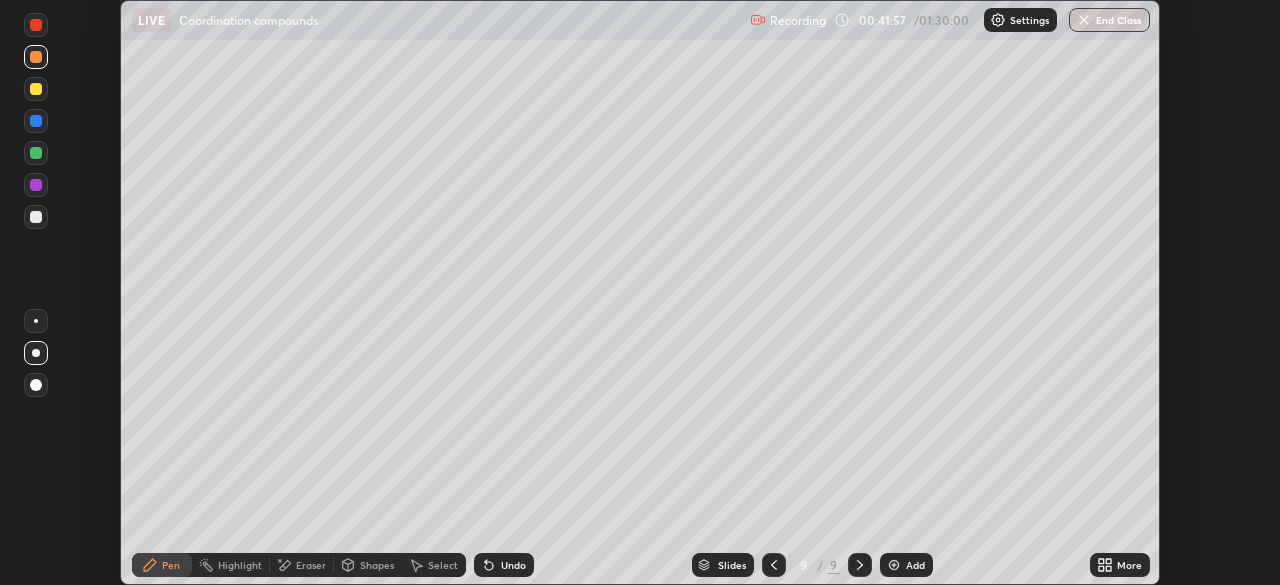 click on "Undo" at bounding box center (513, 565) 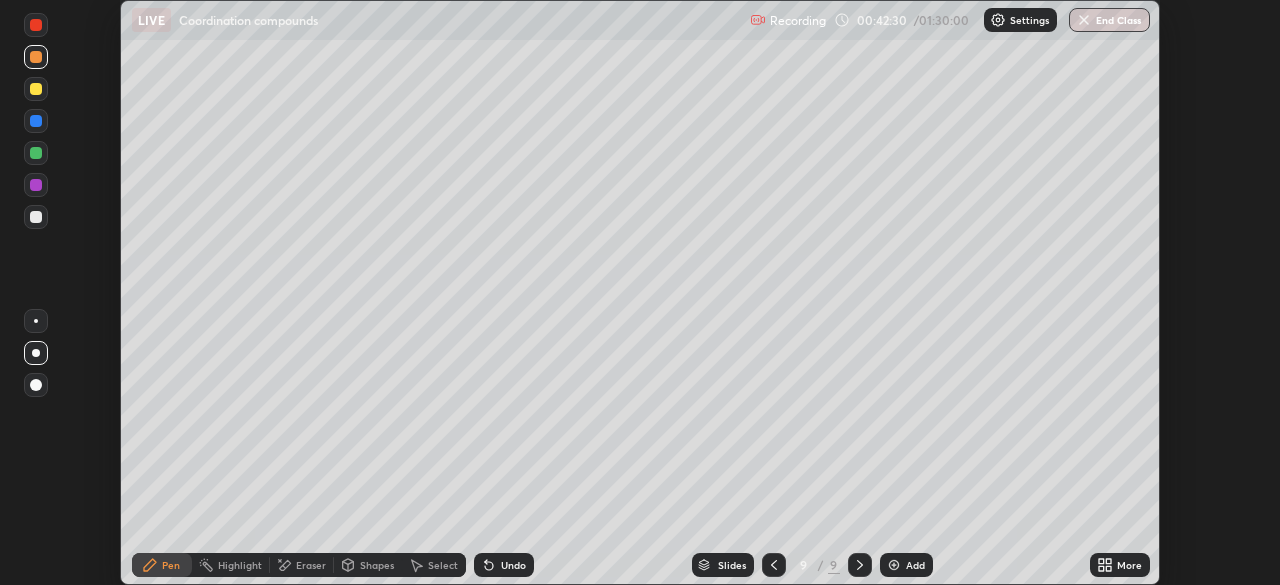 click at bounding box center [36, 217] 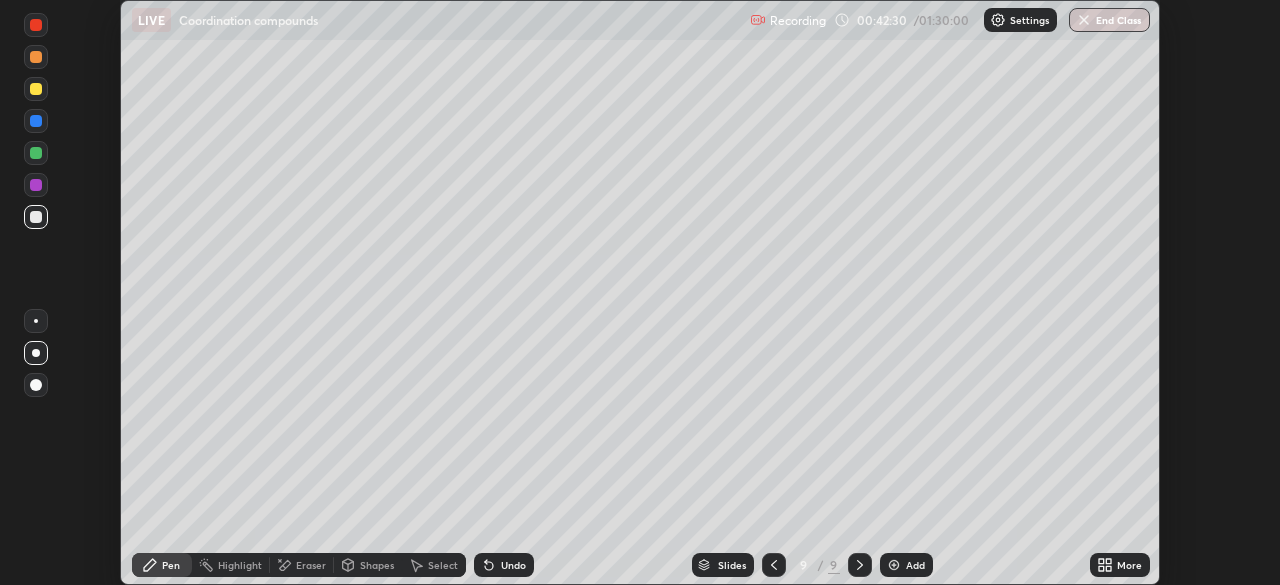click at bounding box center (36, 217) 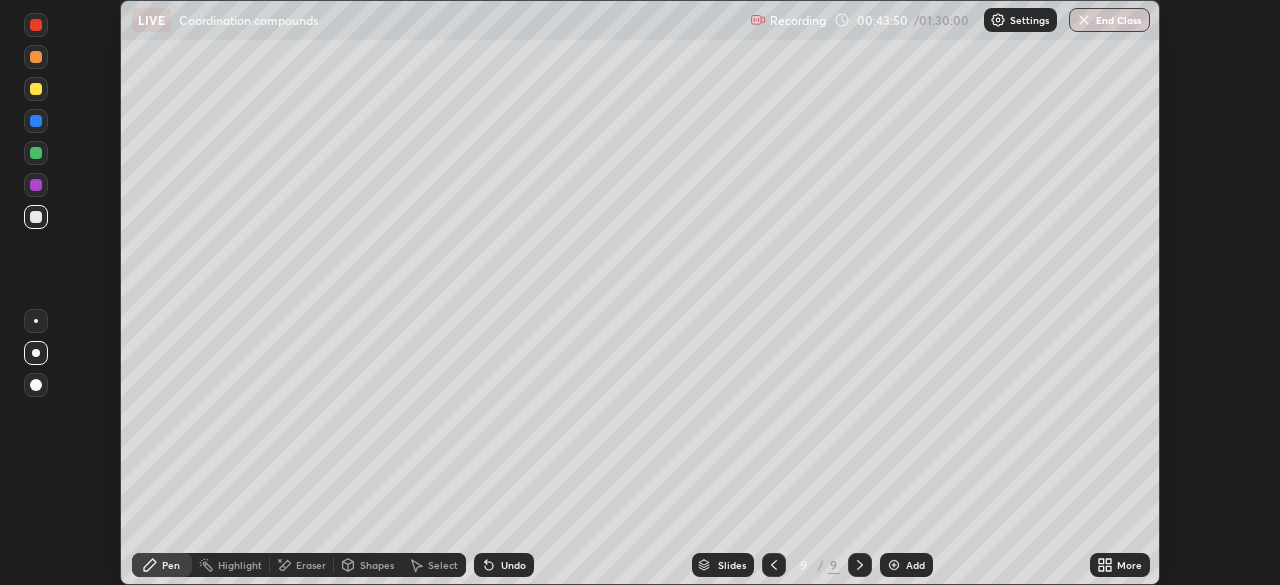 click on "Undo" at bounding box center (513, 565) 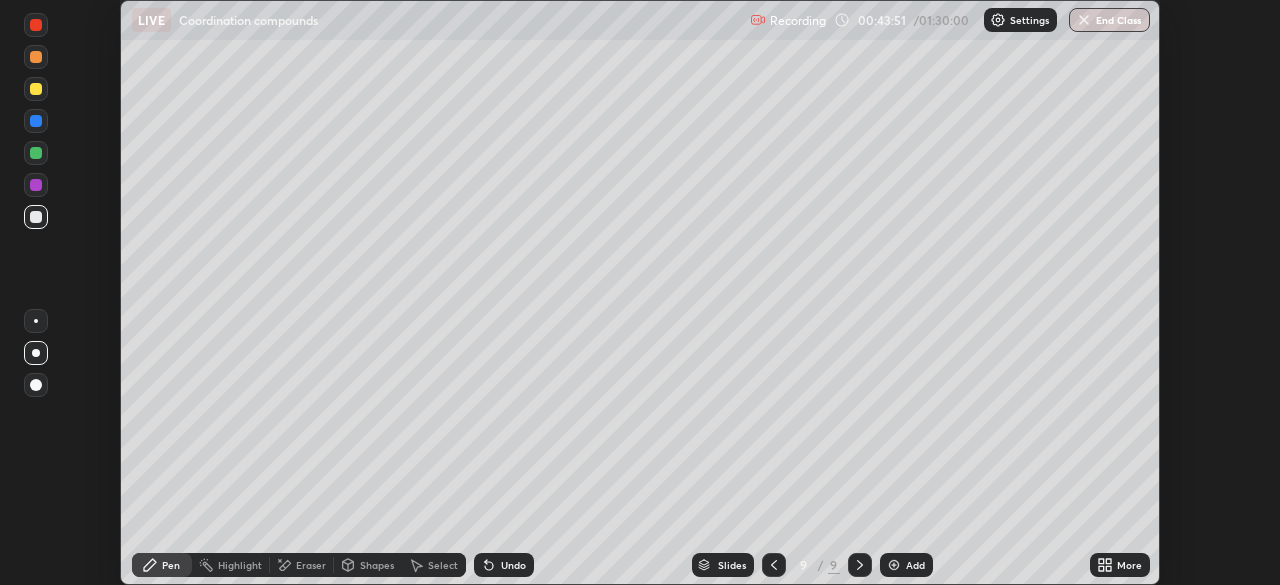 click on "Undo" at bounding box center (513, 565) 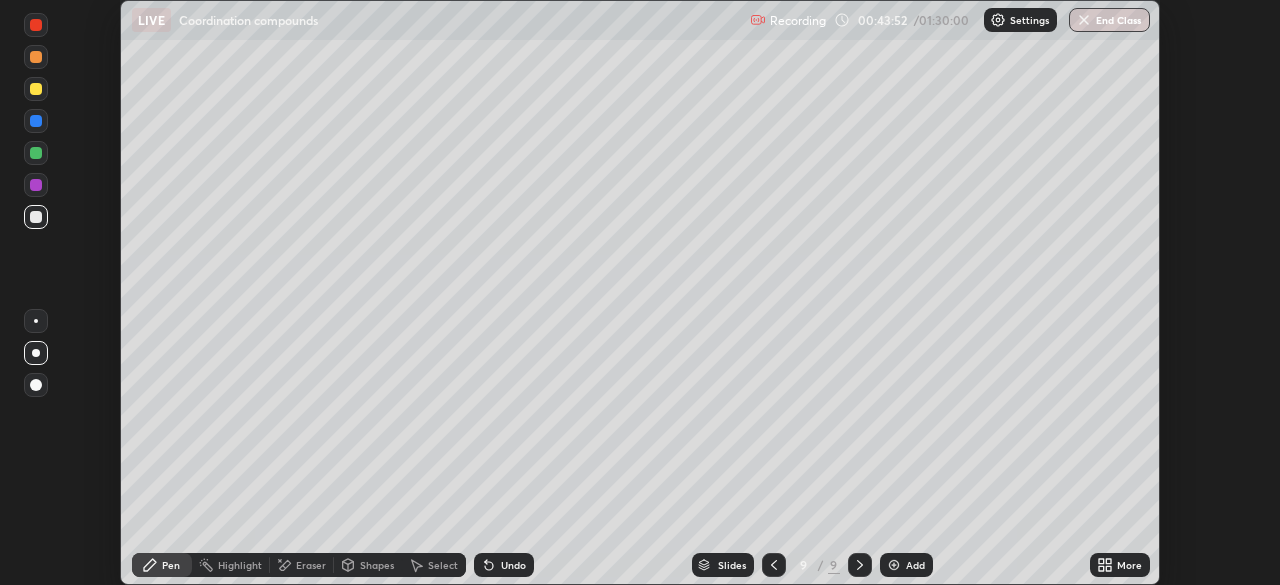 click on "Undo" at bounding box center [504, 565] 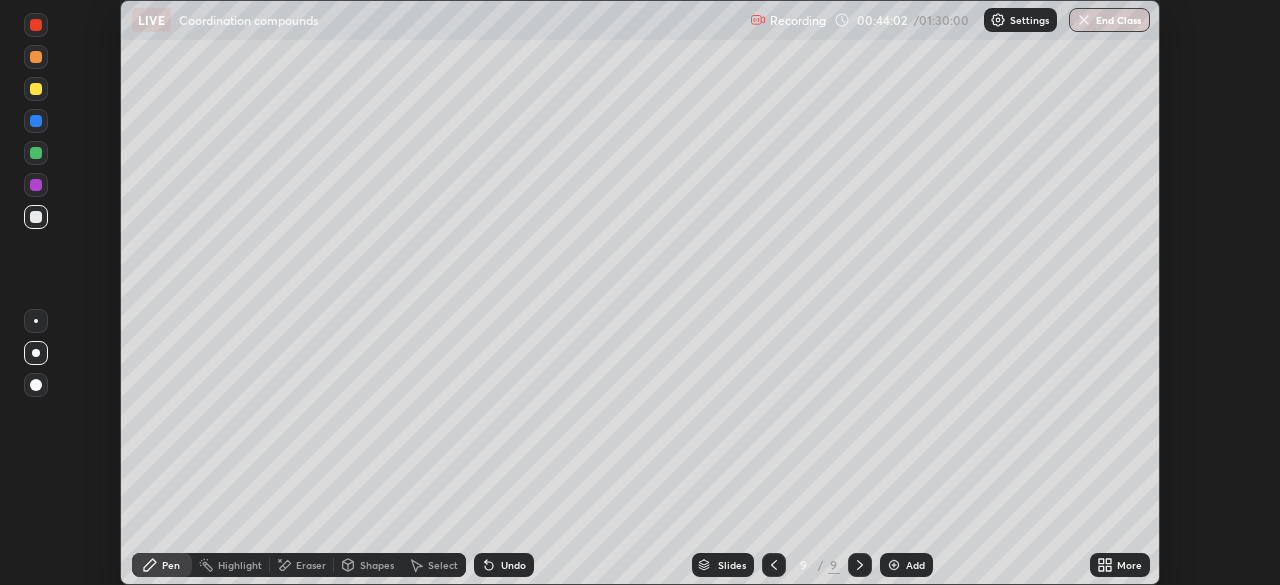 click at bounding box center [36, 217] 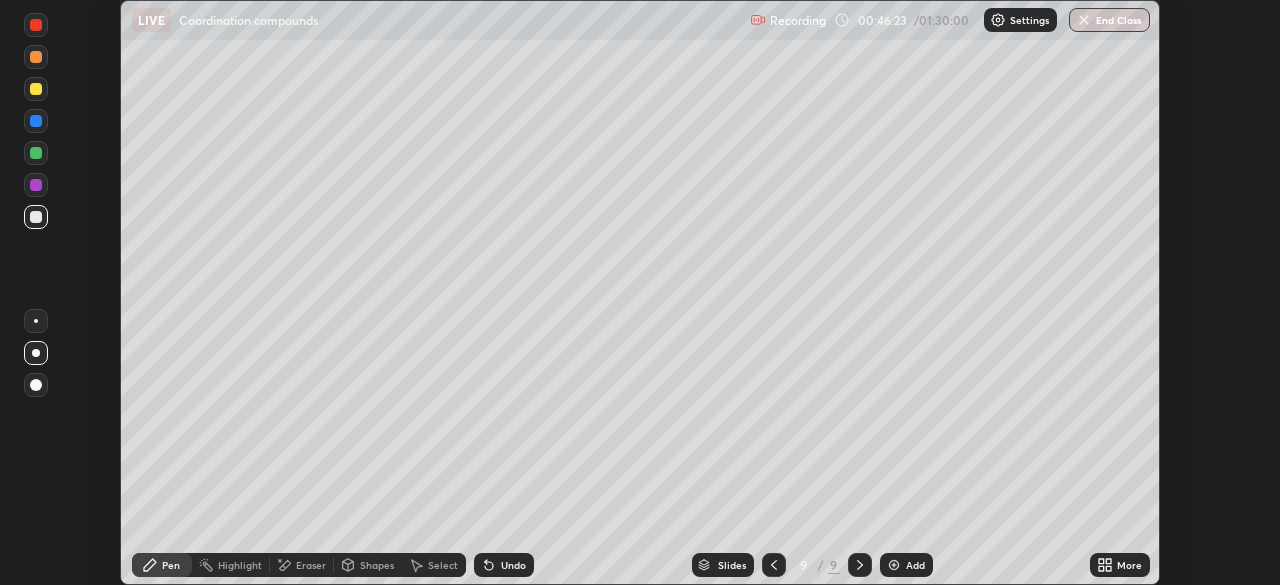 click on "Add" at bounding box center [915, 565] 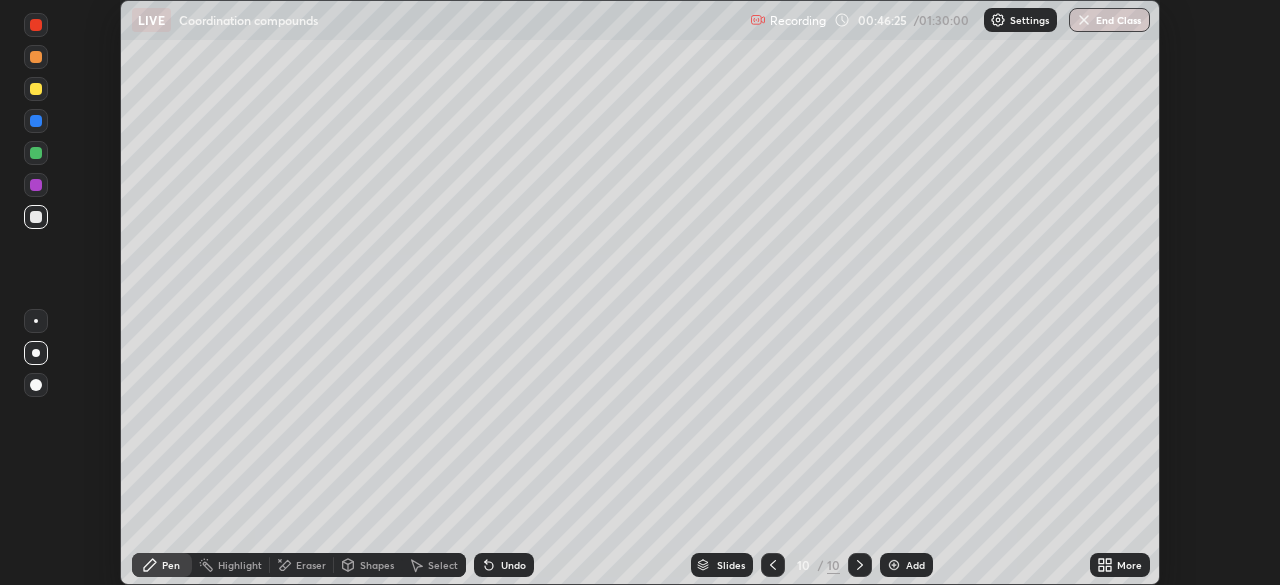 click at bounding box center (36, 57) 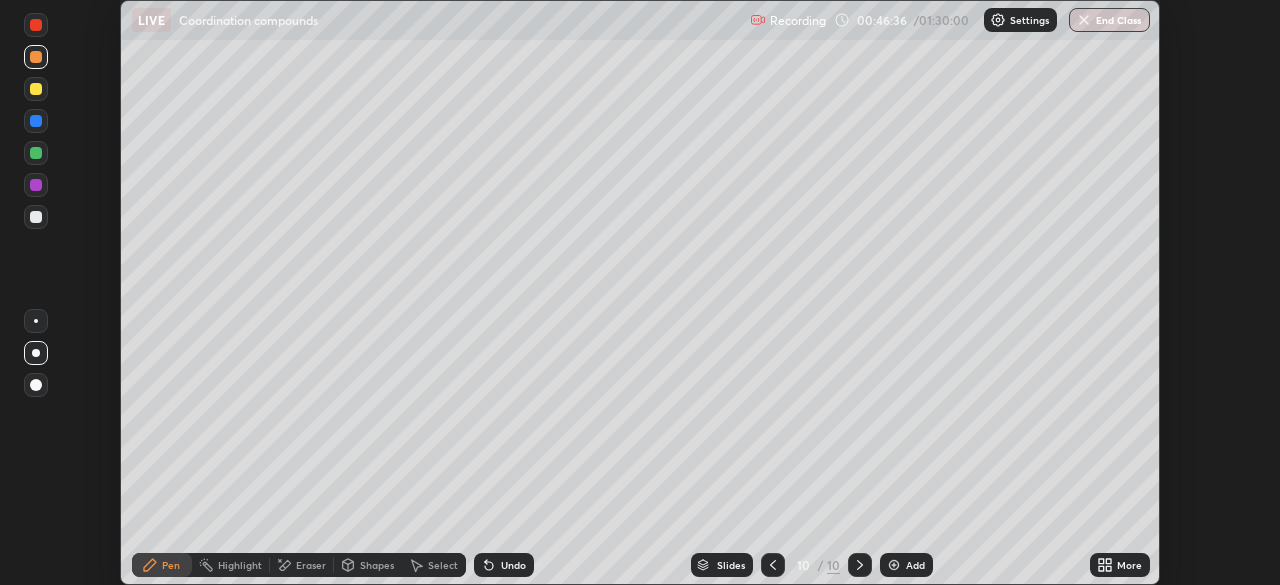 click 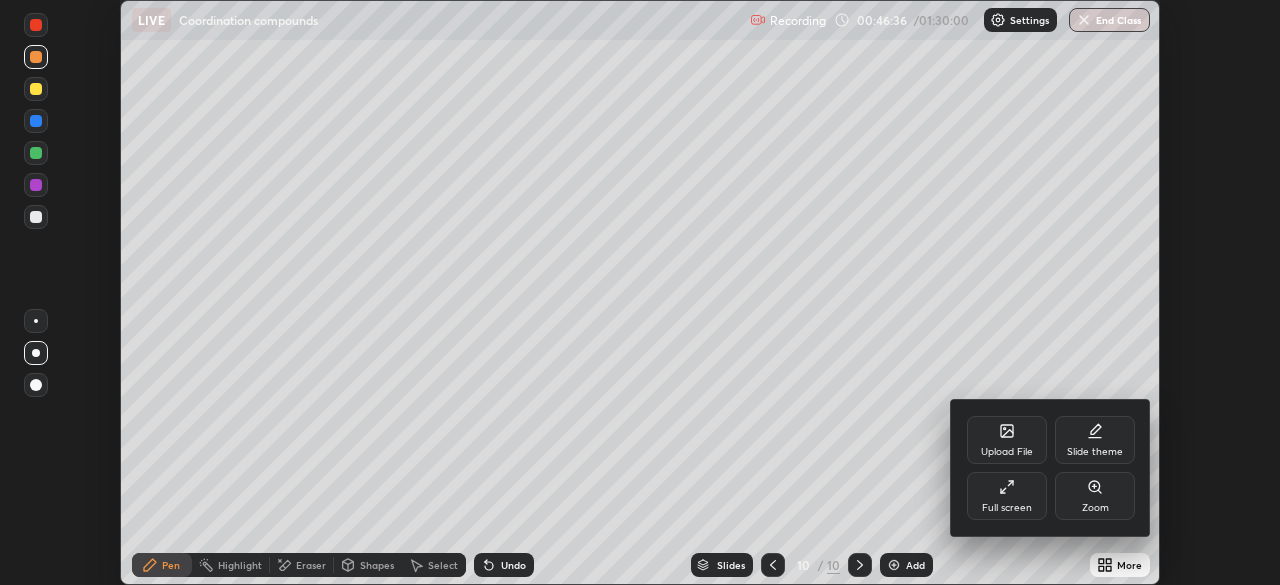 click on "Full screen" at bounding box center (1007, 508) 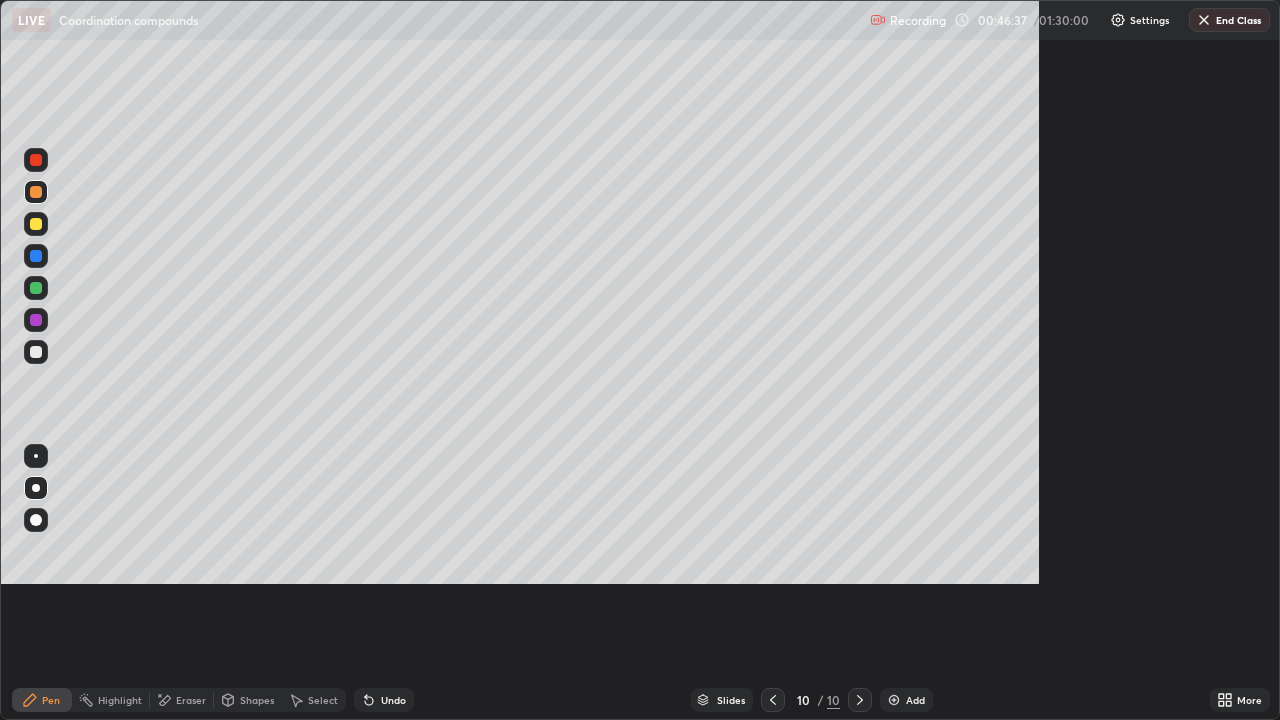 scroll, scrollTop: 99280, scrollLeft: 98720, axis: both 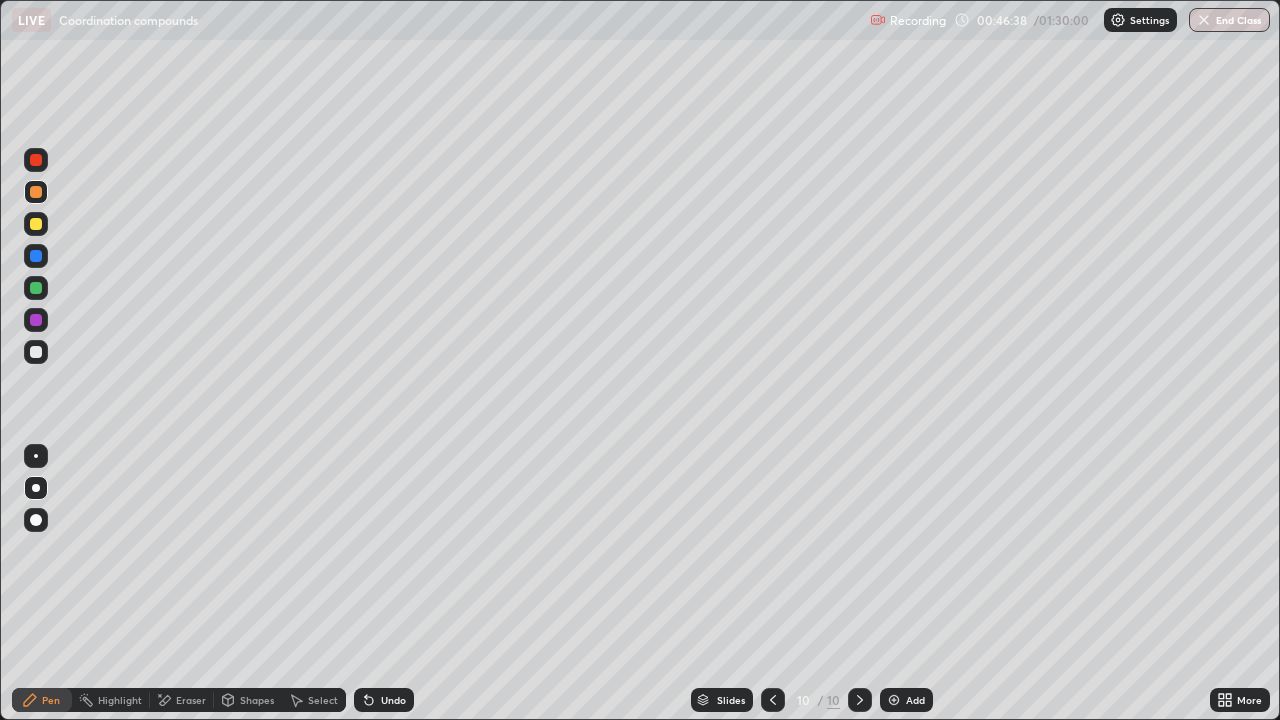 click at bounding box center (36, 352) 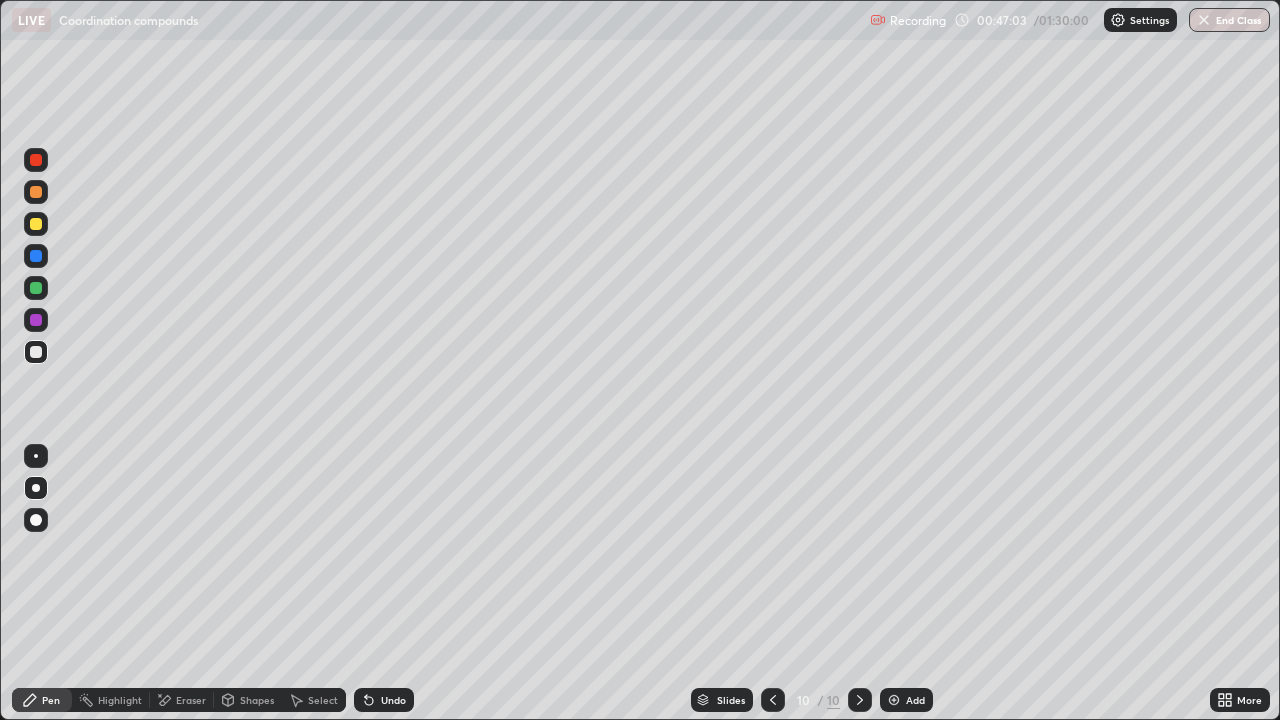 click on "Undo" at bounding box center (393, 700) 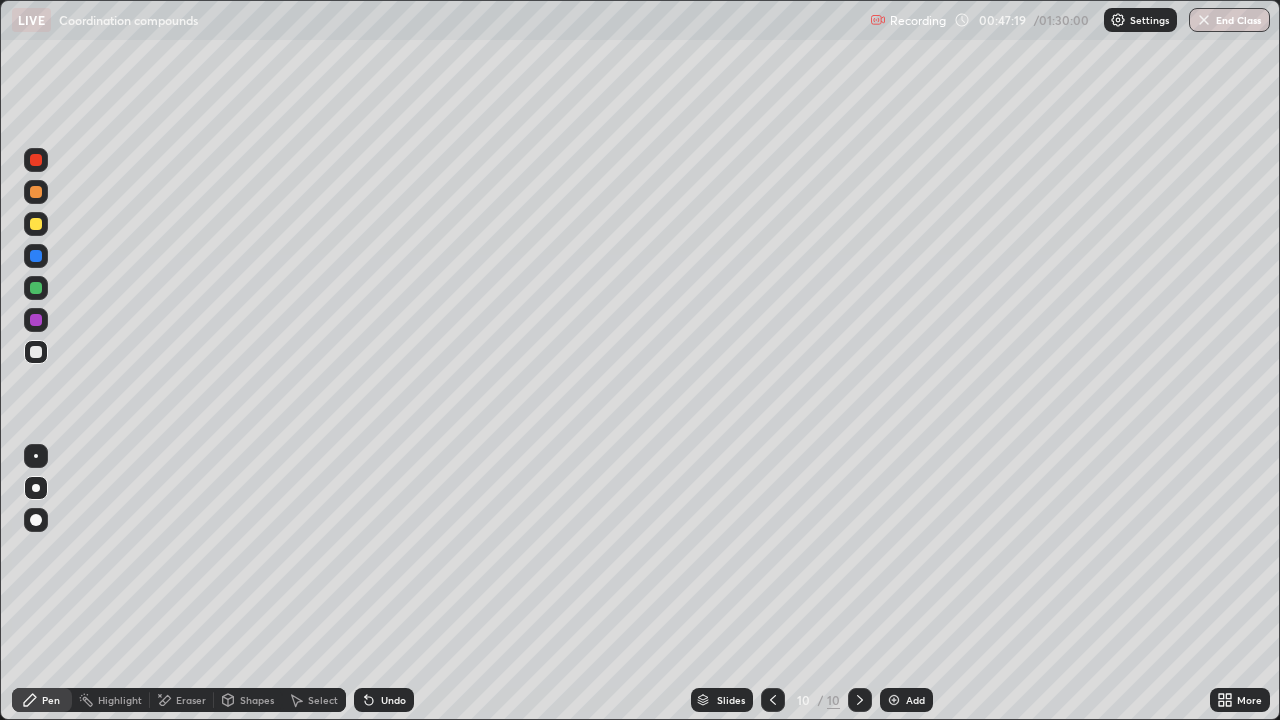 click at bounding box center (36, 192) 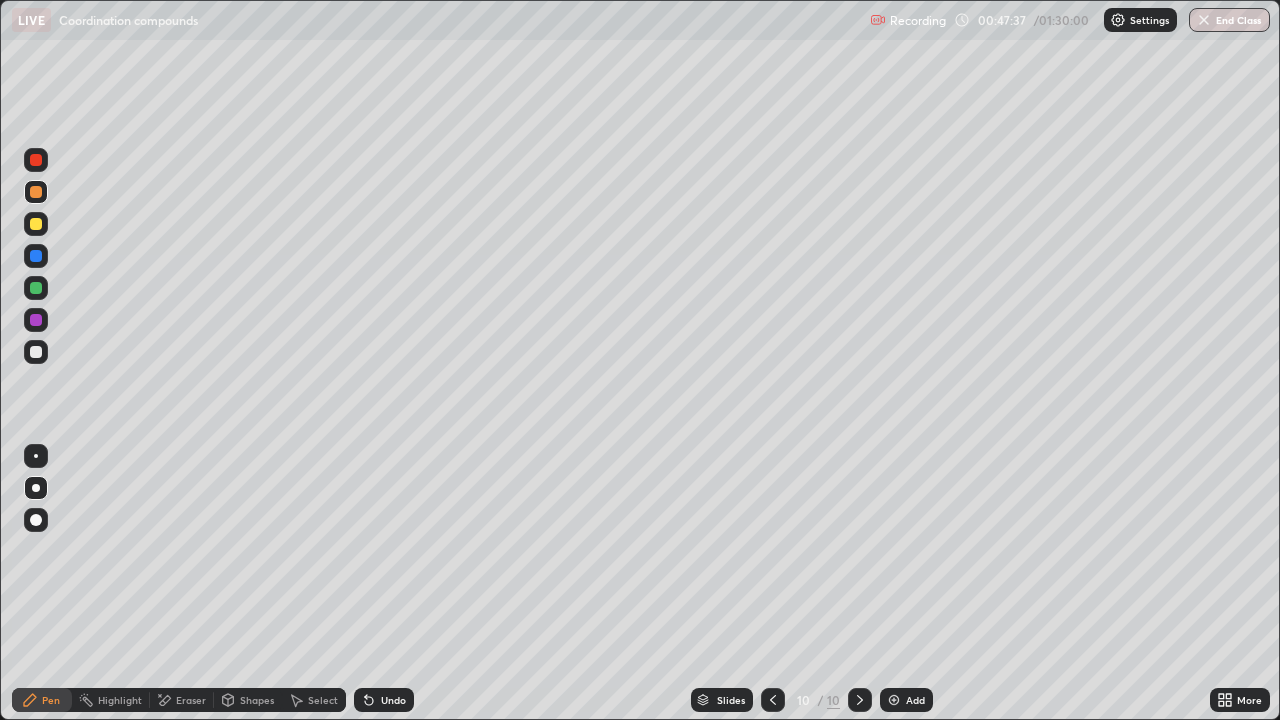 click on "Eraser" at bounding box center (191, 700) 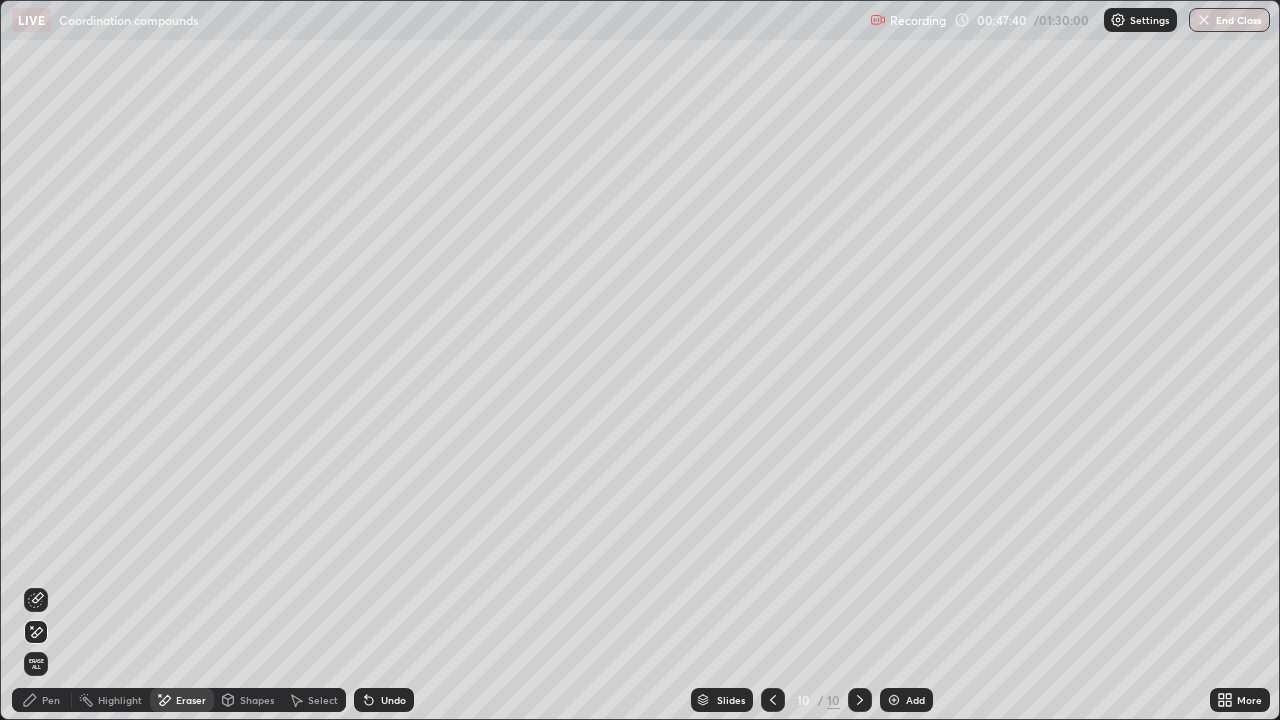 click on "Pen" at bounding box center (51, 700) 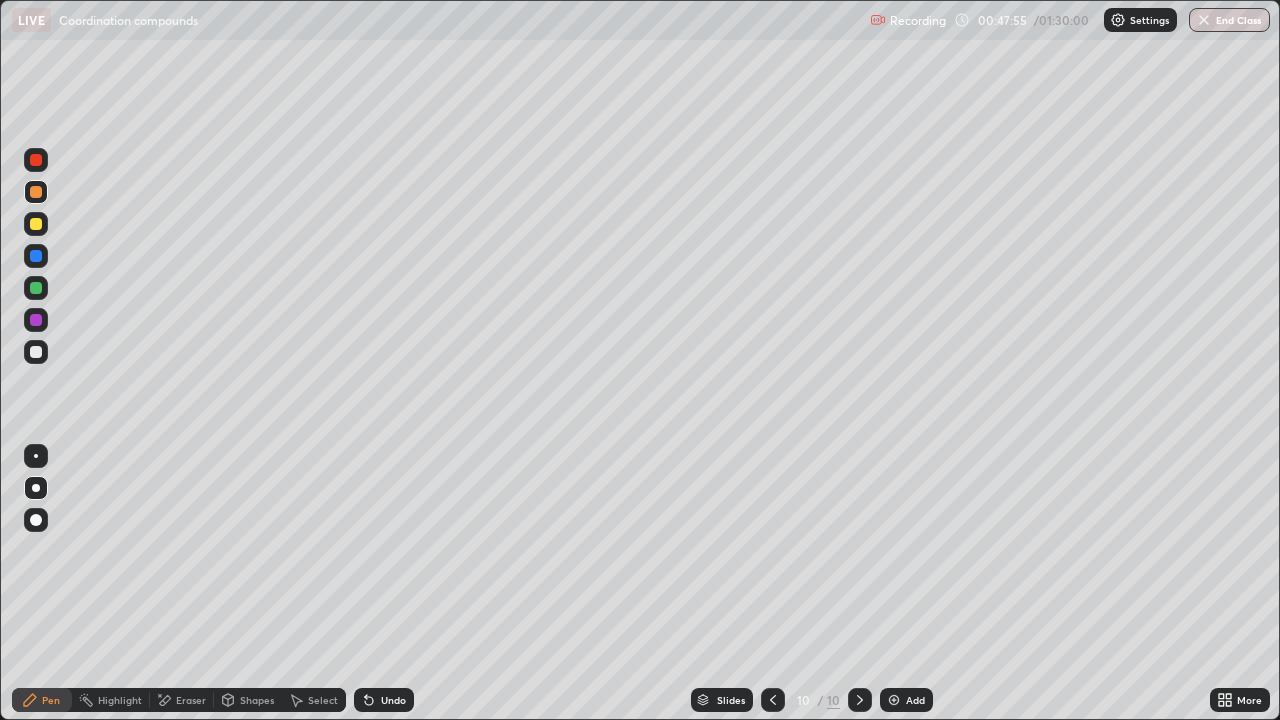 click on "Undo" at bounding box center [393, 700] 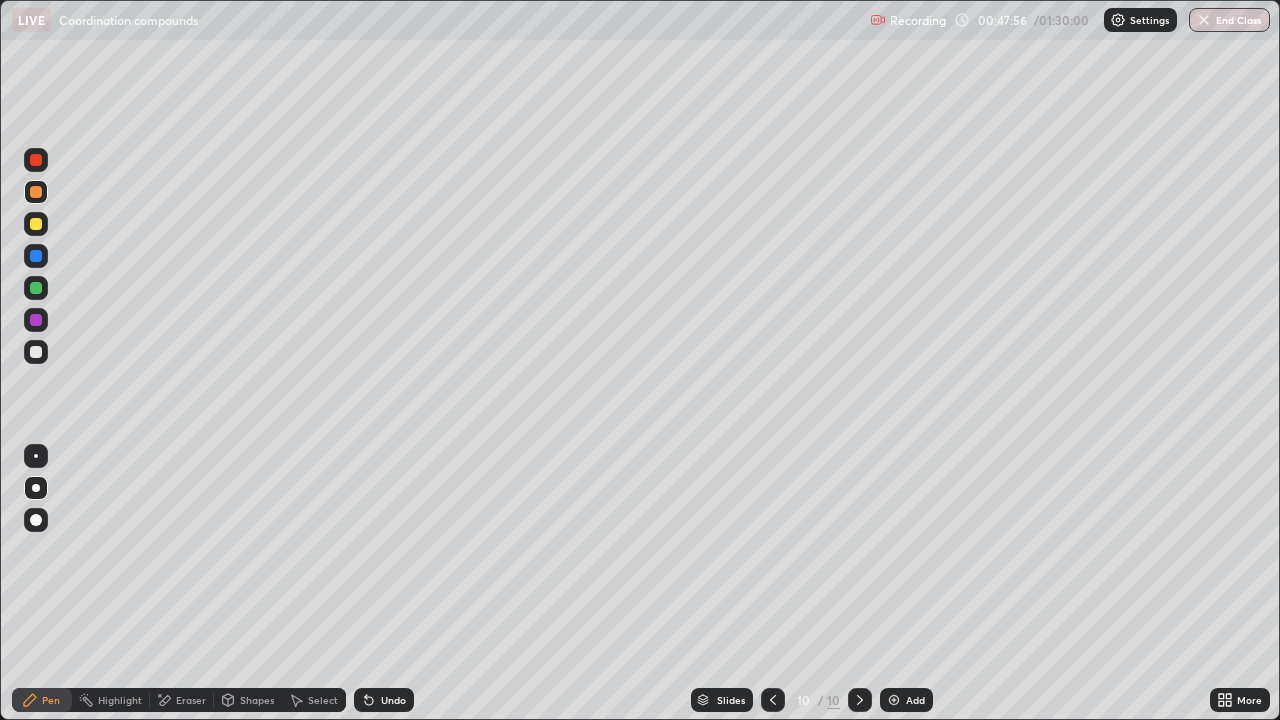 click on "Undo" at bounding box center [393, 700] 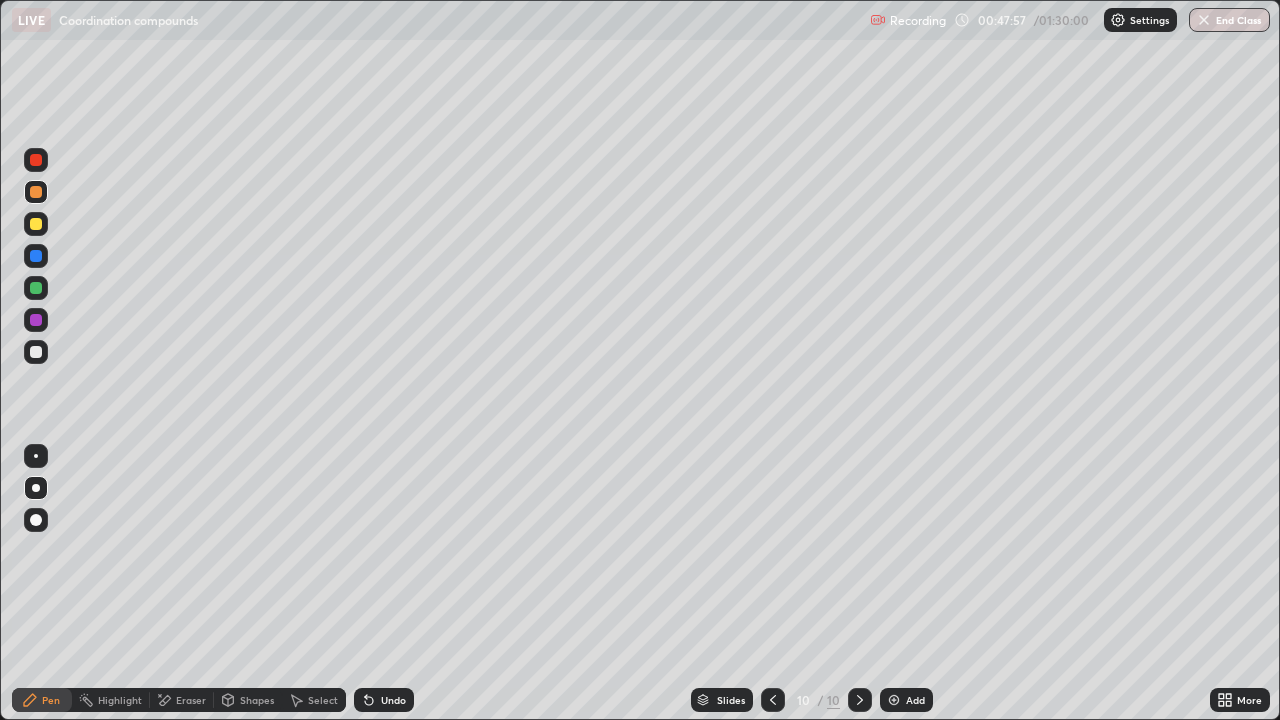 click on "Undo" at bounding box center (384, 700) 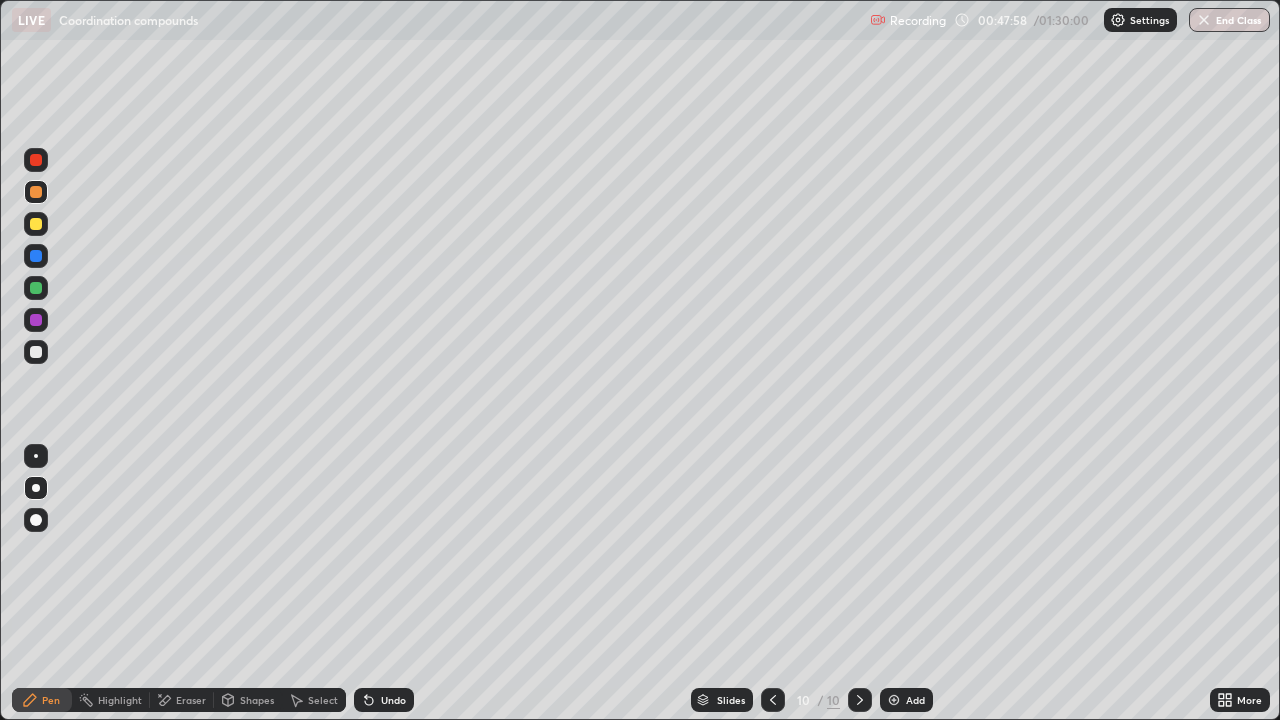 click on "Undo" at bounding box center (384, 700) 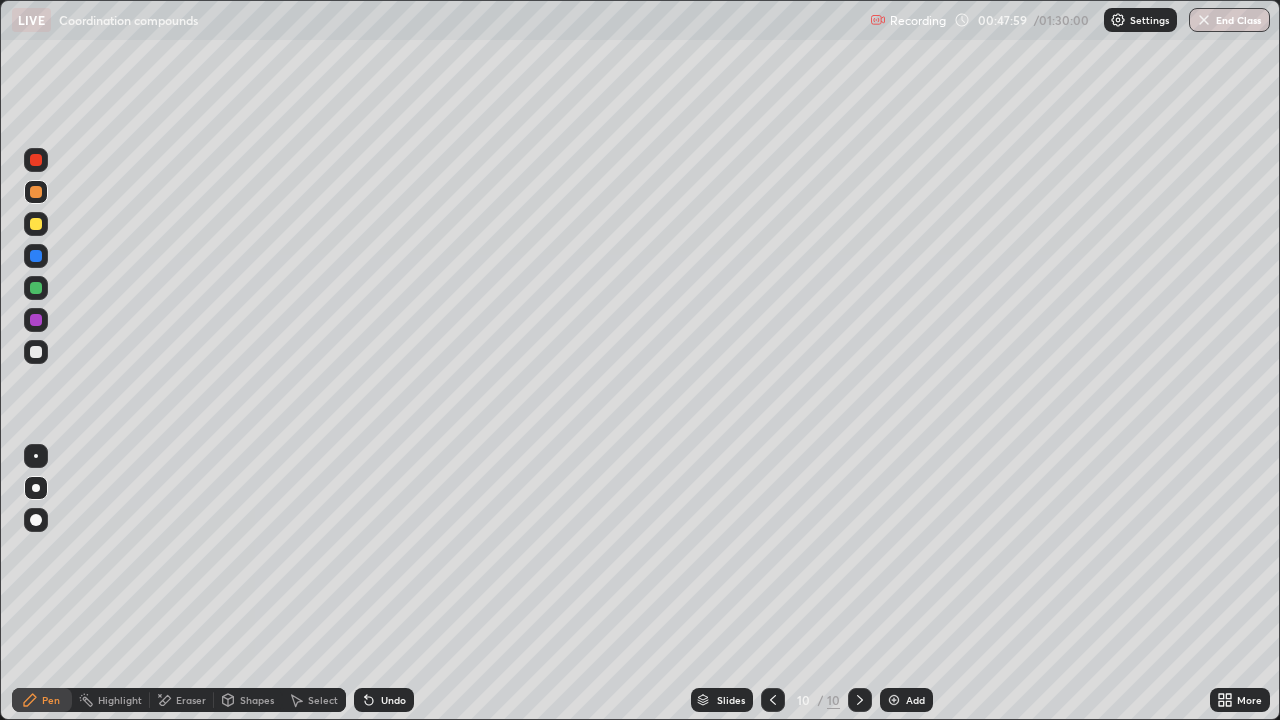 click on "Undo" at bounding box center (393, 700) 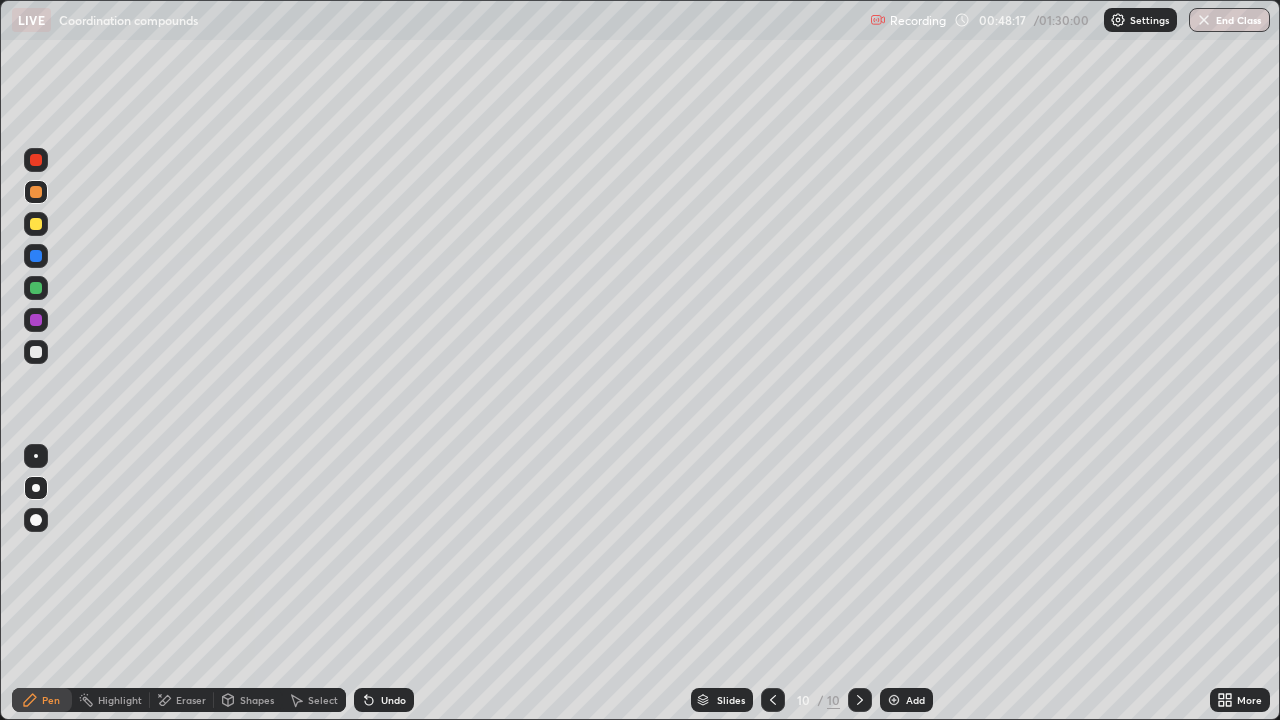 click on "Undo" at bounding box center [393, 700] 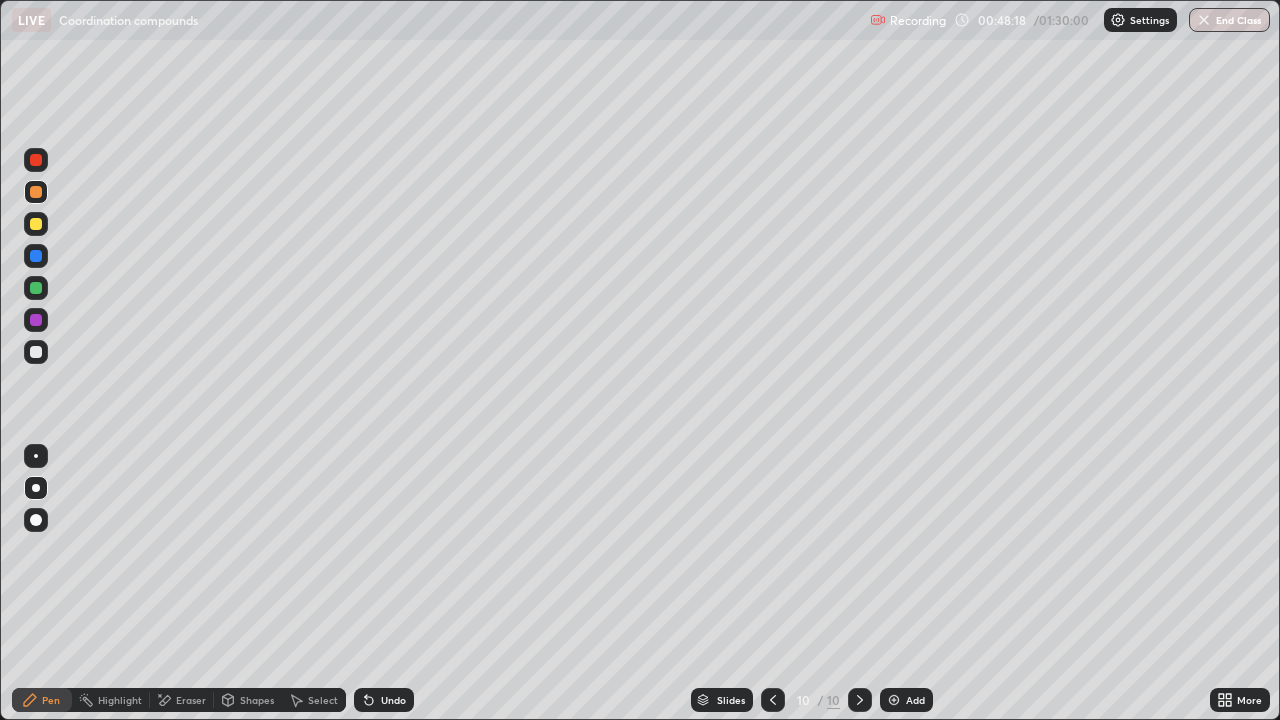 click on "Undo" at bounding box center (393, 700) 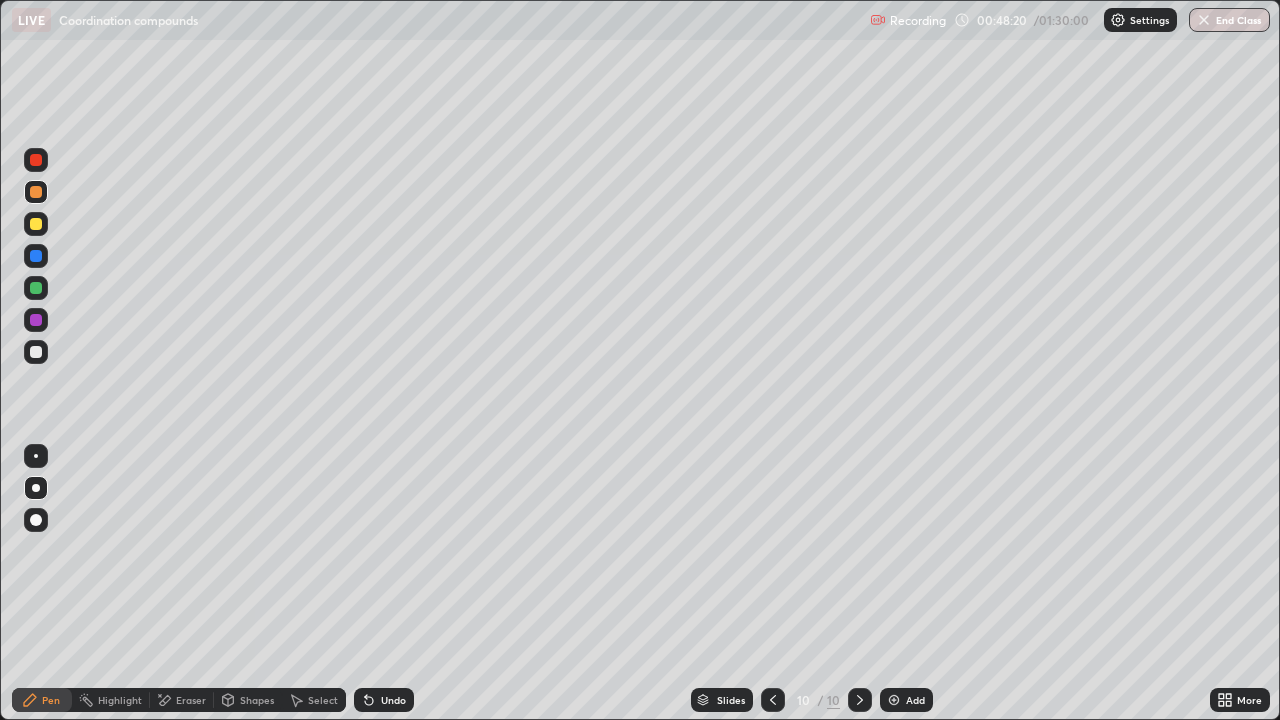 click on "Undo" at bounding box center (393, 700) 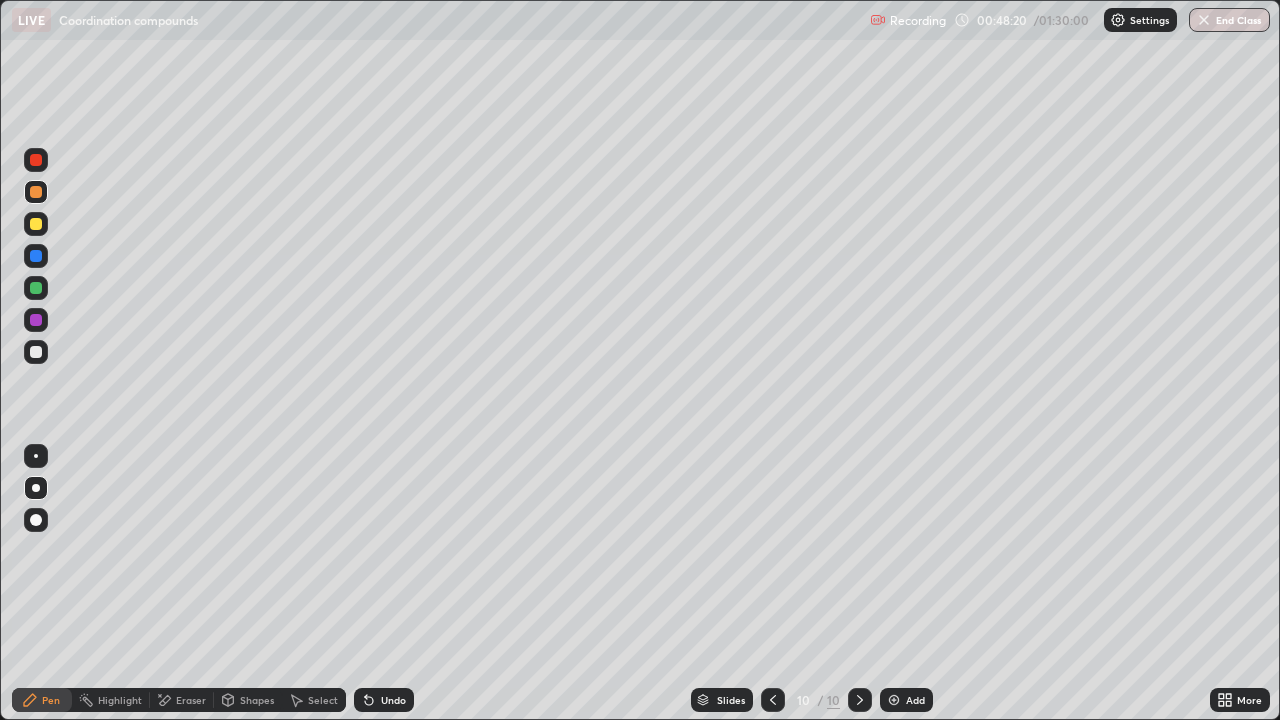 click on "Undo" at bounding box center (393, 700) 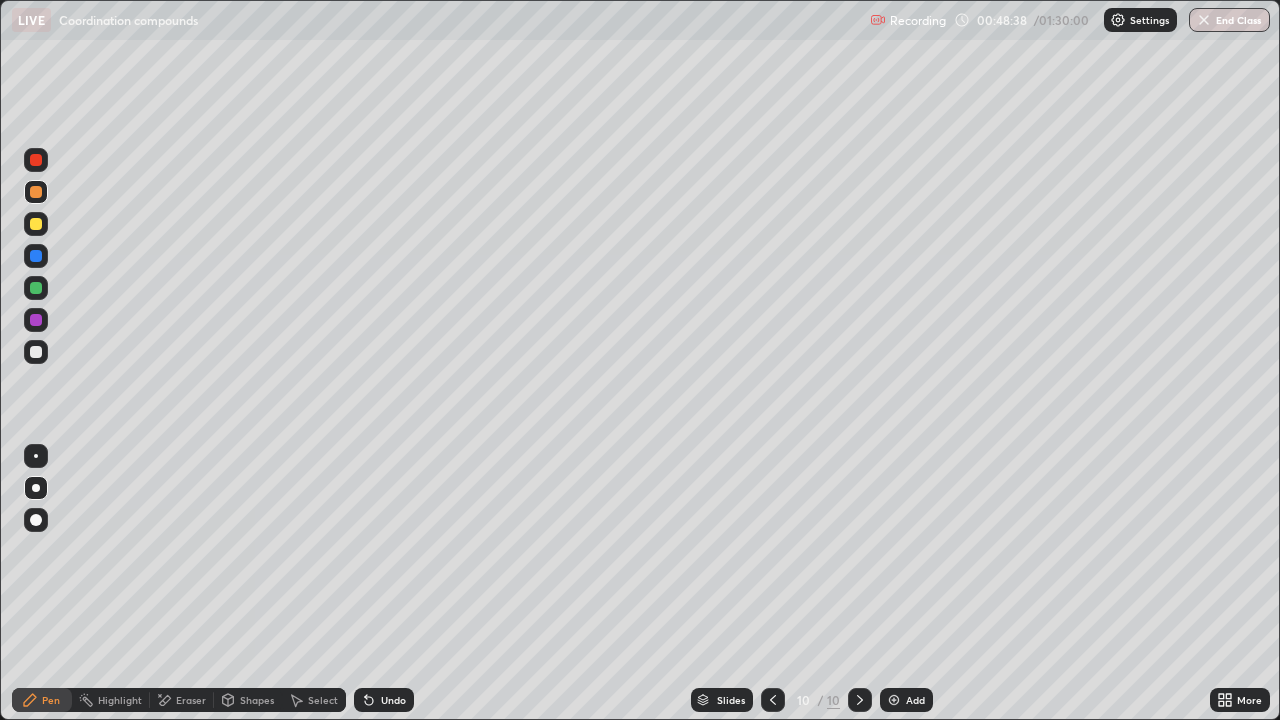 click at bounding box center (36, 352) 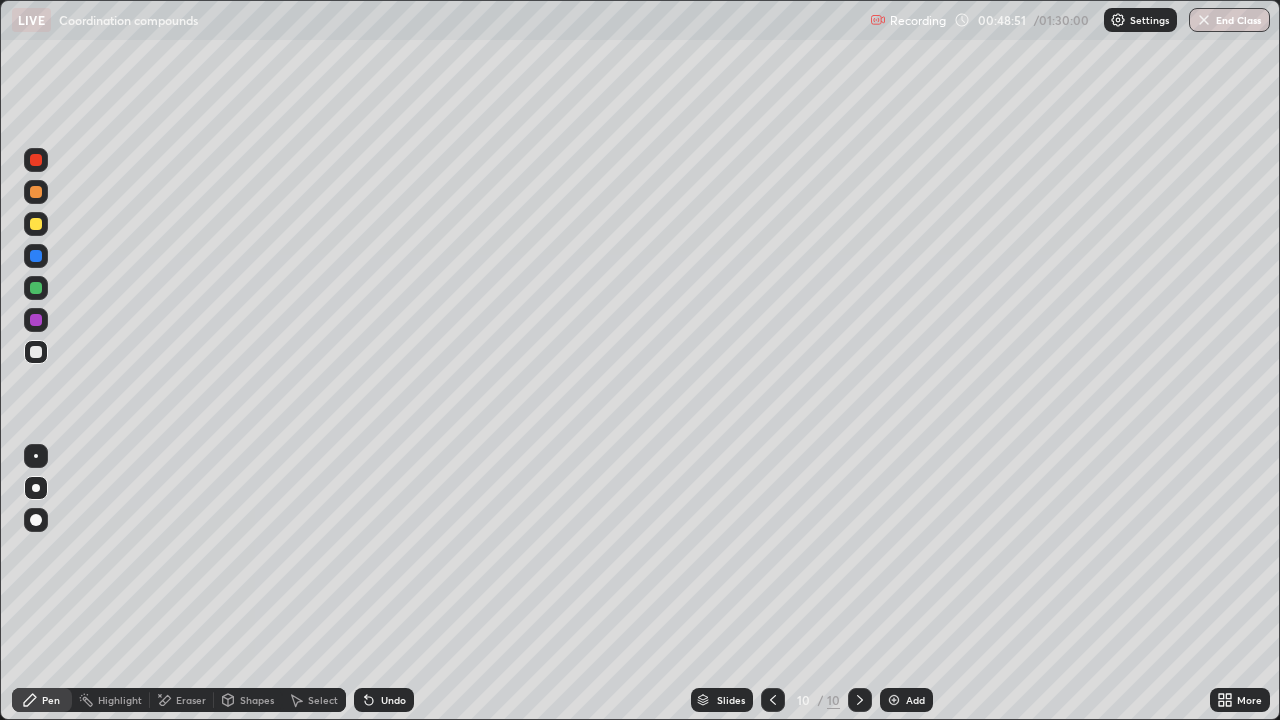 click at bounding box center (36, 224) 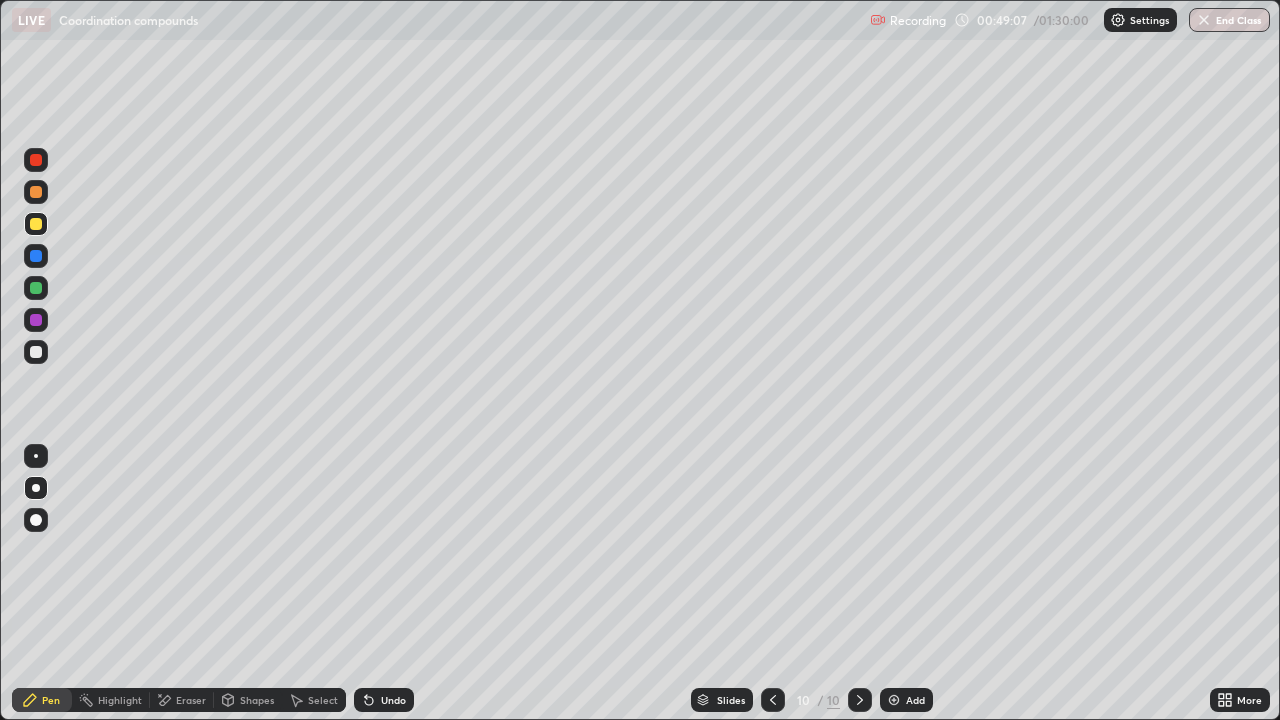 click at bounding box center (36, 352) 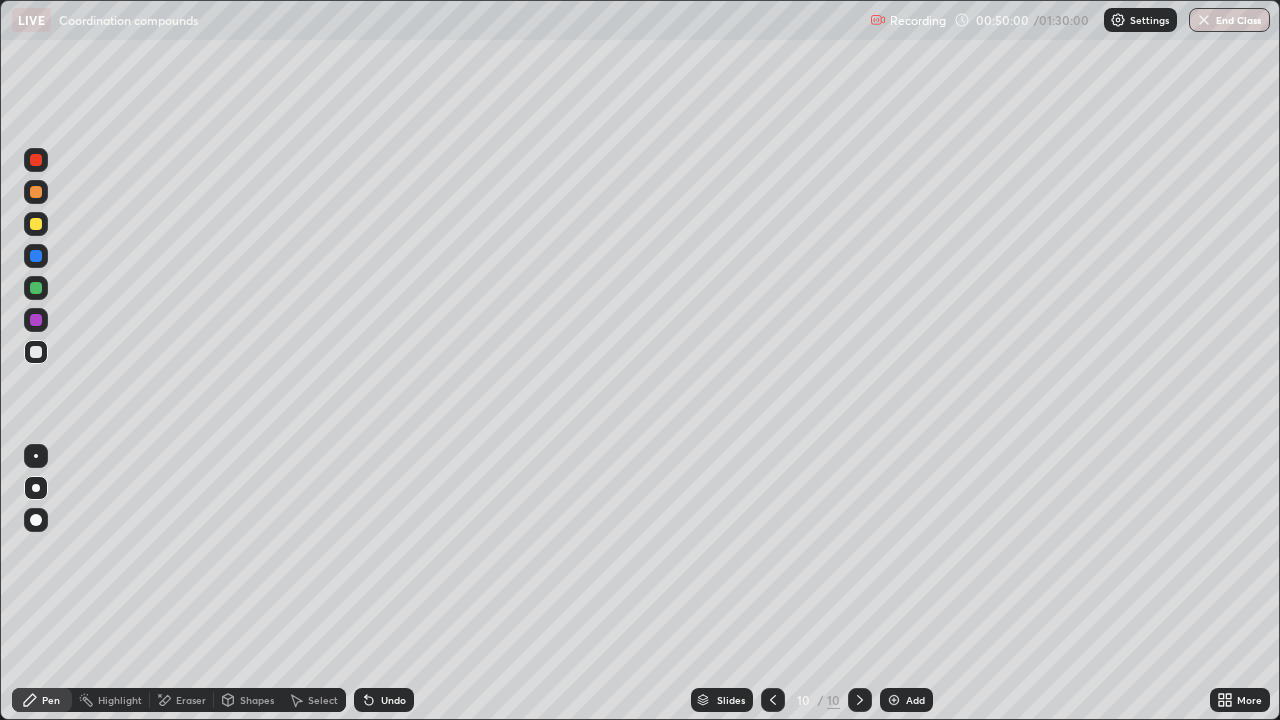 click on "Undo" at bounding box center [393, 700] 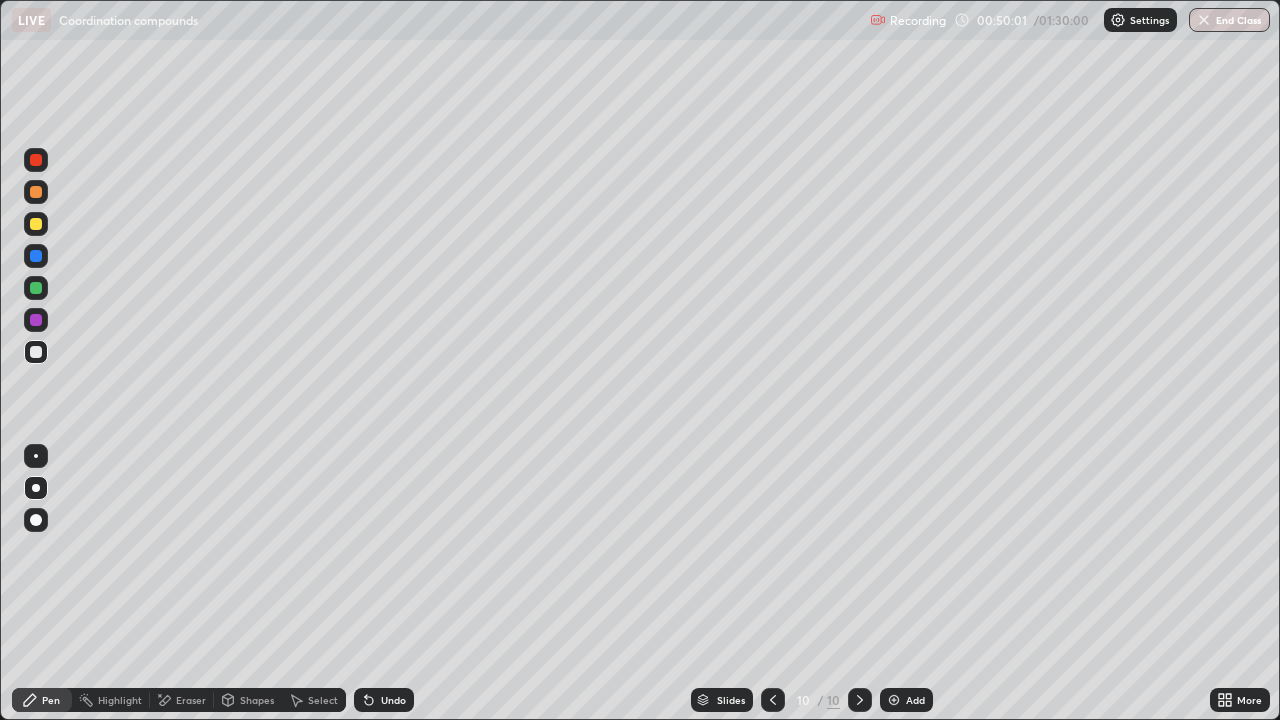 click on "Undo" at bounding box center (393, 700) 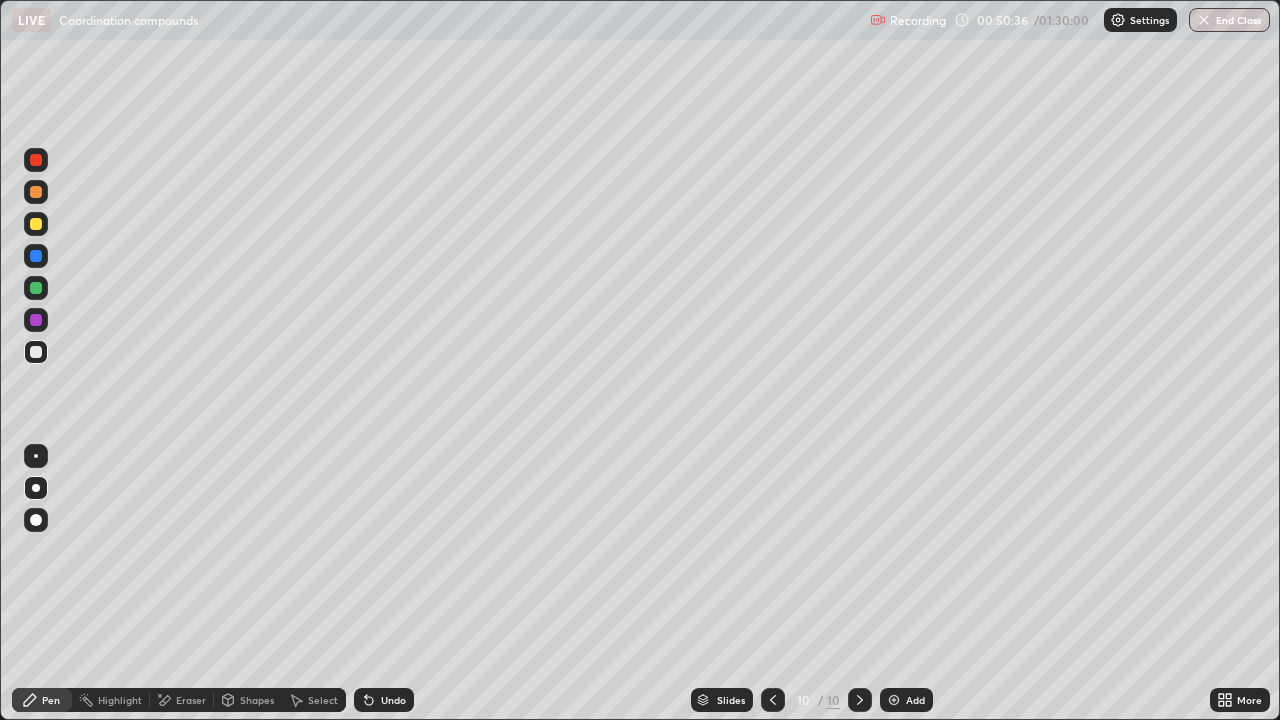 click at bounding box center (36, 192) 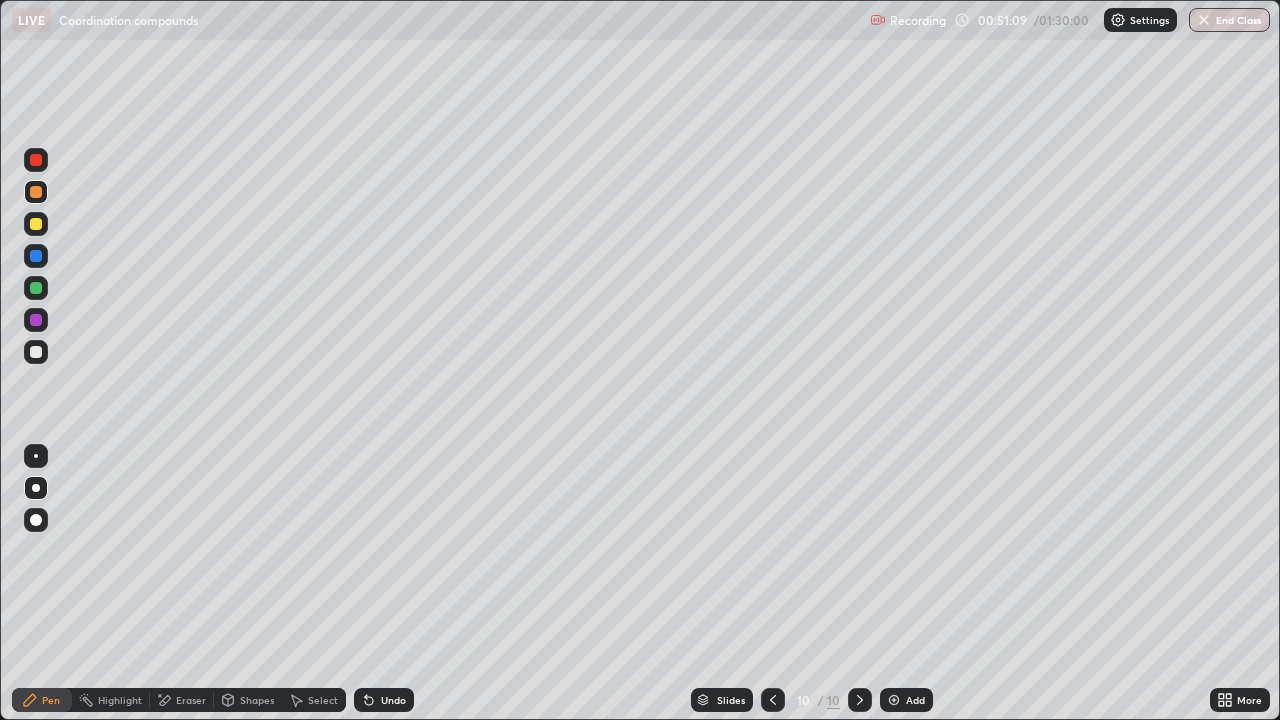 click at bounding box center (36, 352) 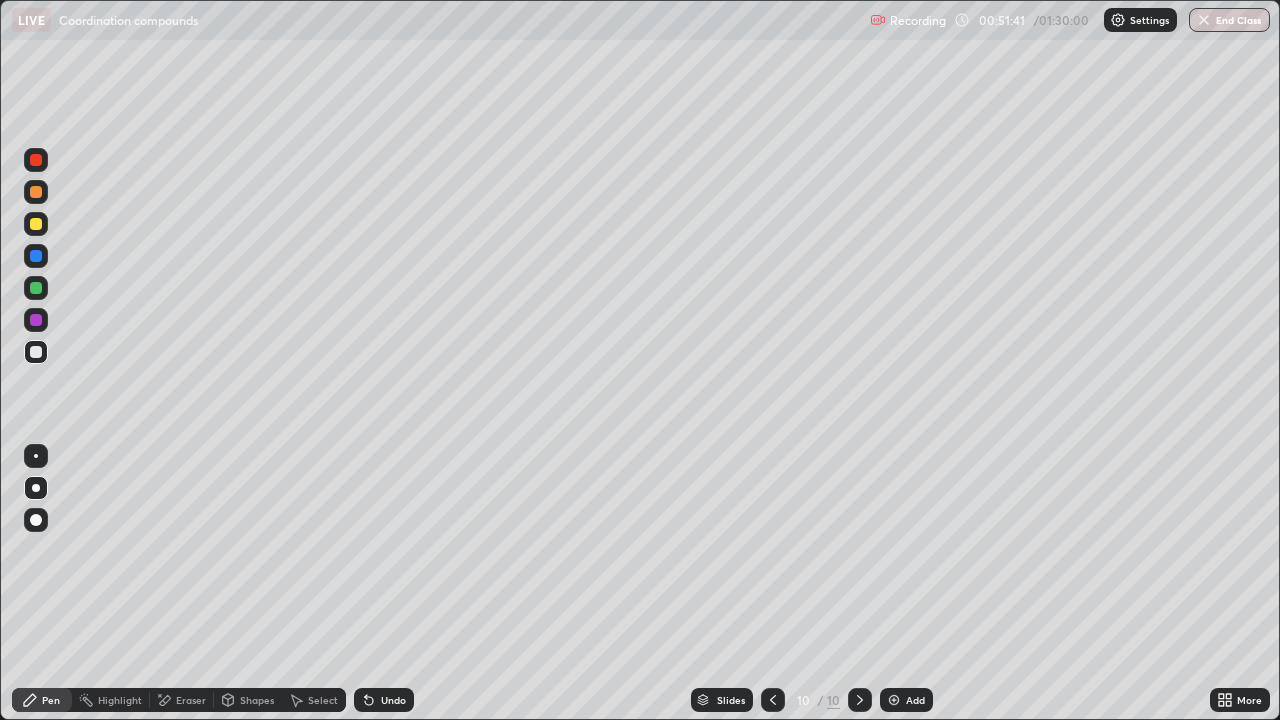click at bounding box center [36, 352] 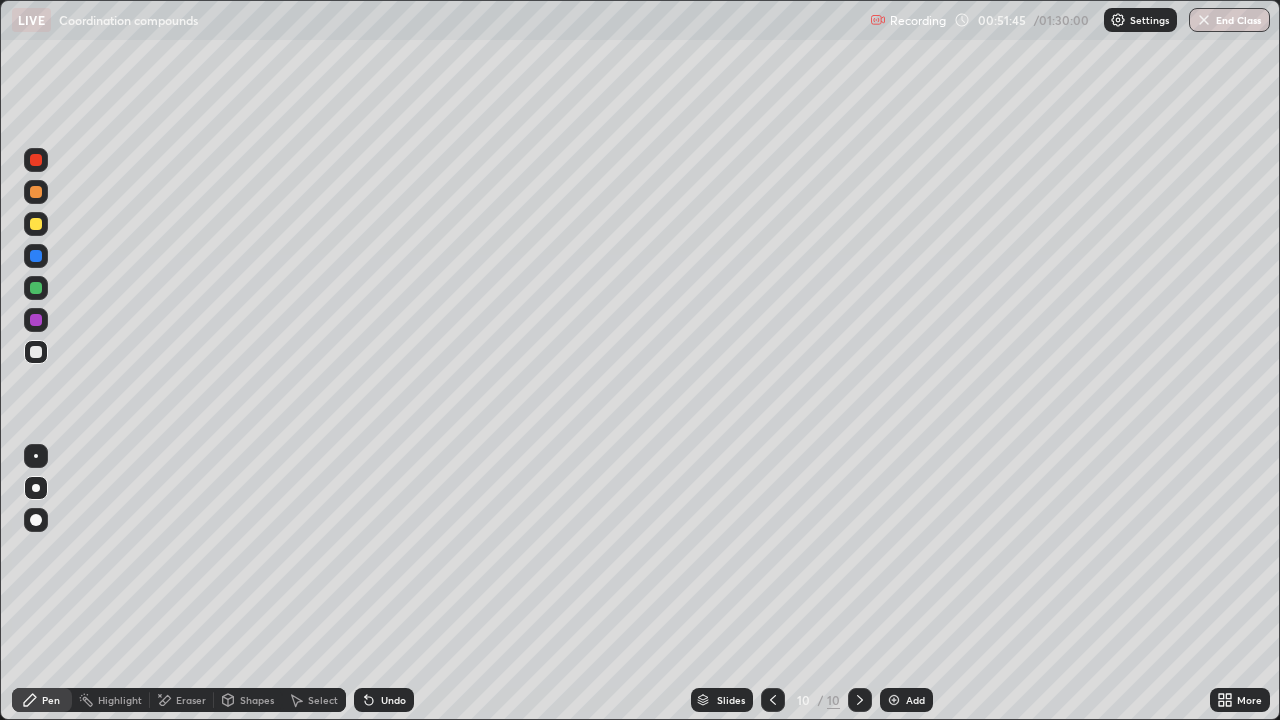 click at bounding box center (36, 192) 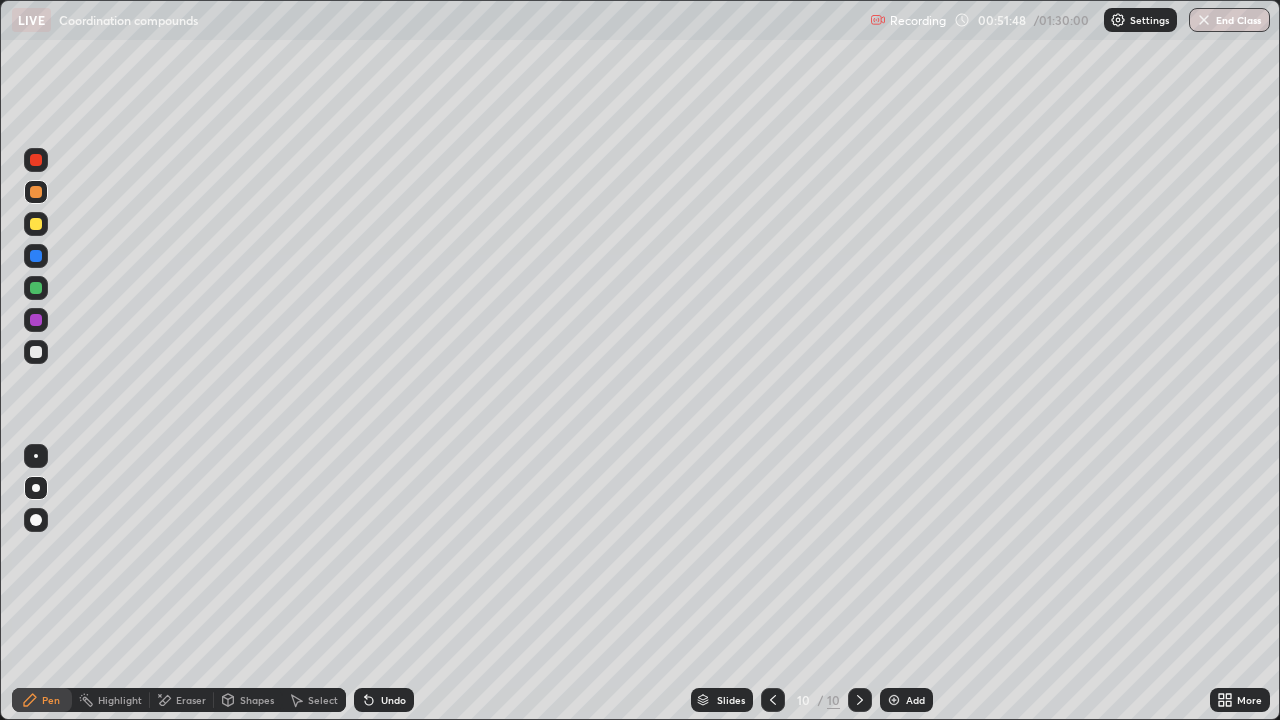 click on "Slides 10 / 10 Add" at bounding box center [812, 700] 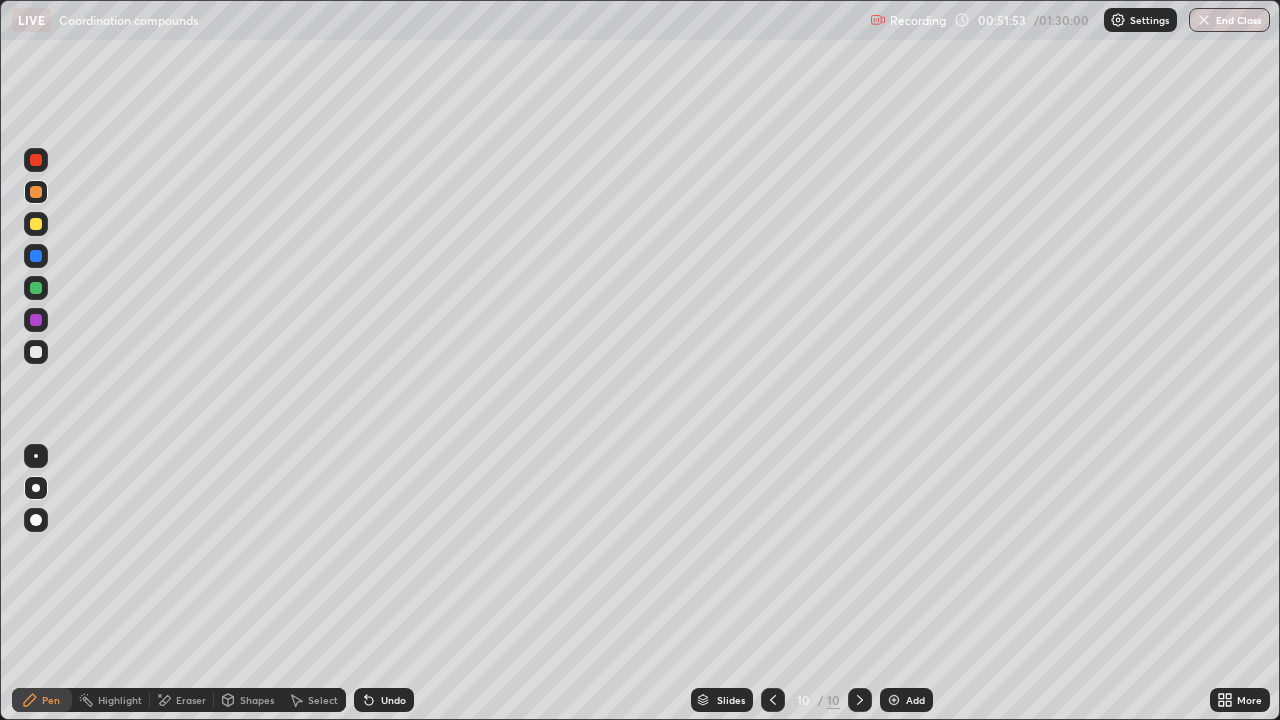click at bounding box center (36, 352) 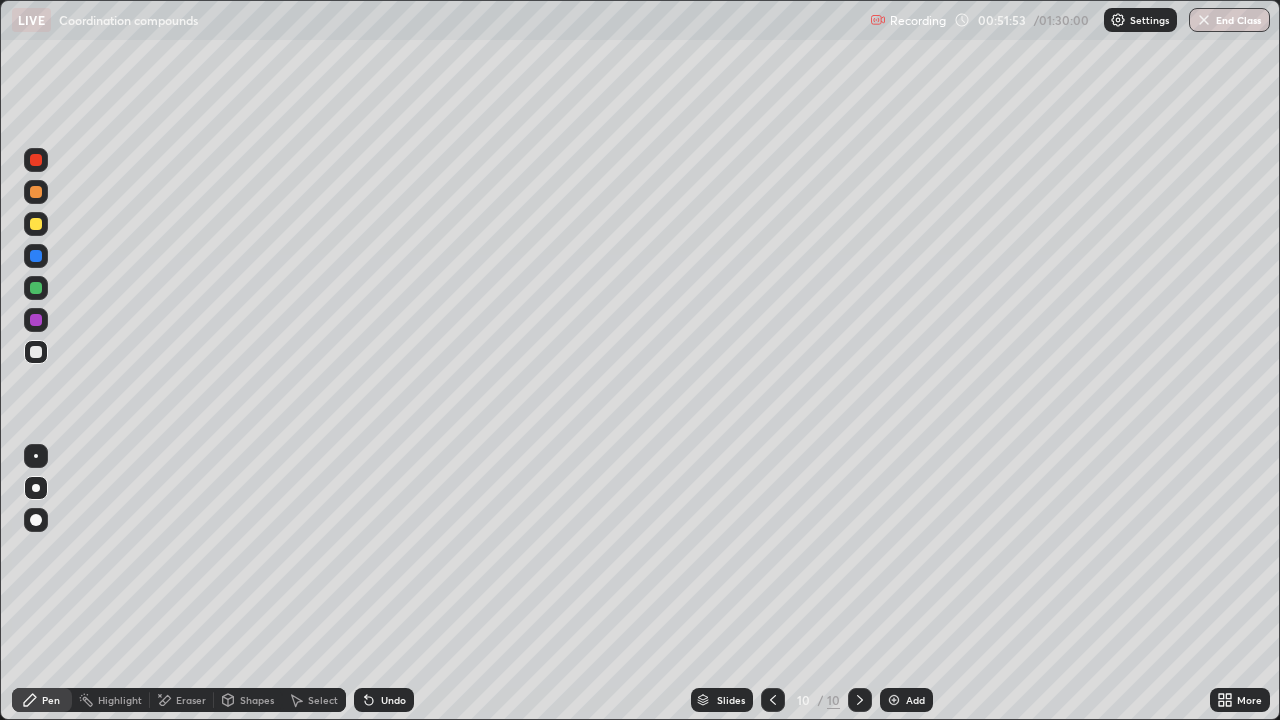click at bounding box center [36, 352] 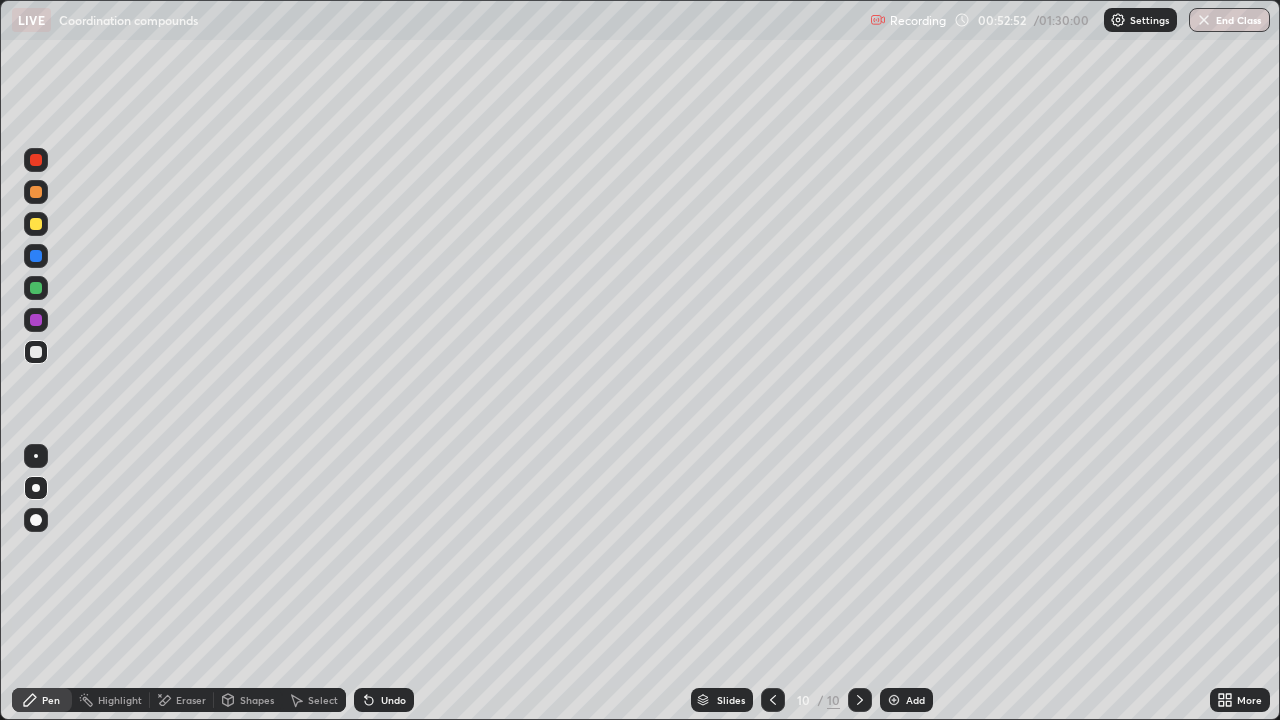 click on "Eraser" at bounding box center [191, 700] 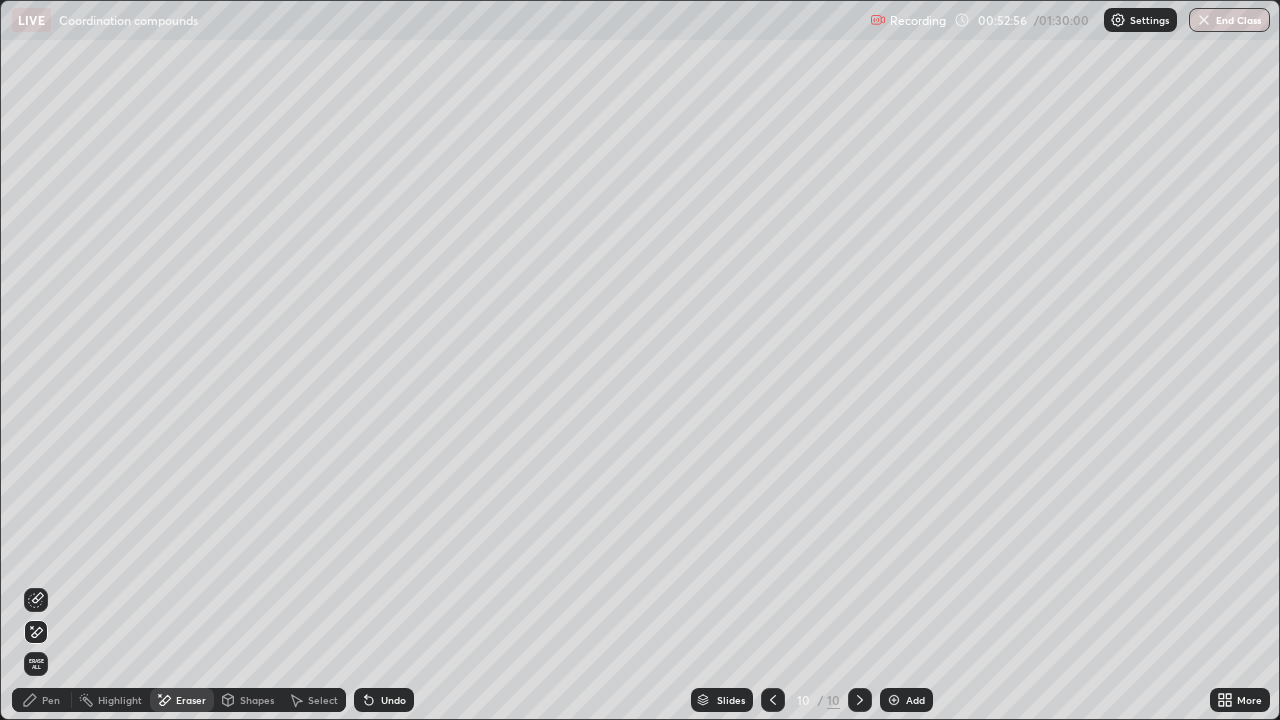 click on "Pen" at bounding box center [42, 700] 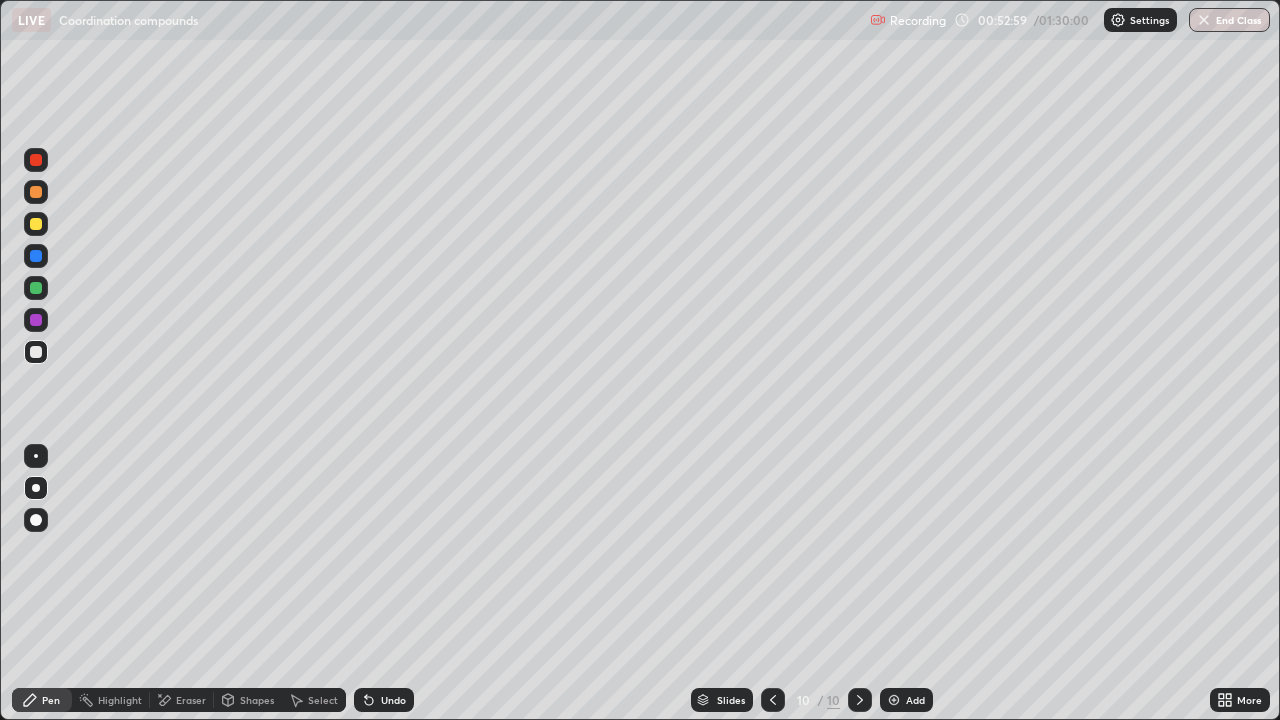click on "Undo" at bounding box center [393, 700] 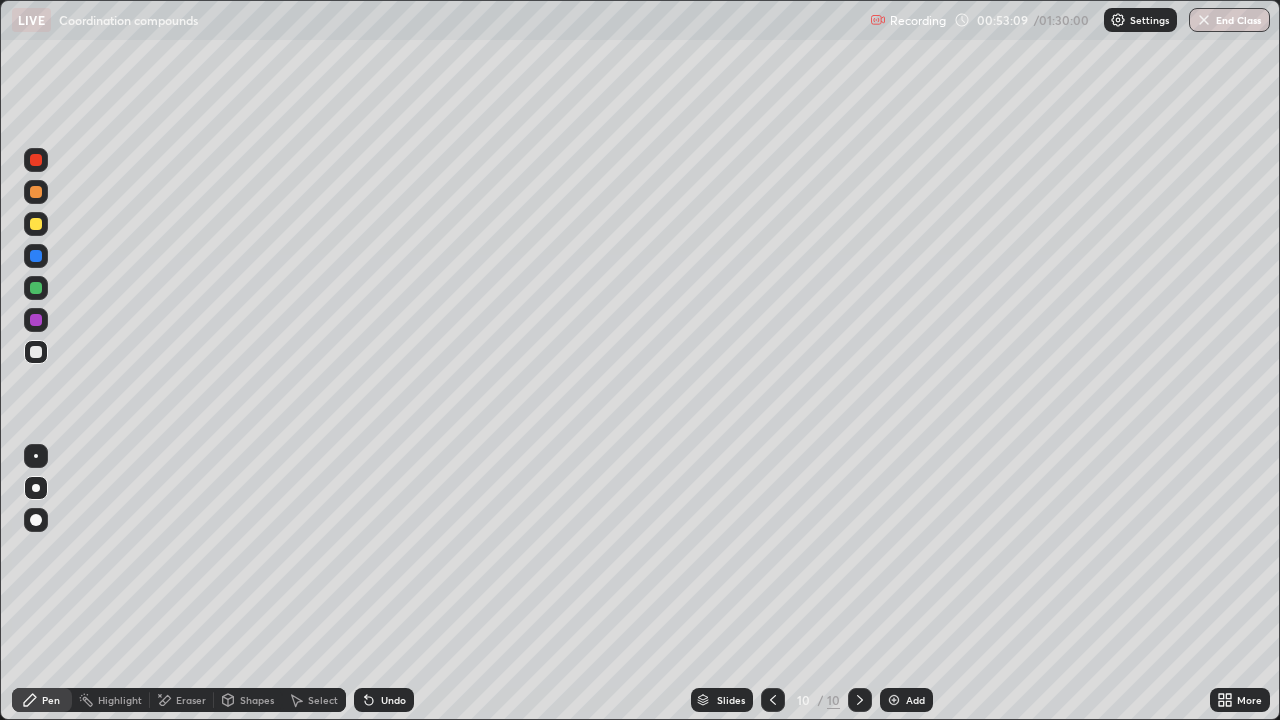 click 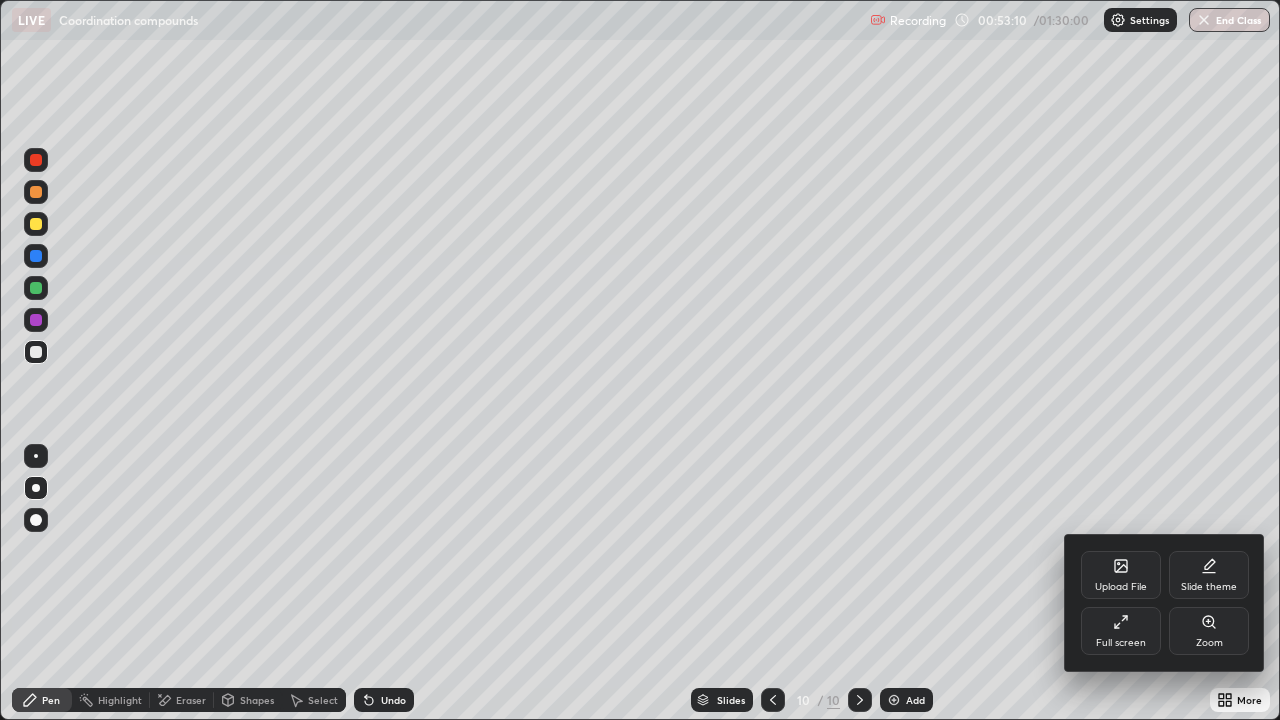 click on "Full screen" at bounding box center (1121, 631) 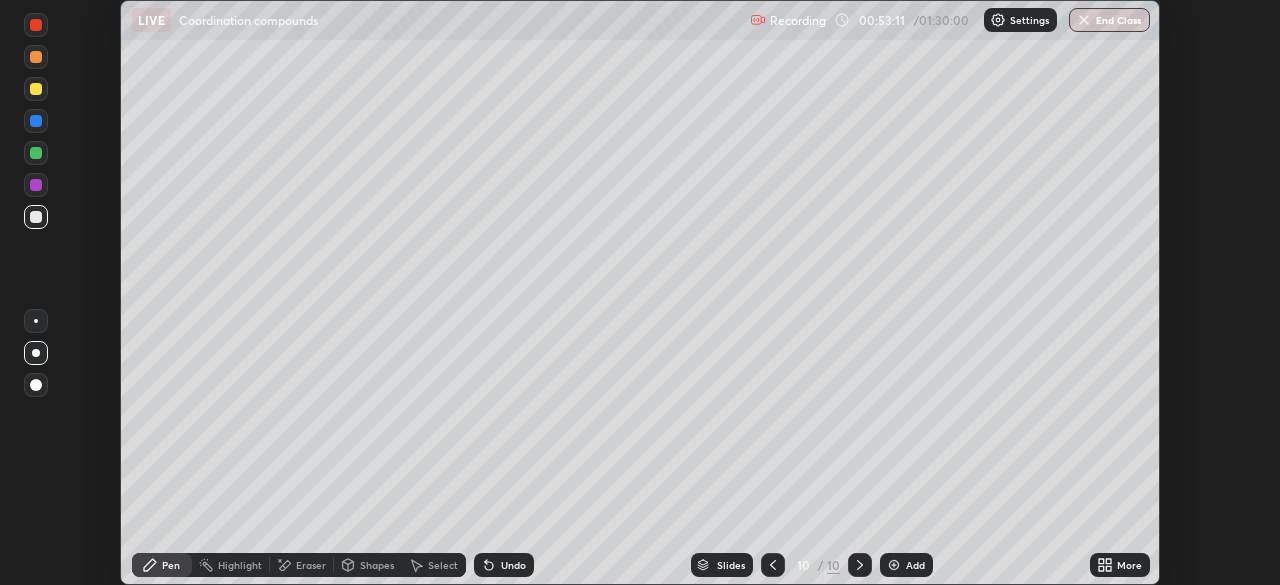 scroll, scrollTop: 585, scrollLeft: 1280, axis: both 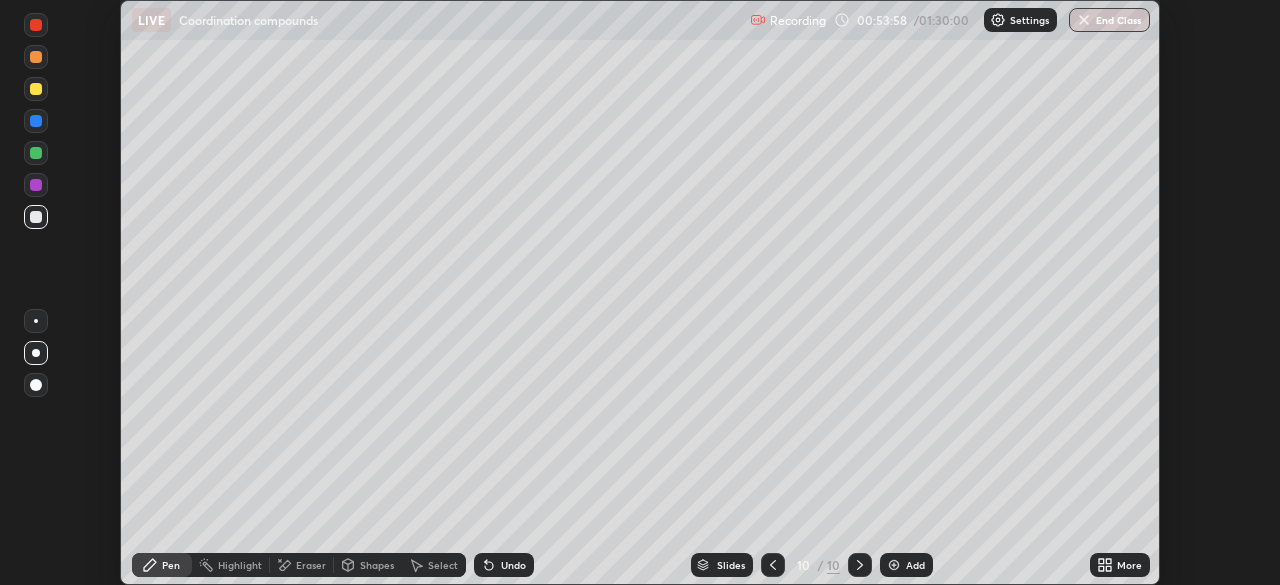 click on "More" at bounding box center (1120, 565) 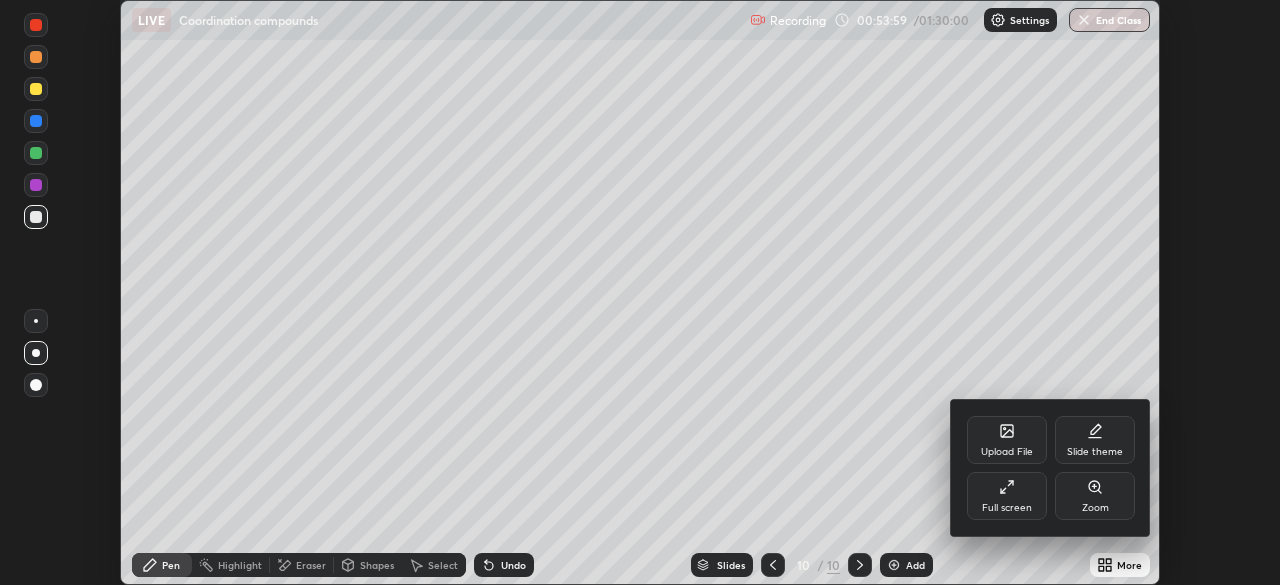 click on "Full screen" at bounding box center (1007, 508) 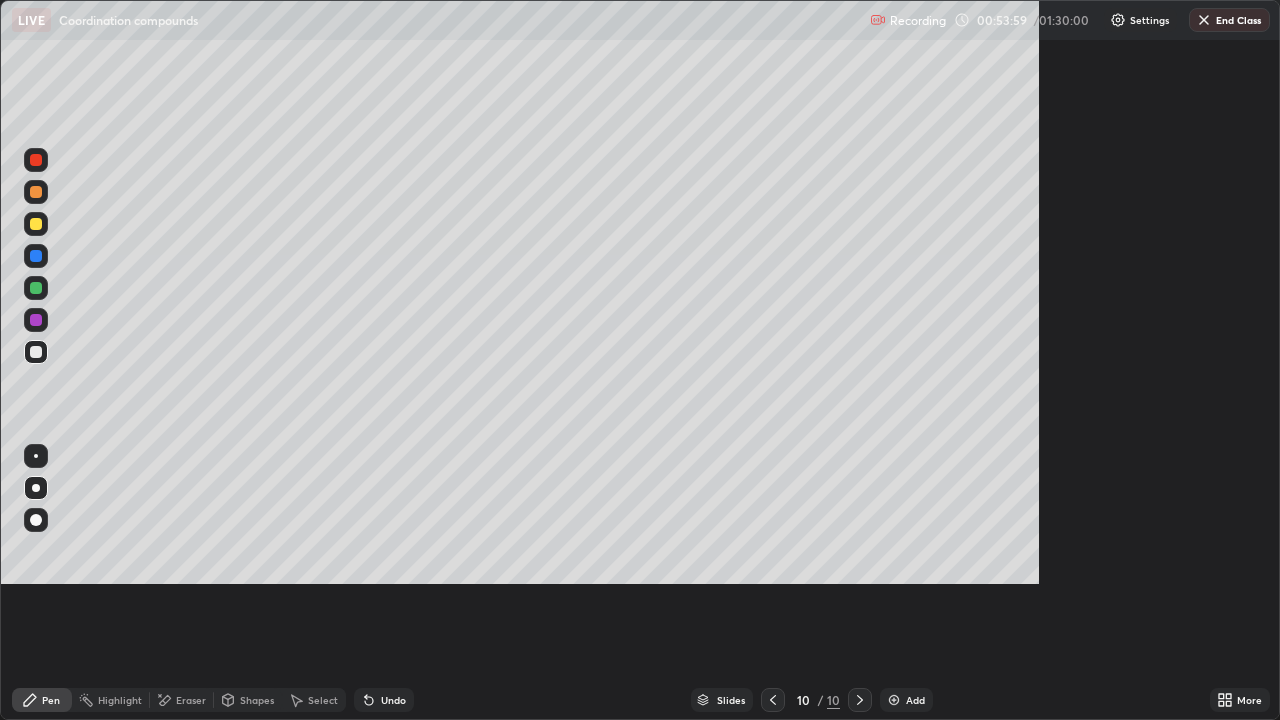 scroll, scrollTop: 99280, scrollLeft: 98720, axis: both 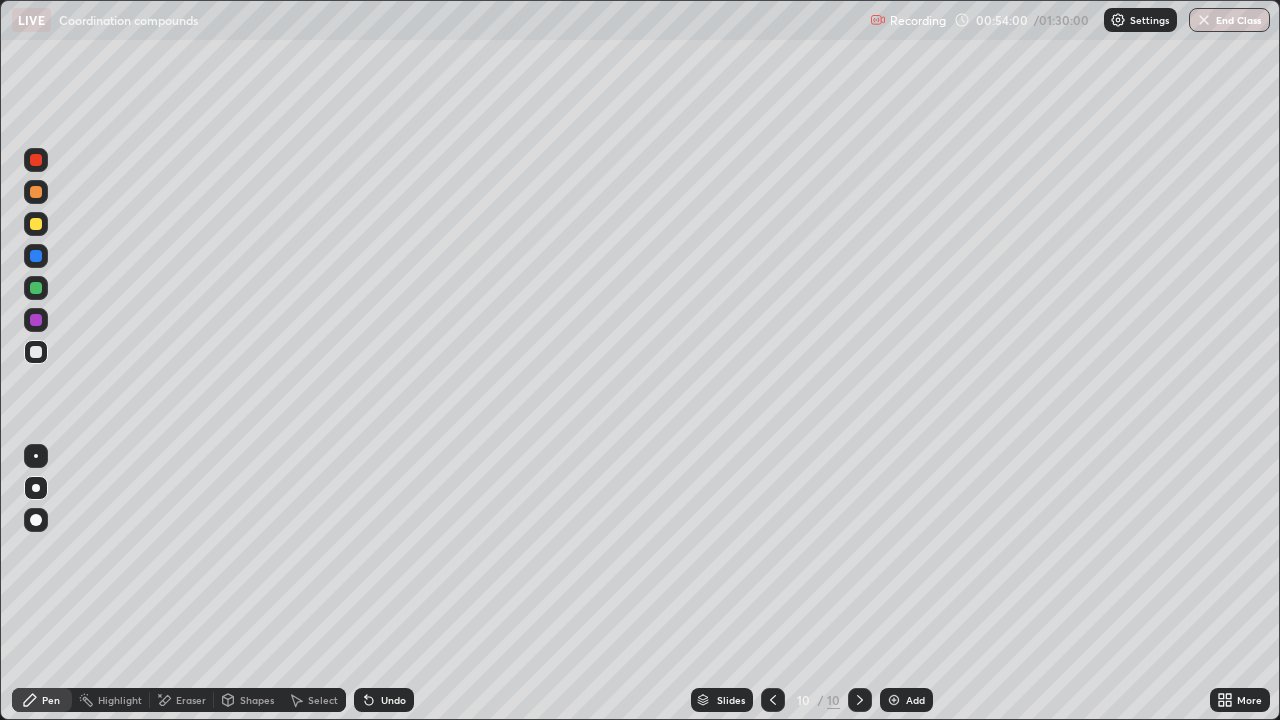click on "Add" at bounding box center (915, 700) 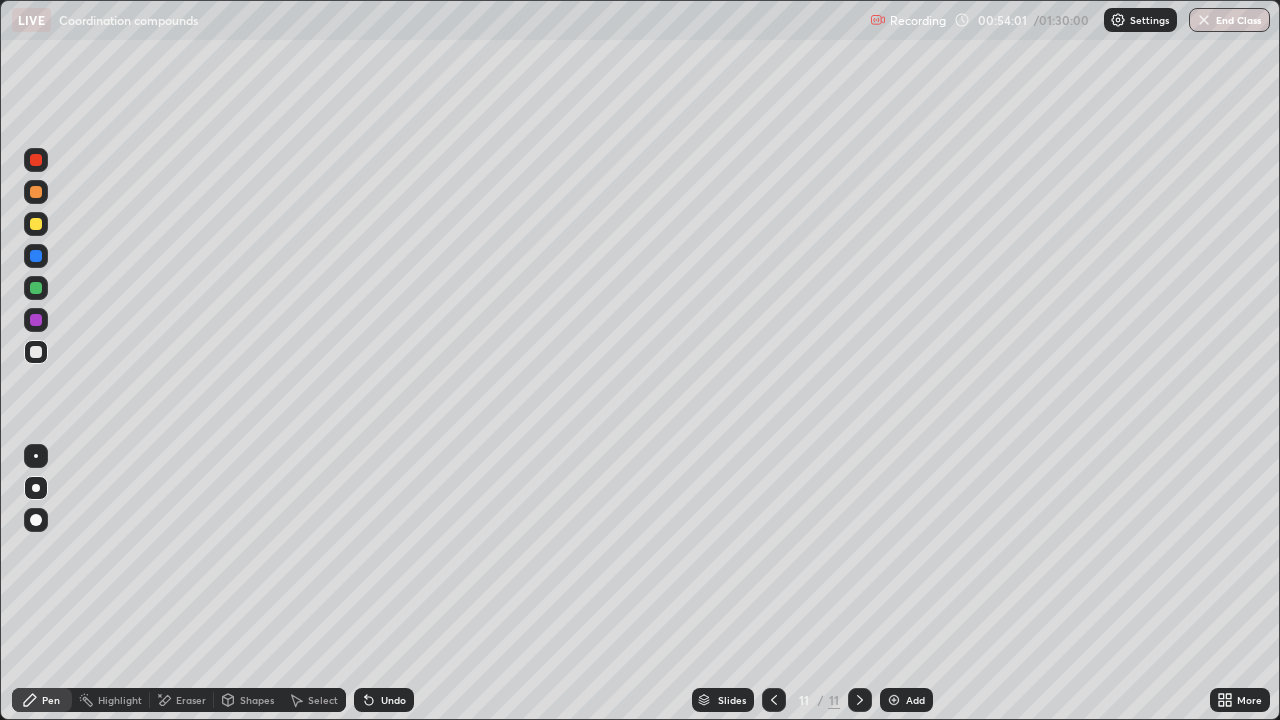 click at bounding box center (36, 224) 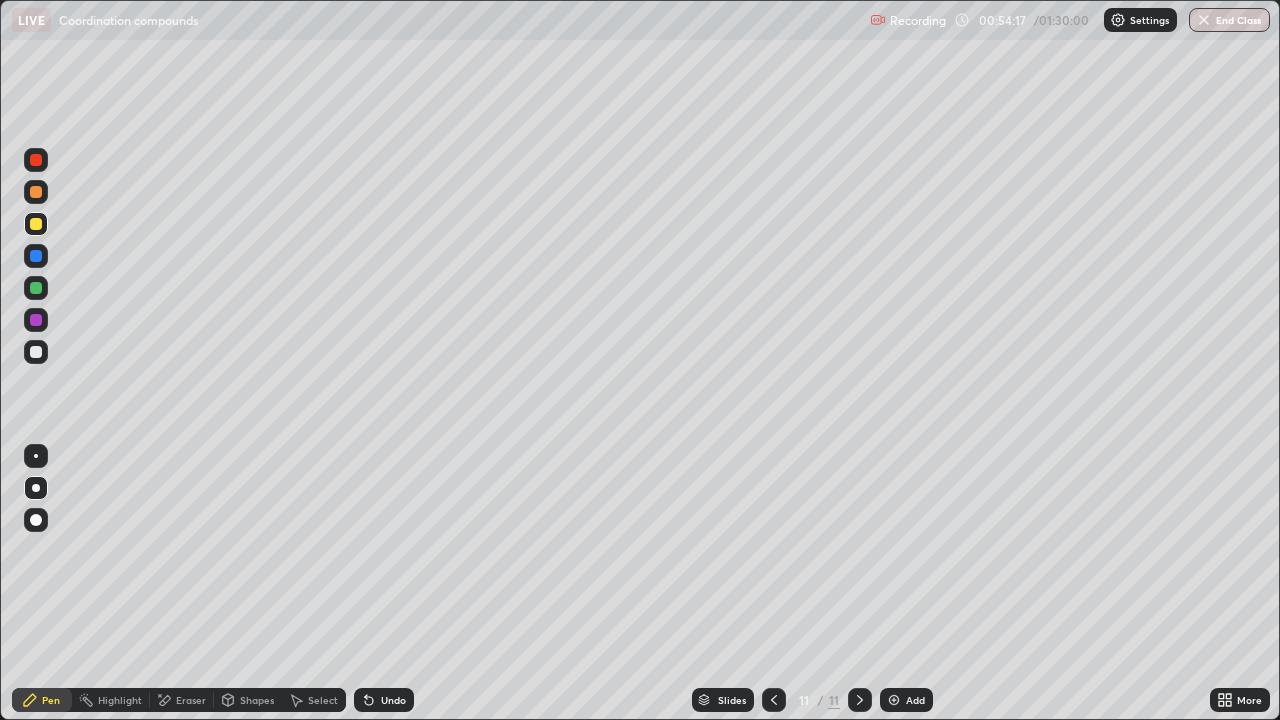 click at bounding box center [36, 352] 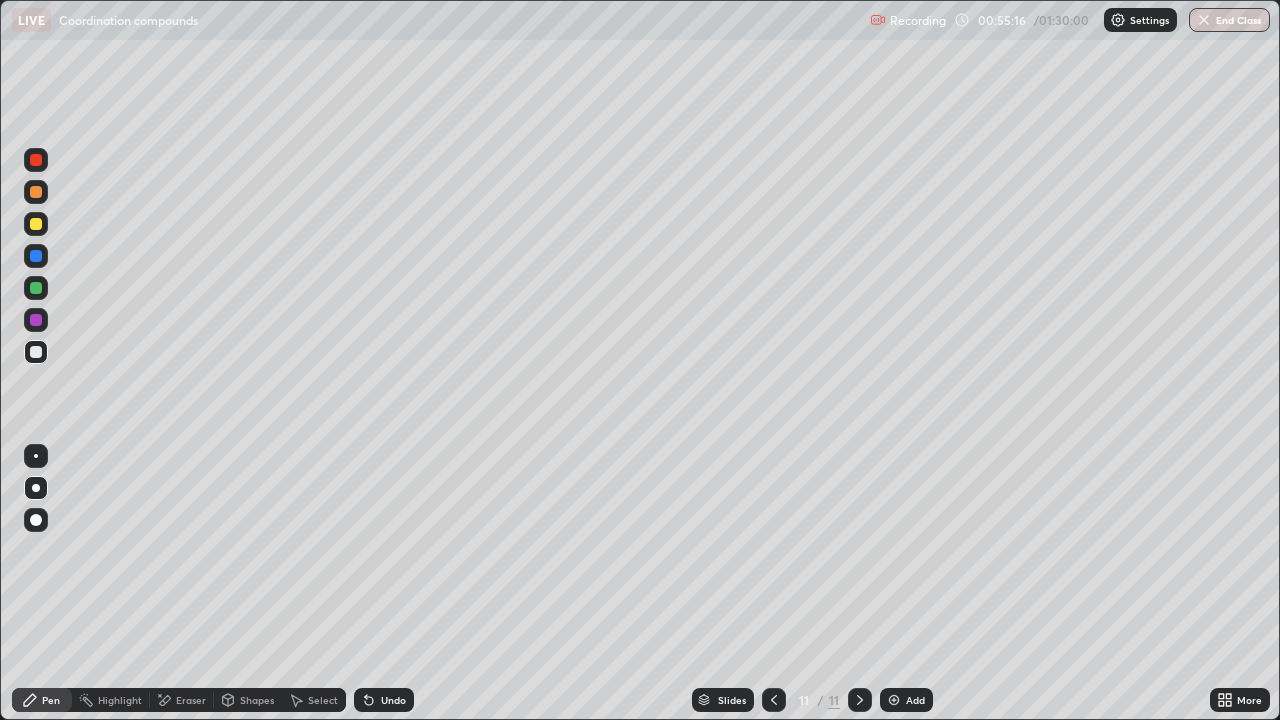 click at bounding box center (36, 224) 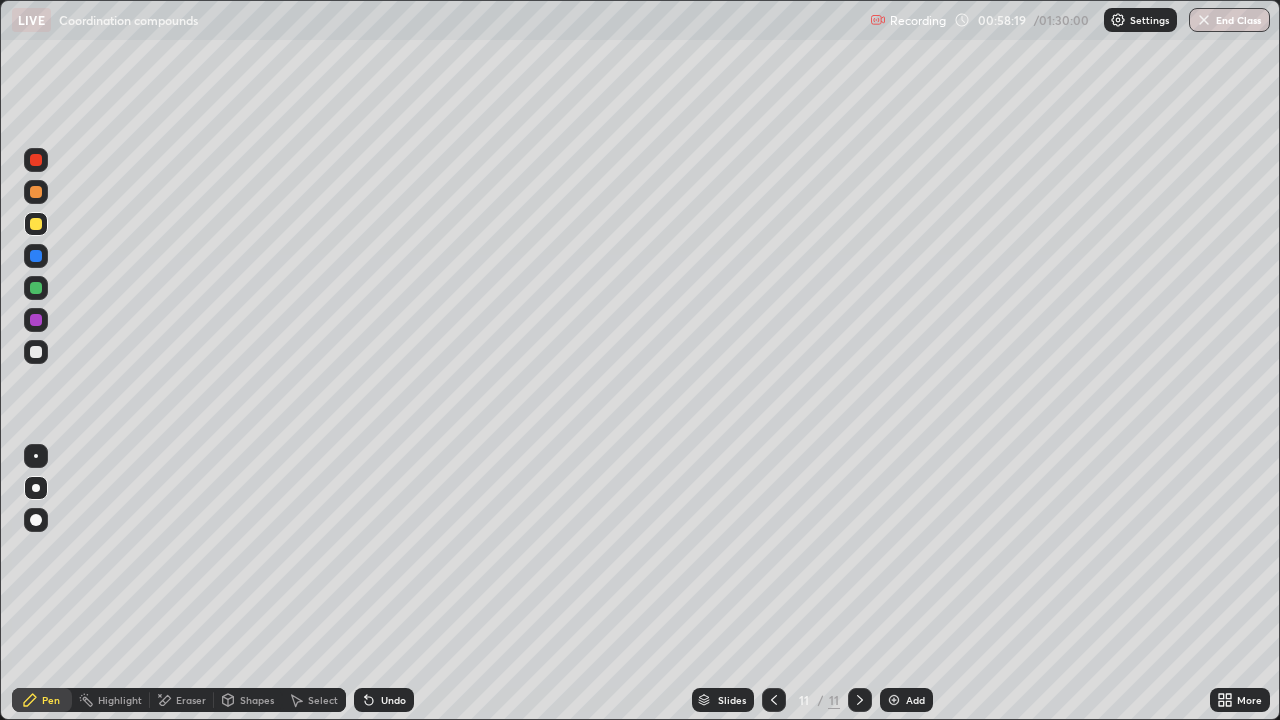 click at bounding box center (36, 352) 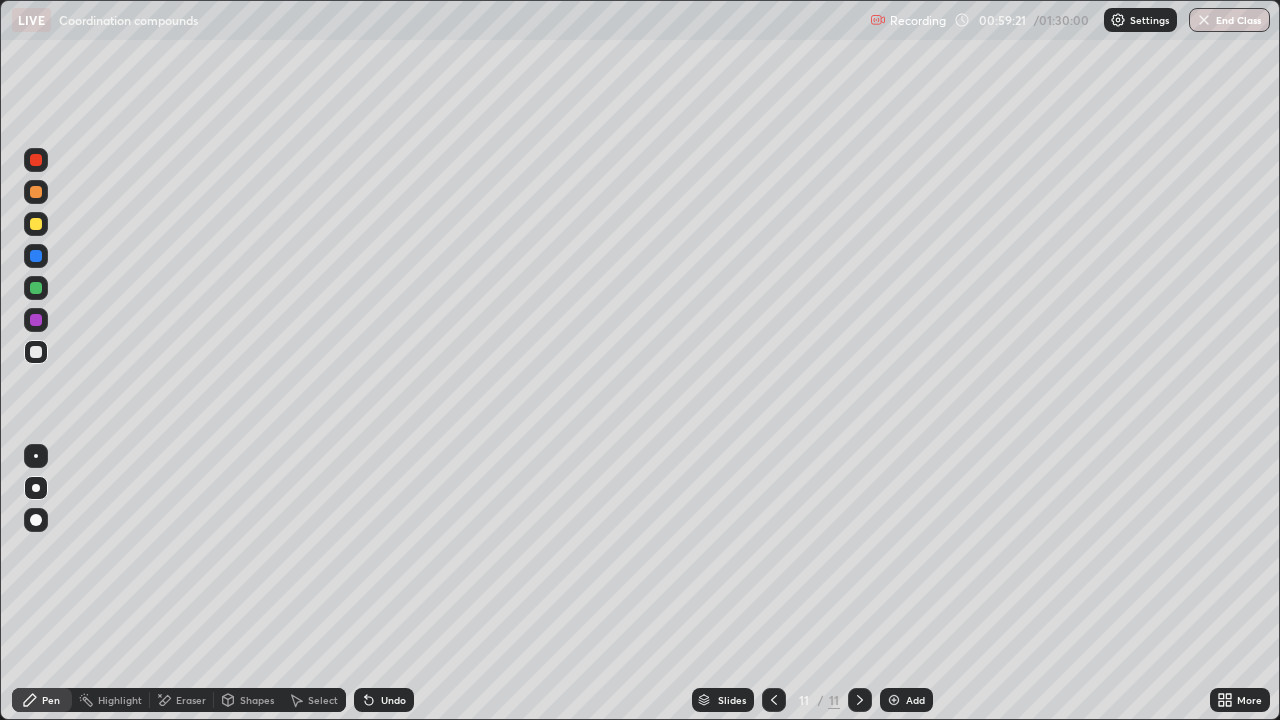 click on "Undo" at bounding box center [384, 700] 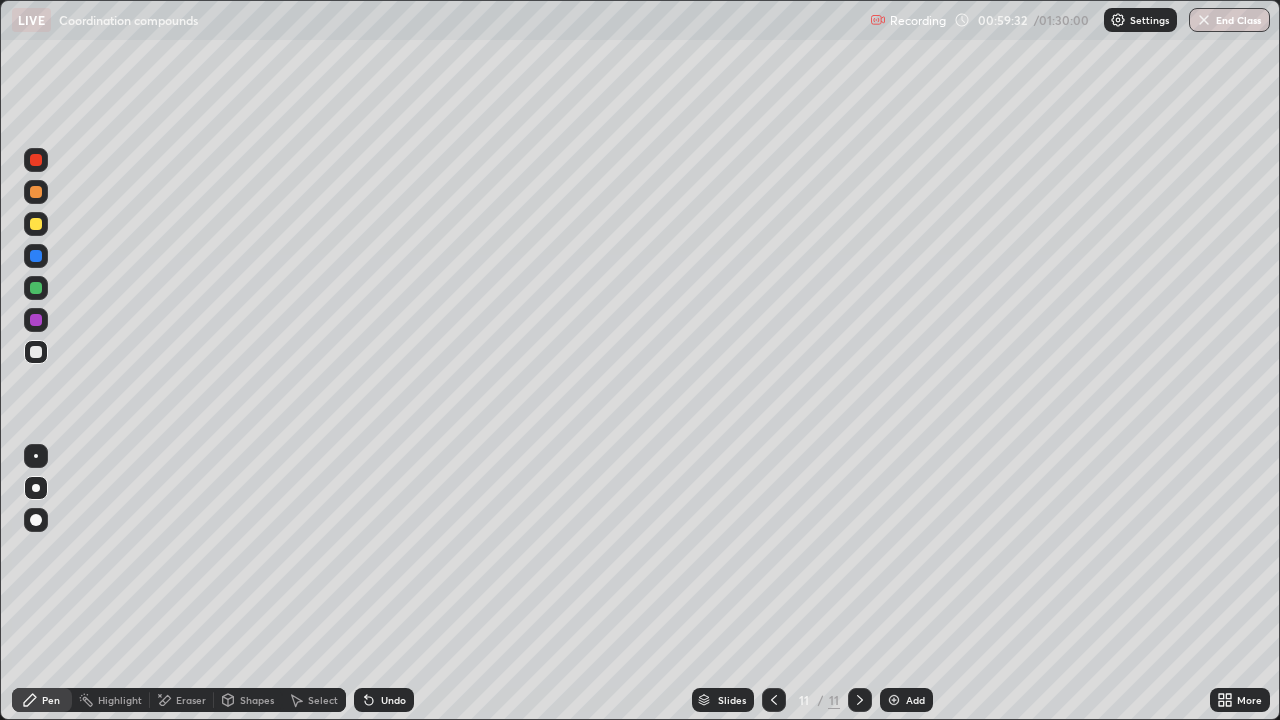 click at bounding box center (36, 224) 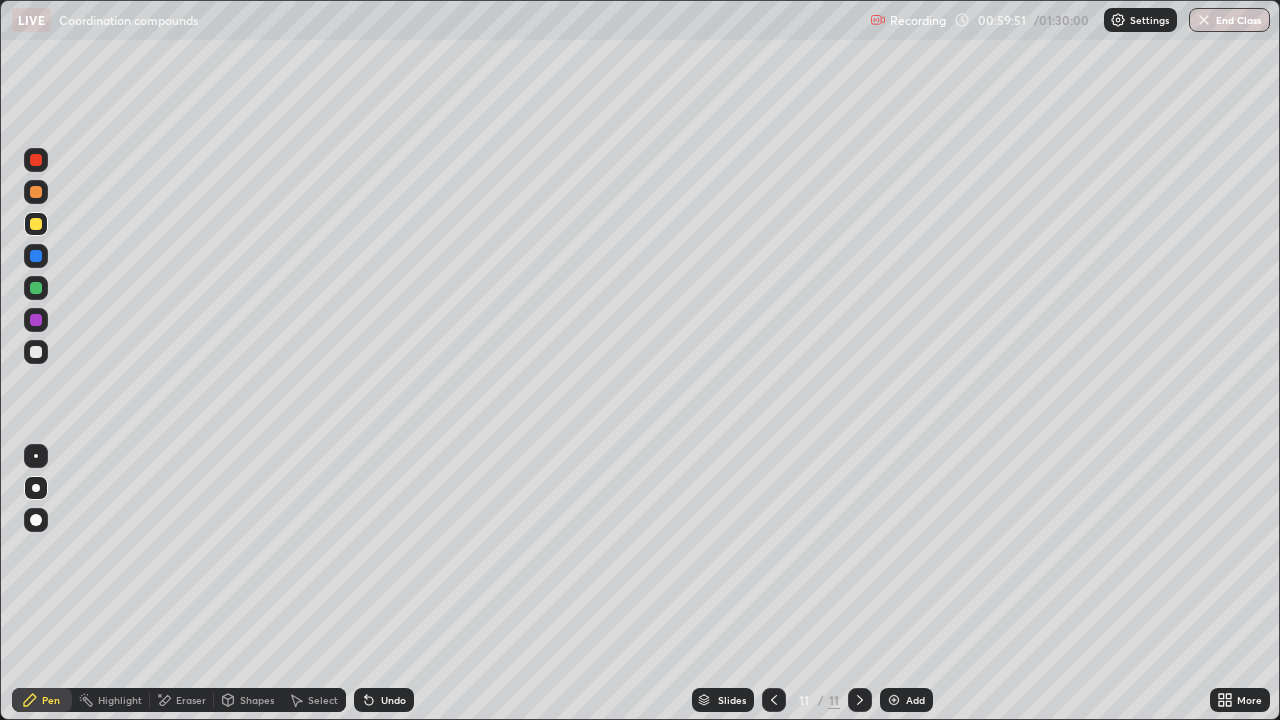 click 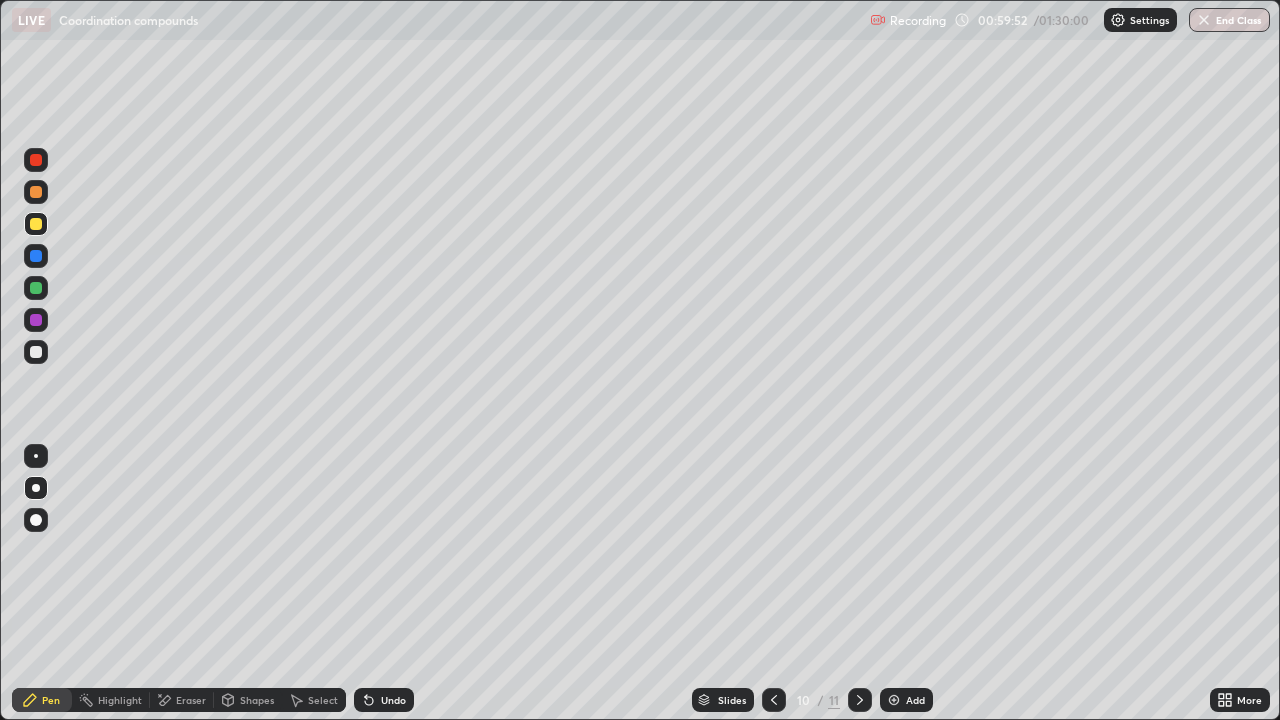 click 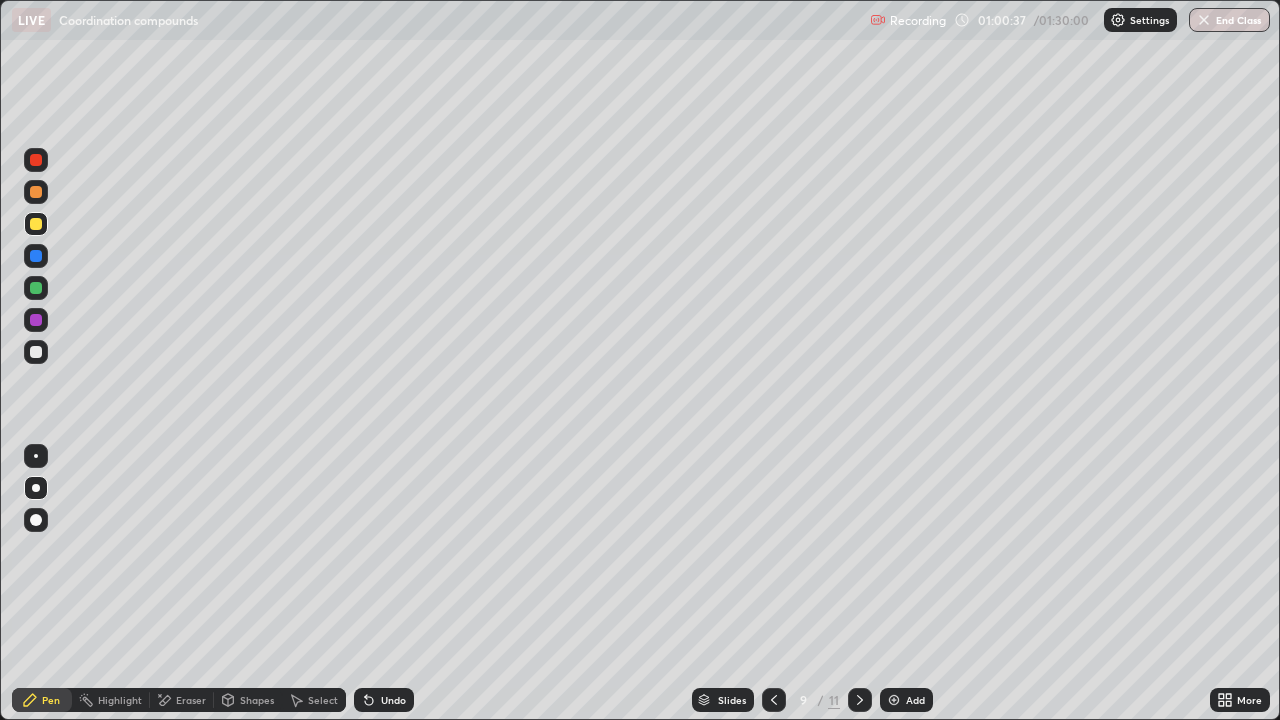 click 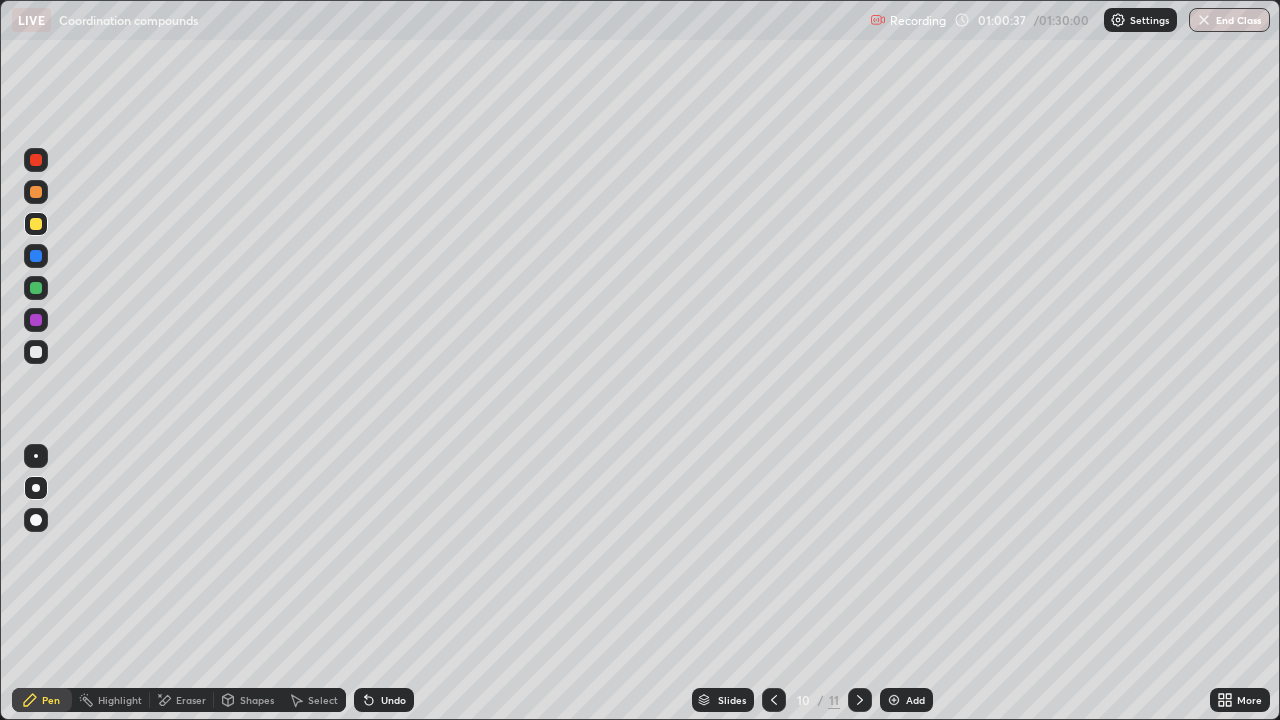 click 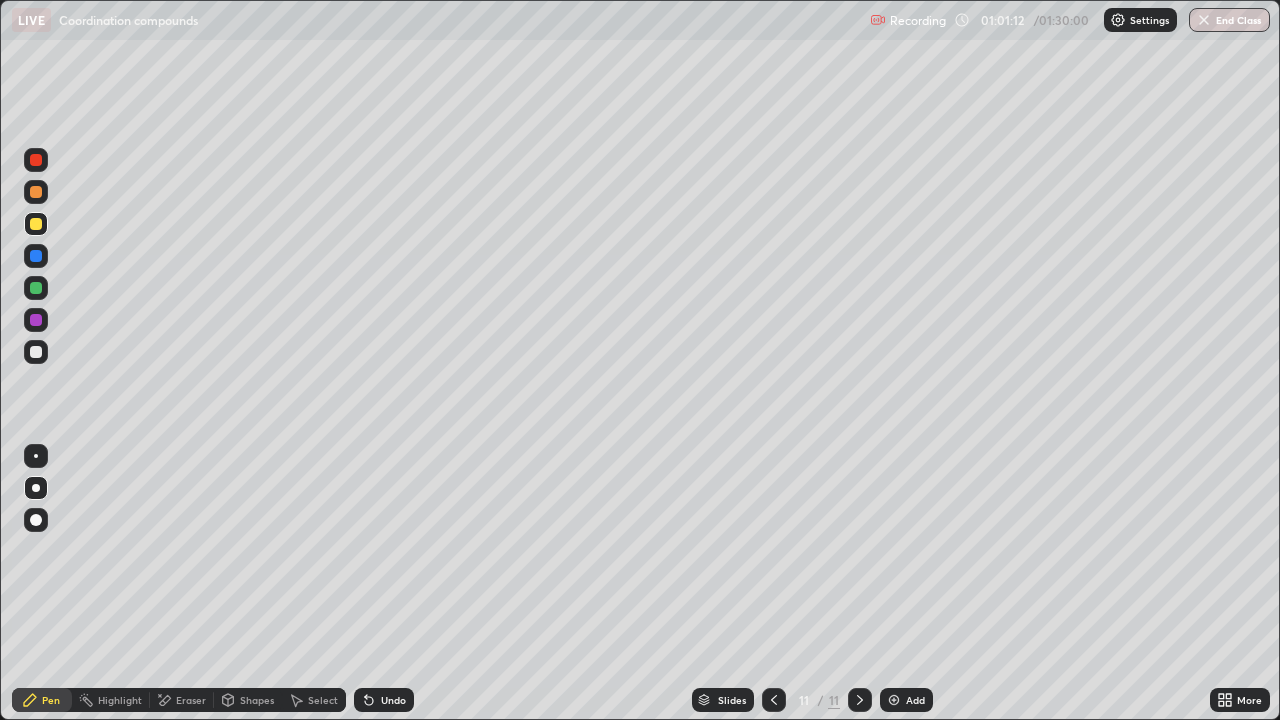 click 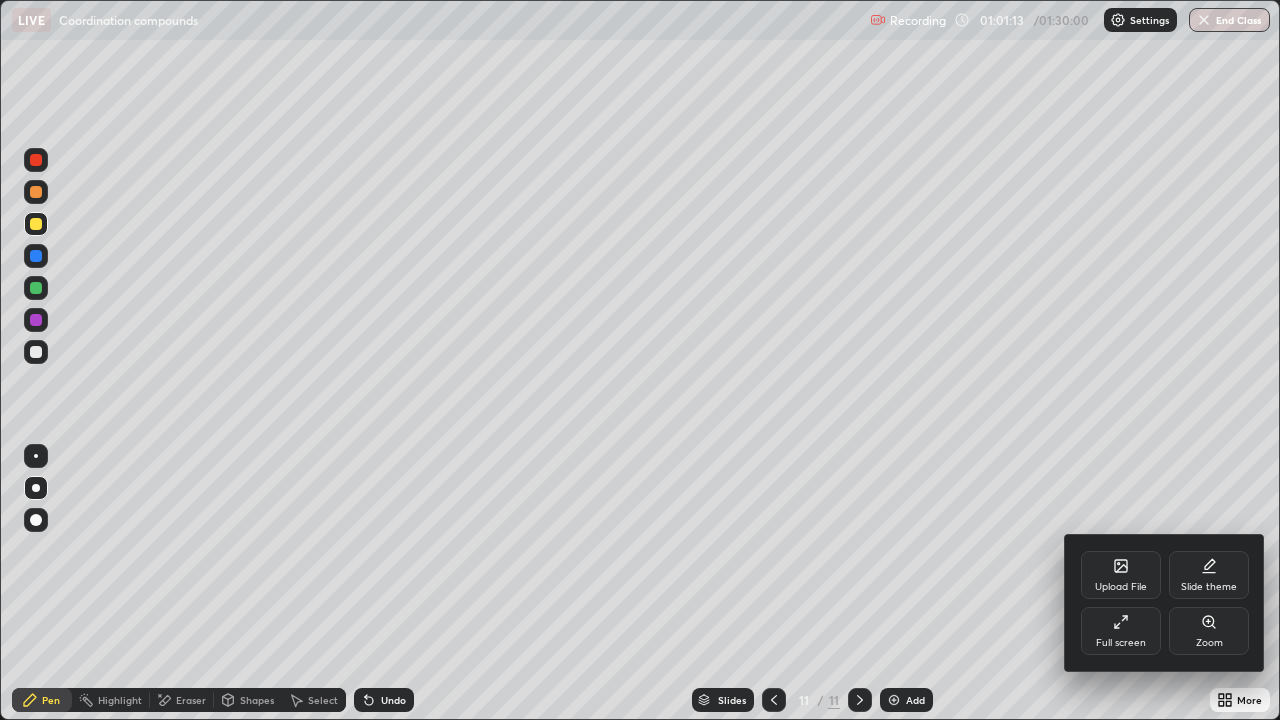 click on "Full screen" at bounding box center [1121, 643] 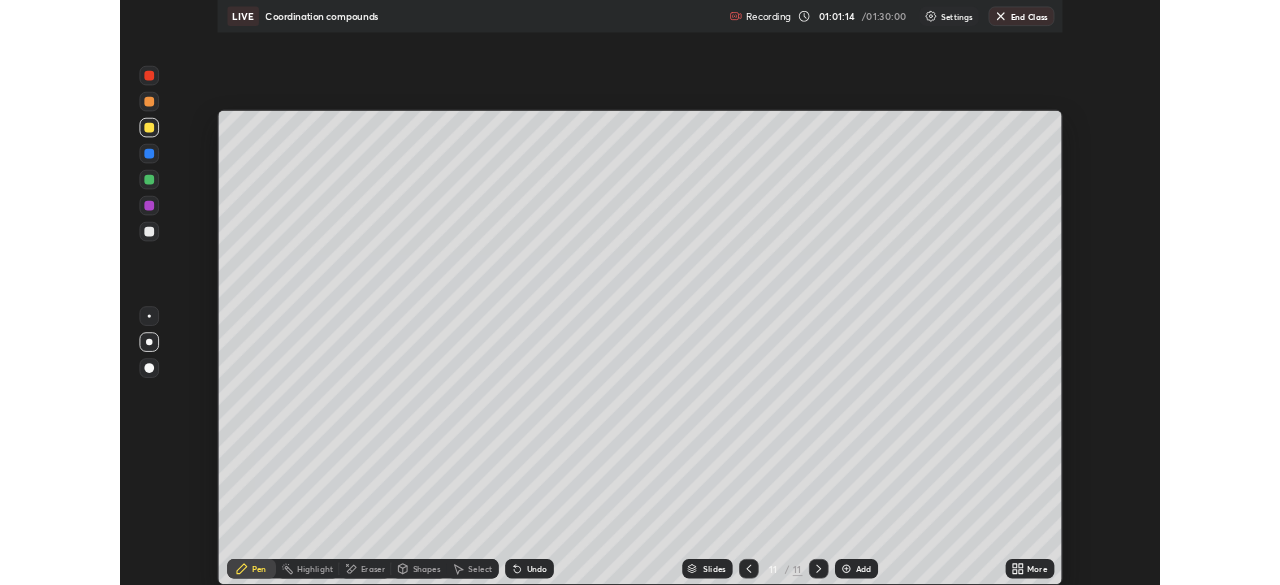 scroll, scrollTop: 585, scrollLeft: 1280, axis: both 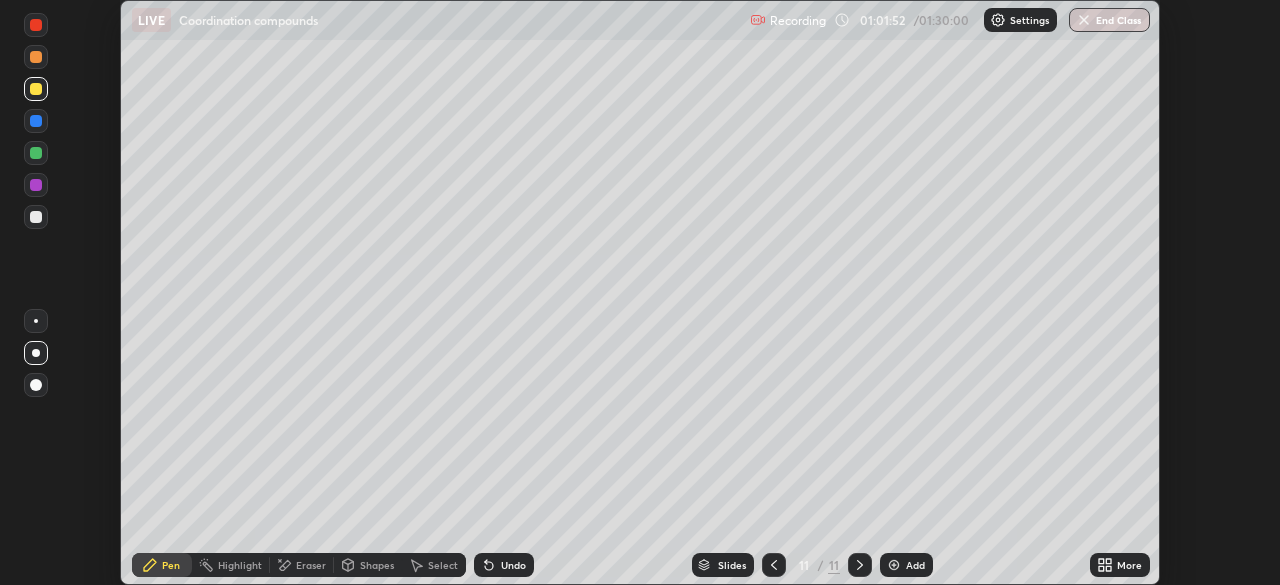 click on "Add" at bounding box center [915, 565] 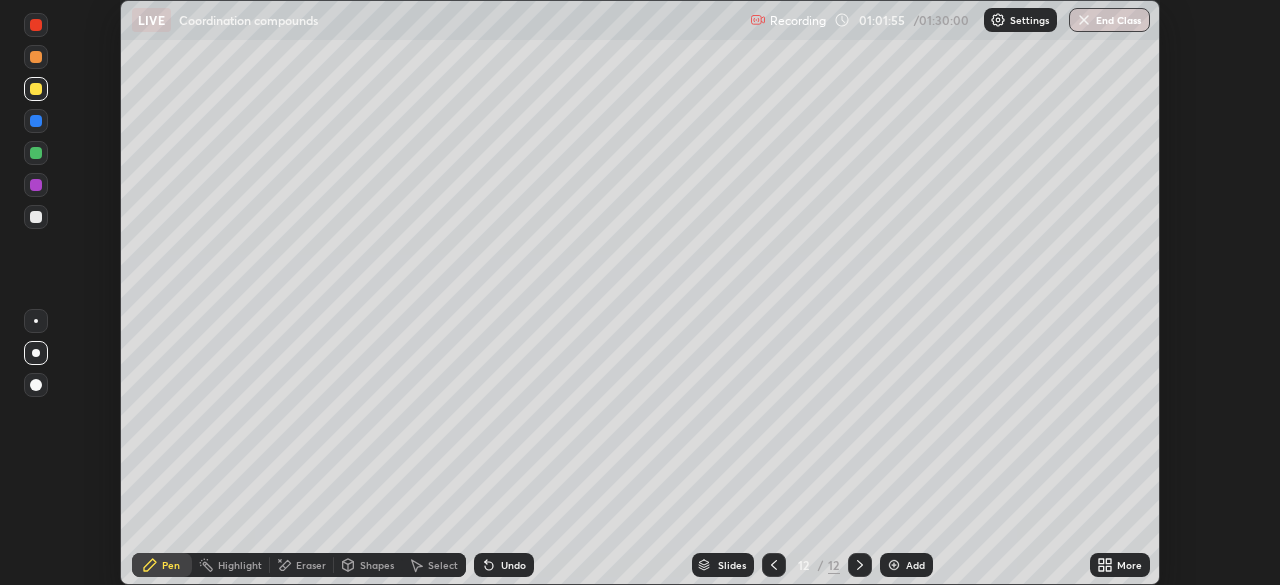 click at bounding box center (36, 57) 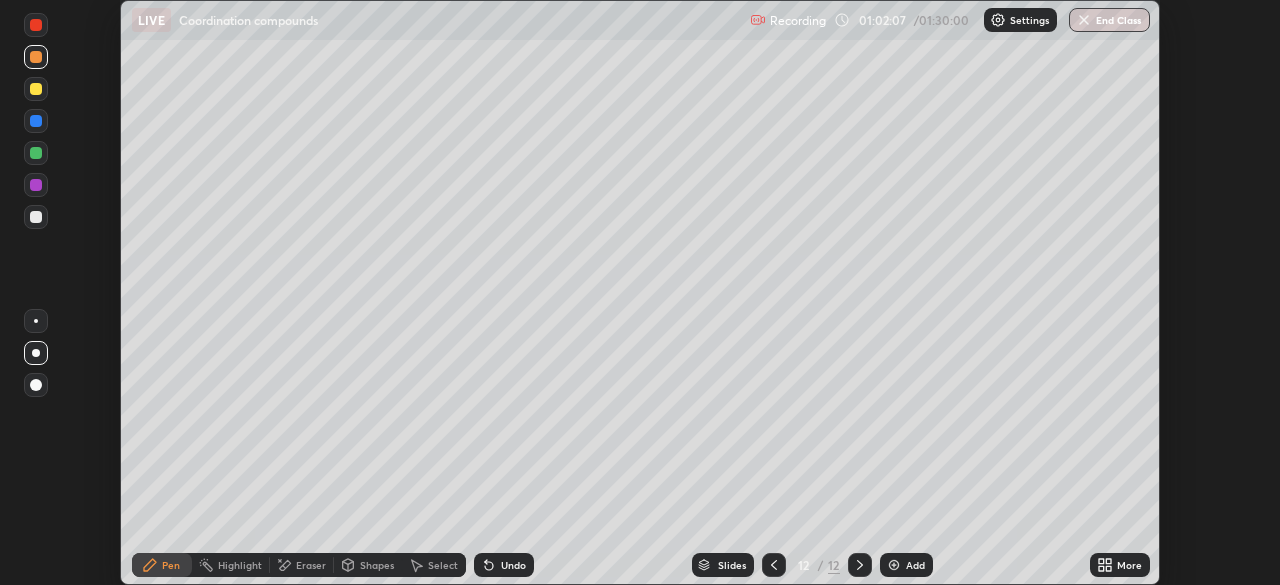 click at bounding box center [36, 217] 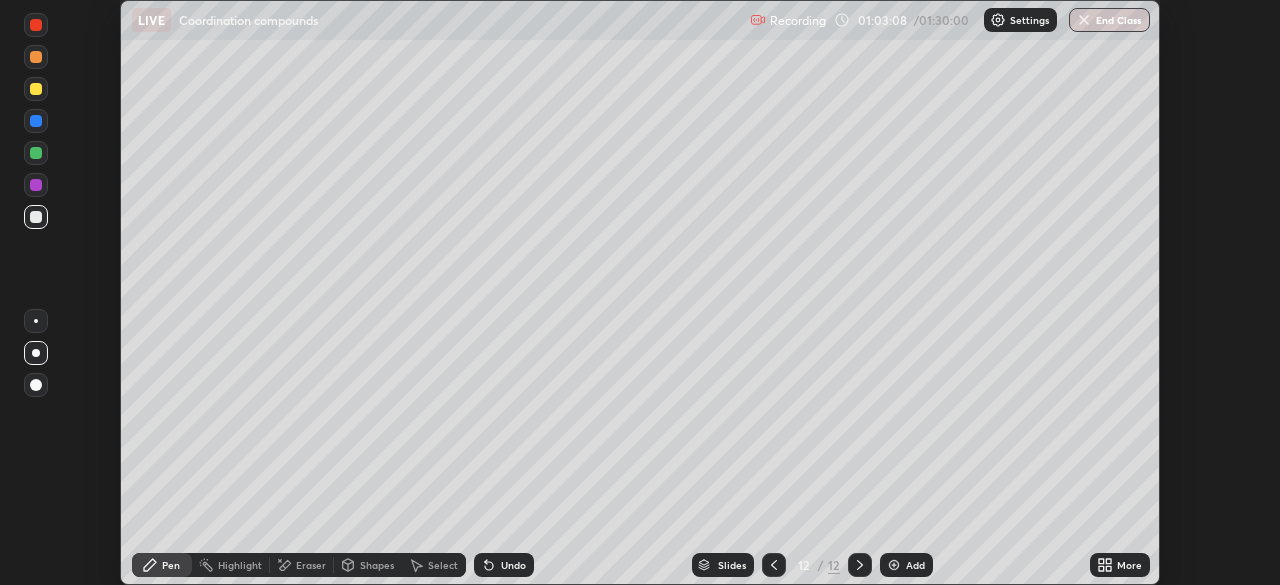 click at bounding box center [36, 217] 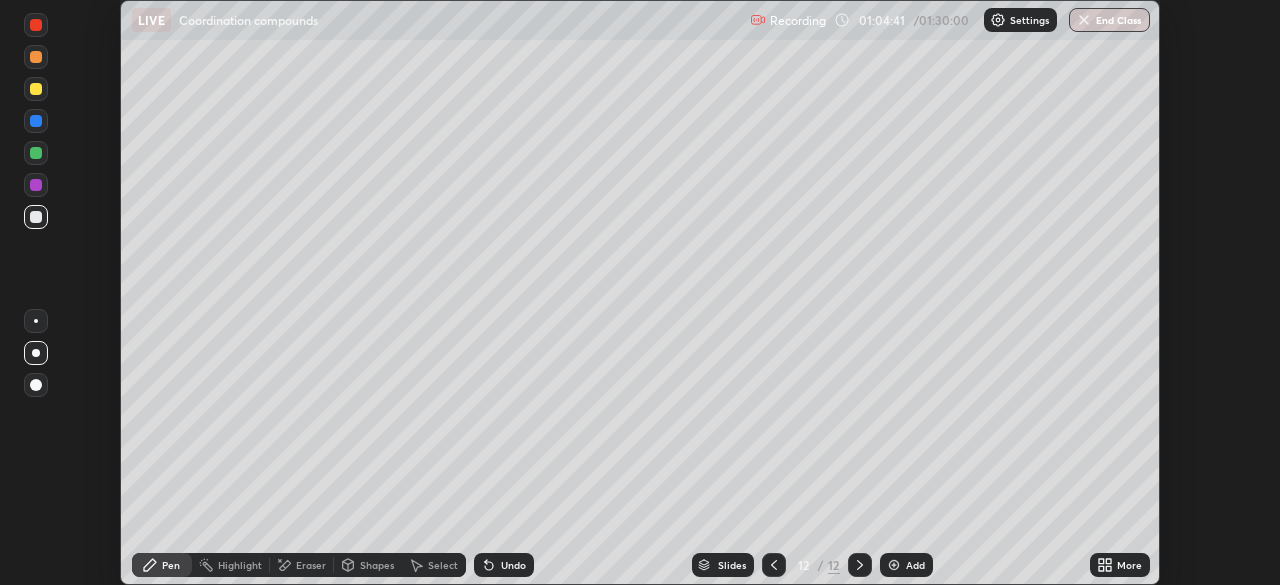 click 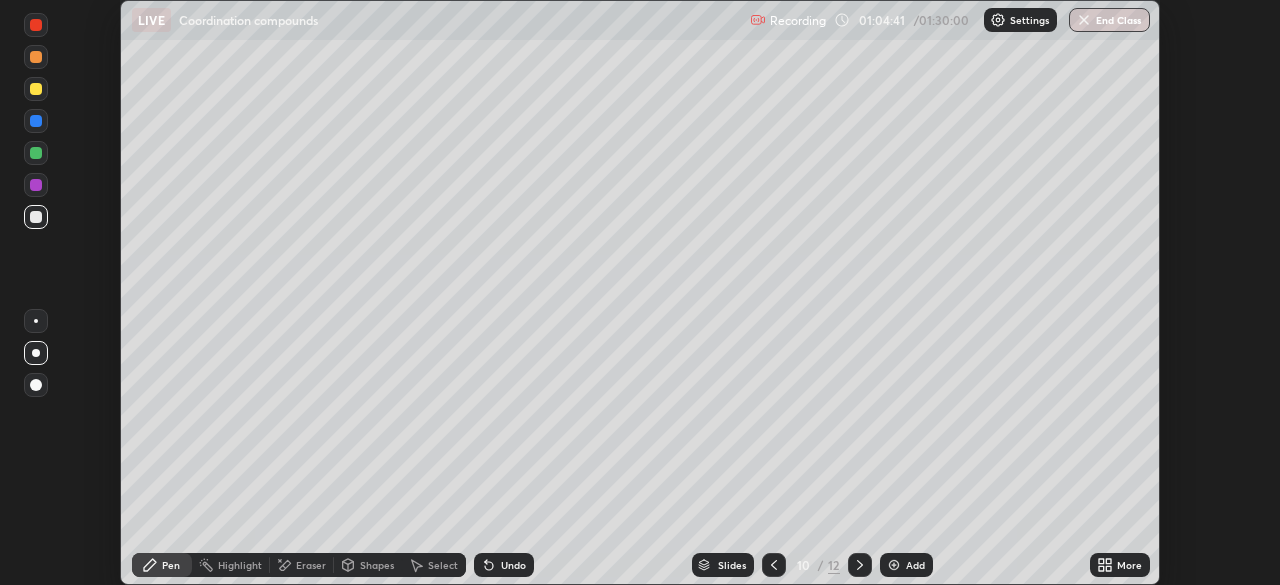 click 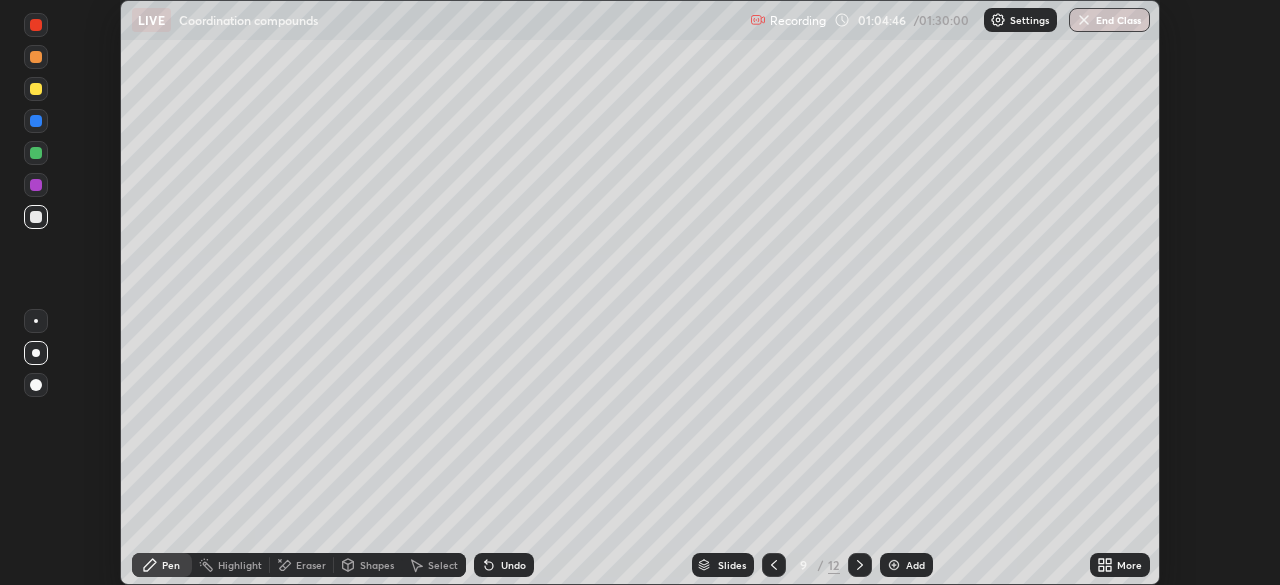 click 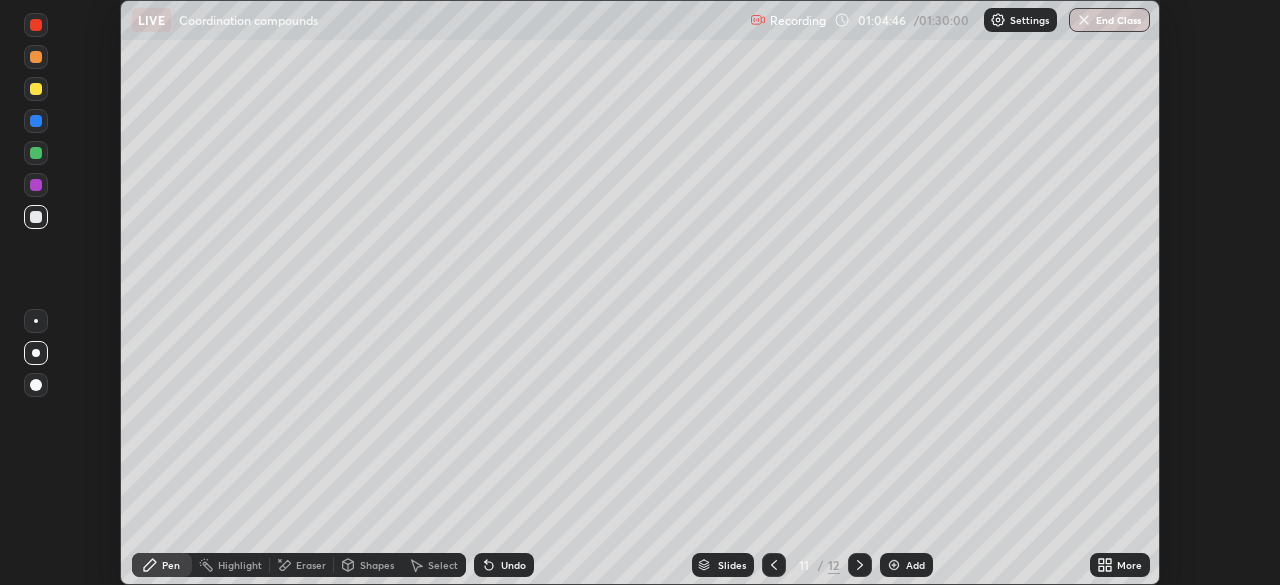 click 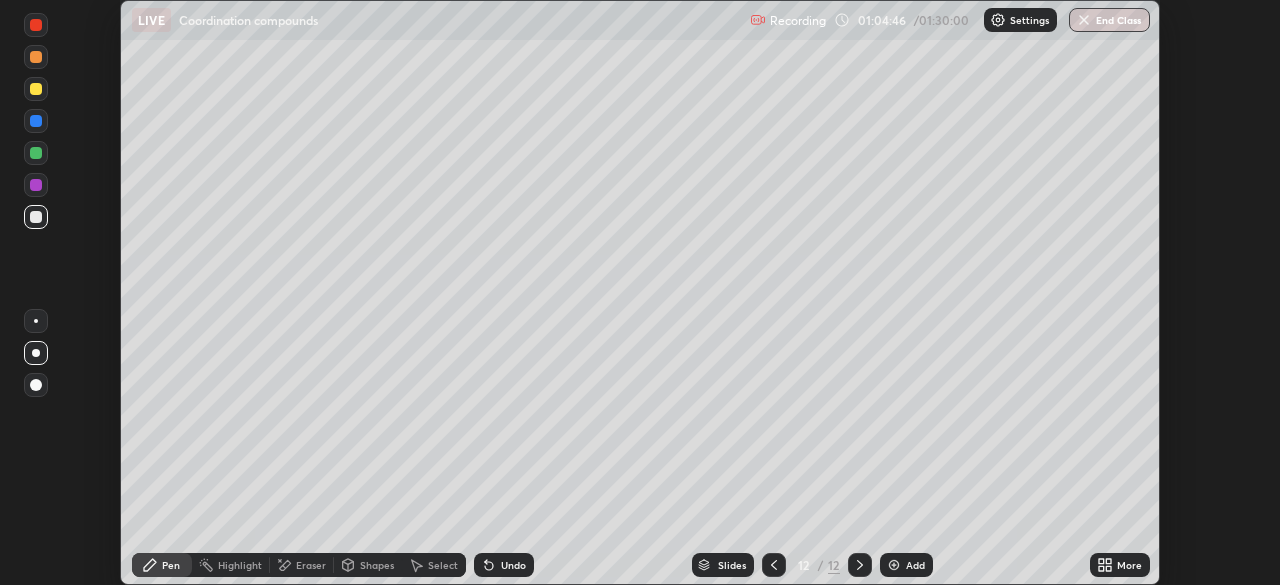 click 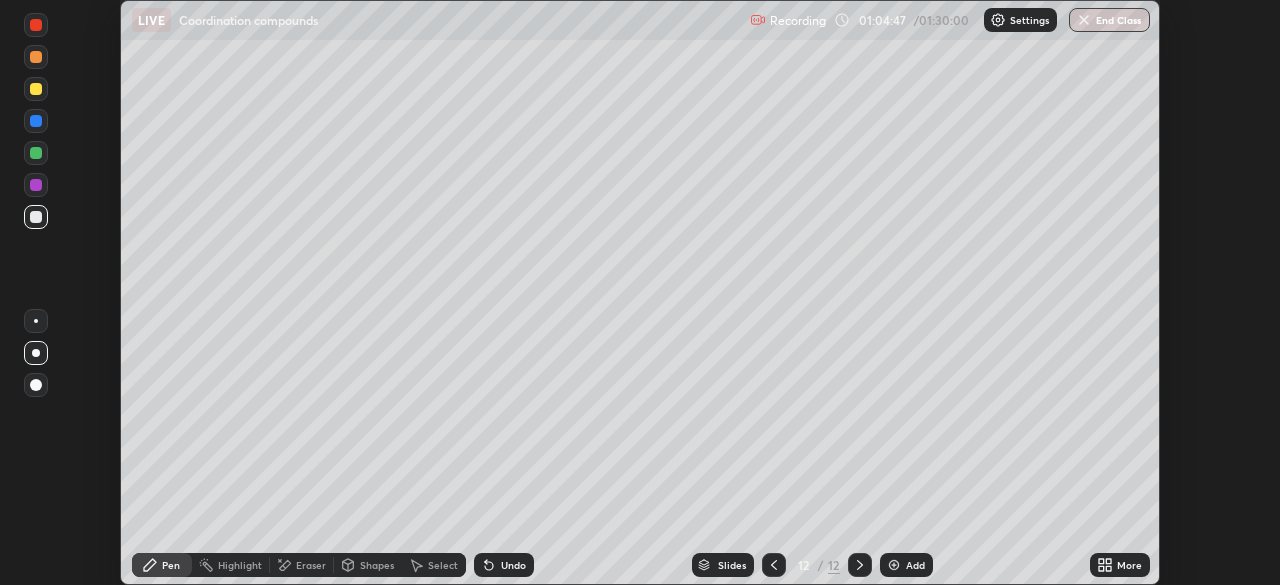 click on "Add" at bounding box center (915, 565) 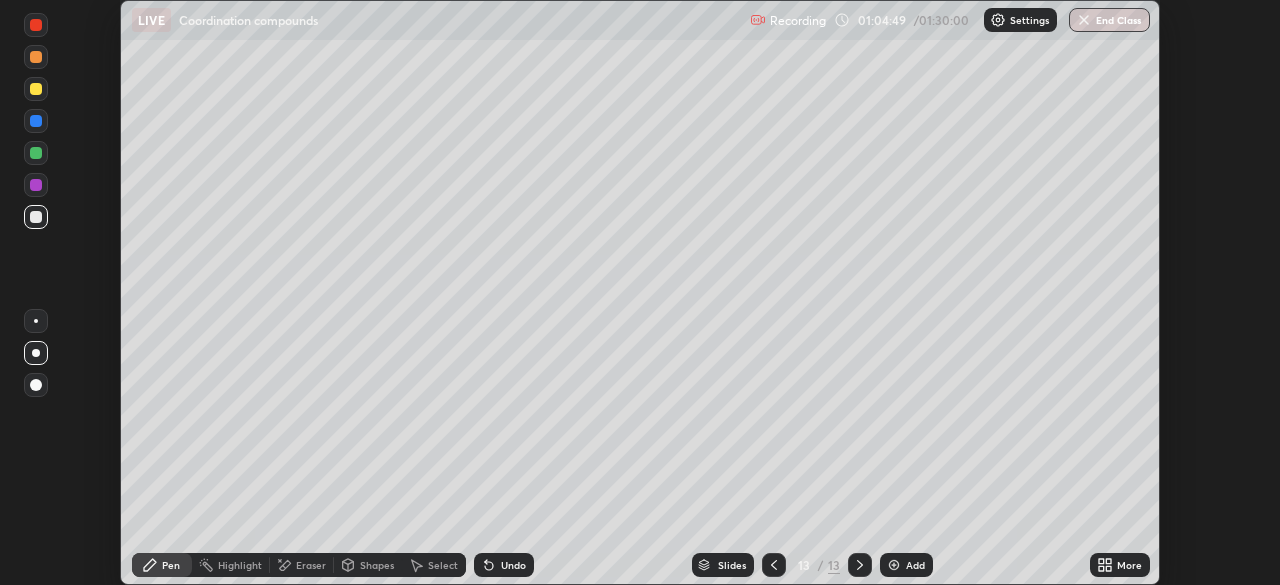 click at bounding box center [36, 57] 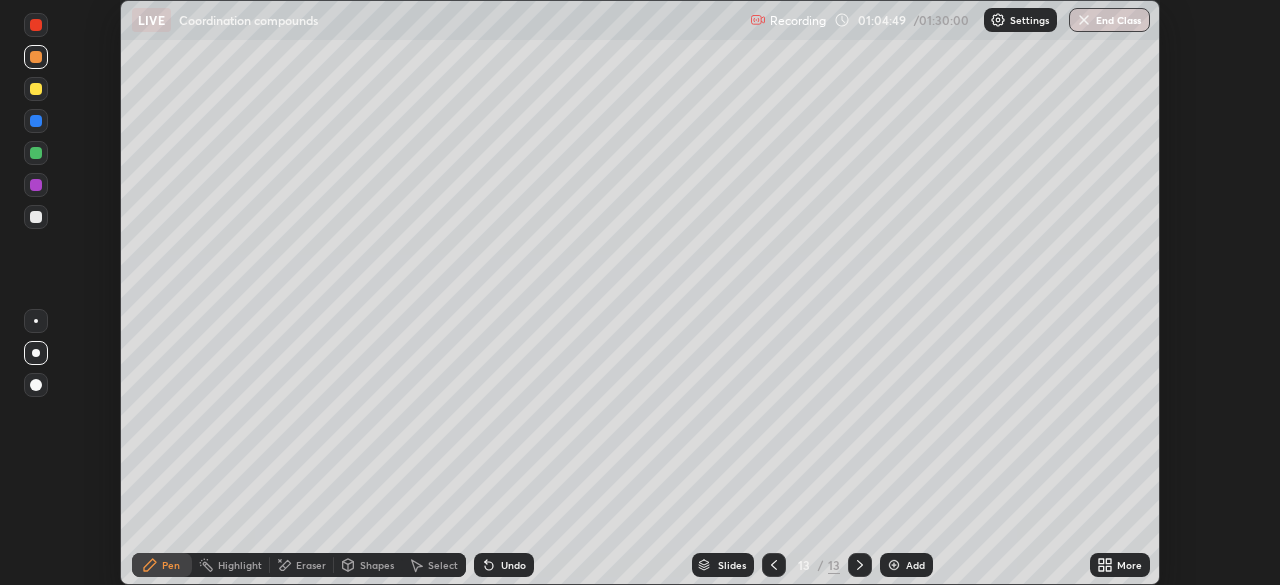 click at bounding box center (36, 57) 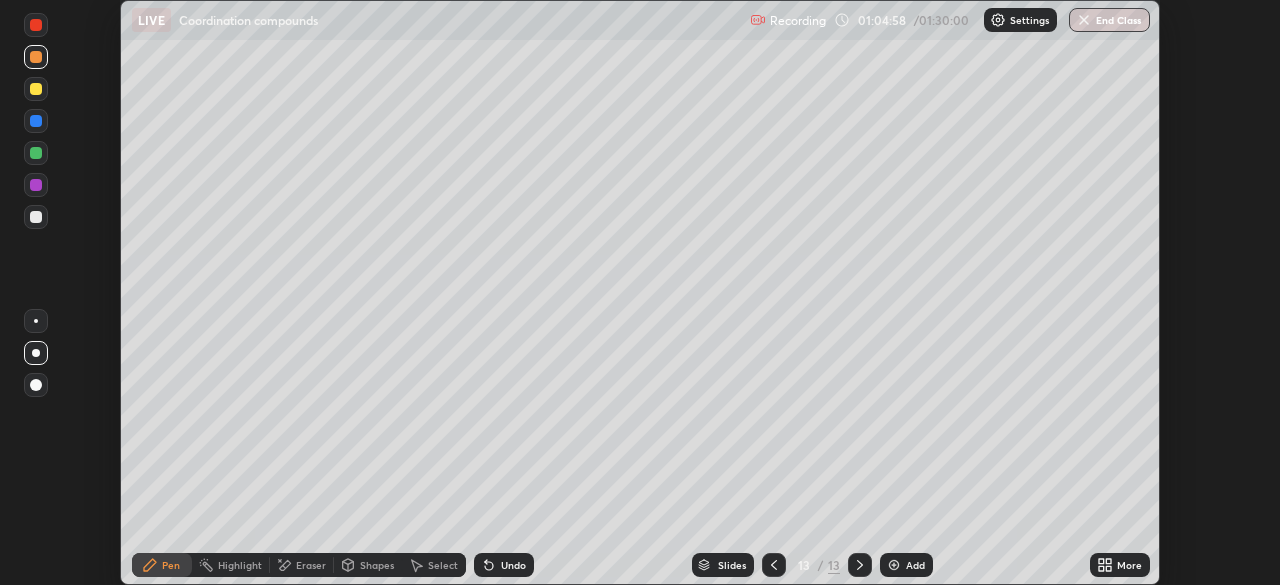 click at bounding box center (36, 217) 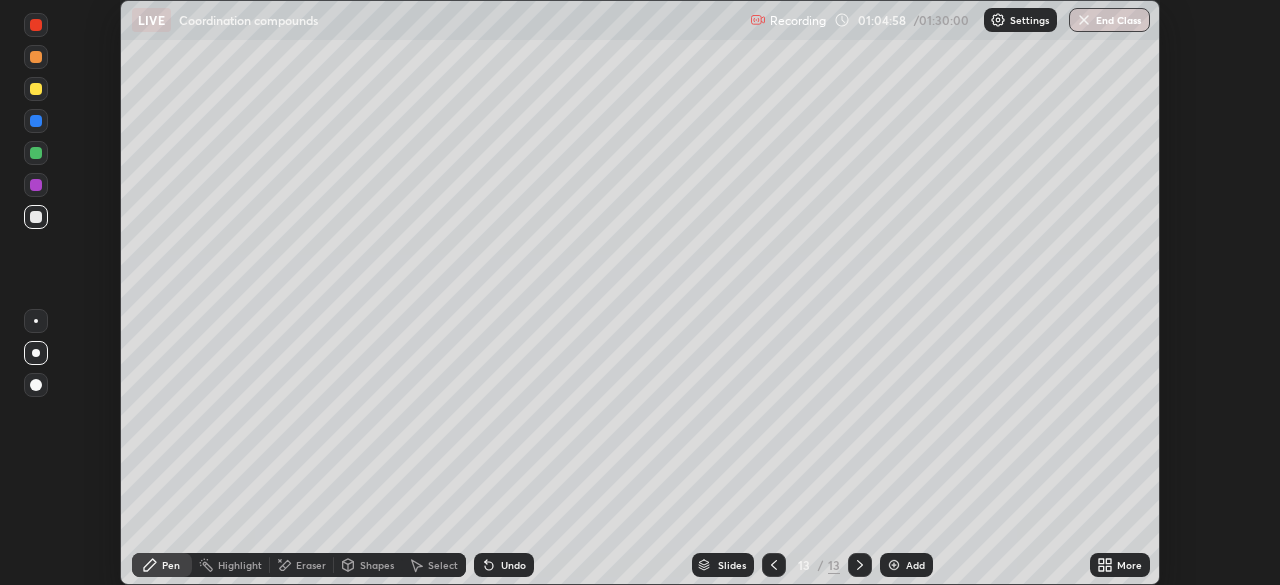 click at bounding box center [36, 217] 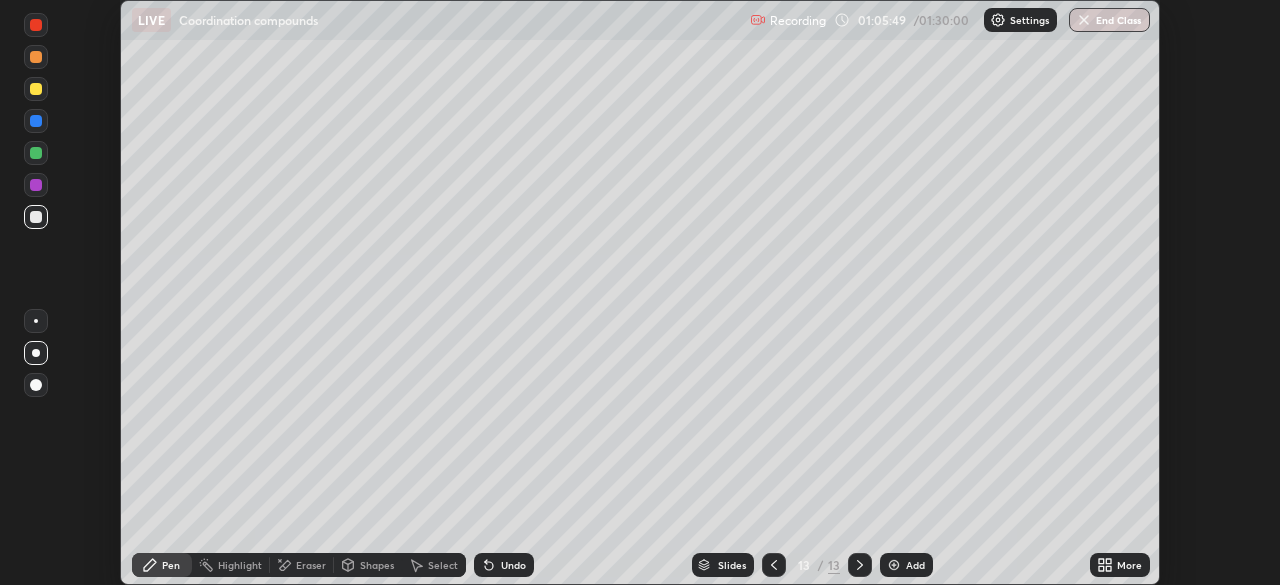 click at bounding box center [36, 217] 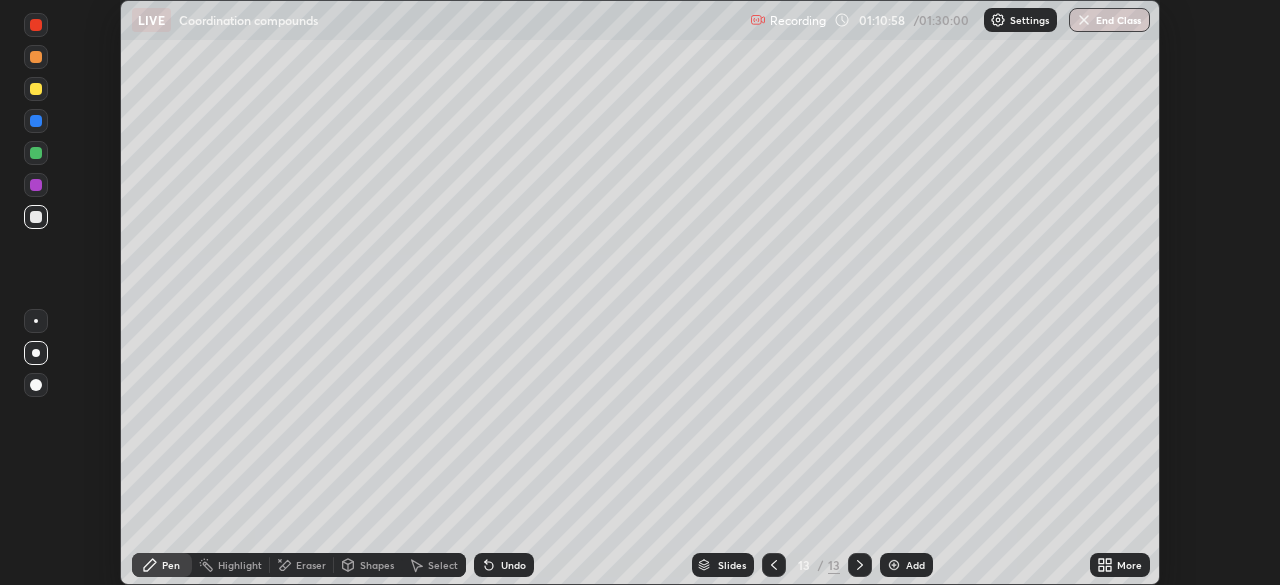 click 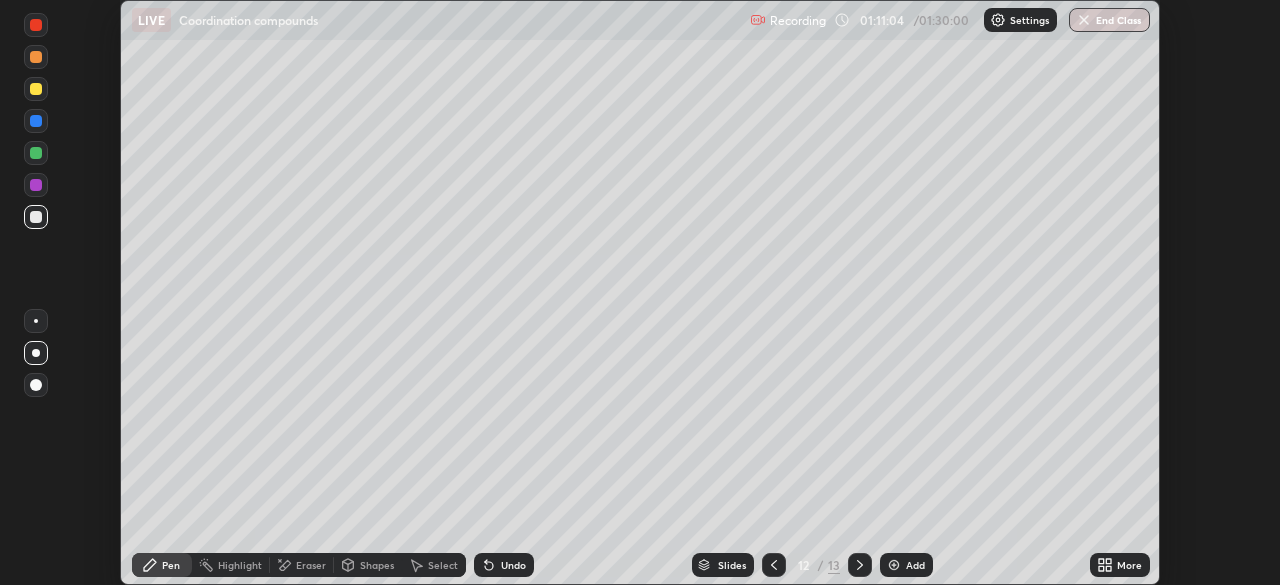 click 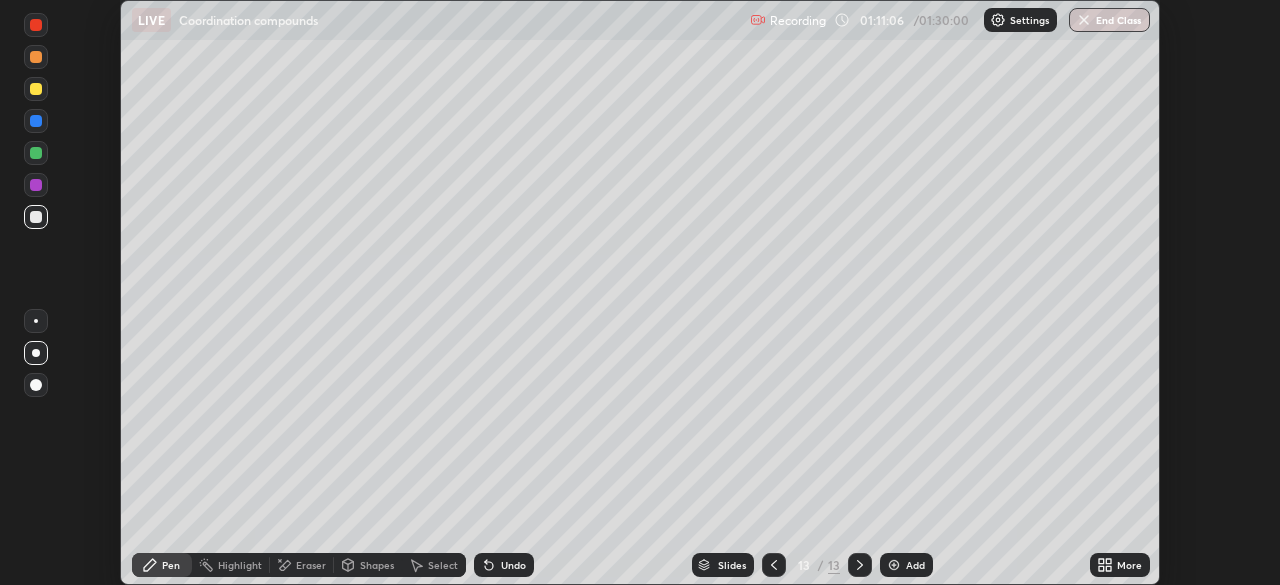 click on "Add" at bounding box center [915, 565] 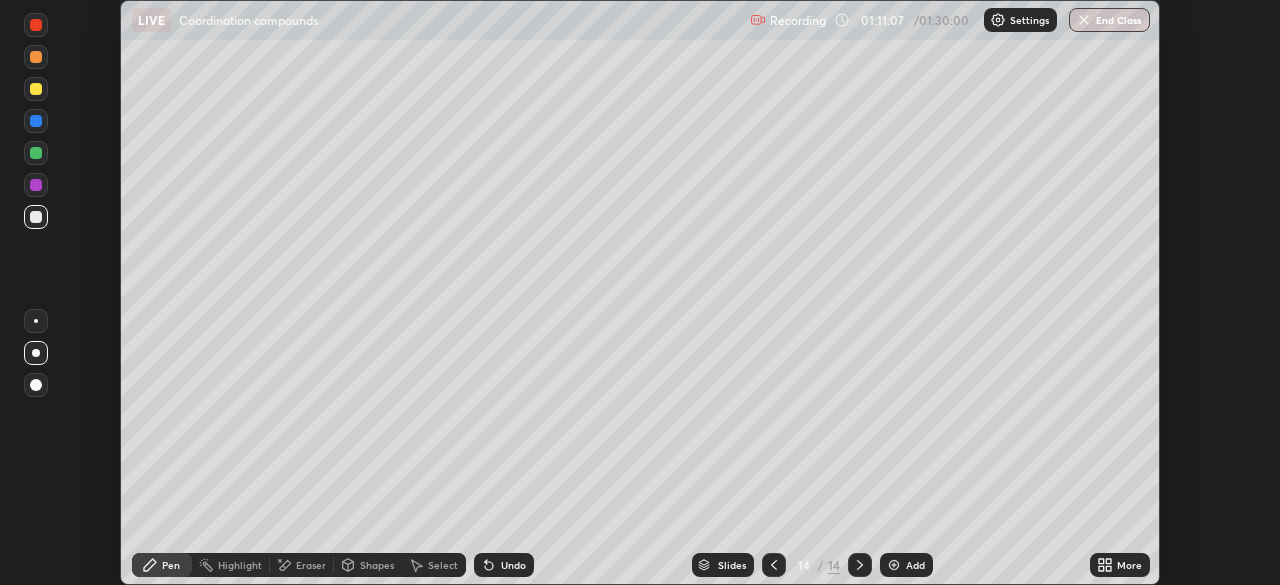 click at bounding box center [36, 25] 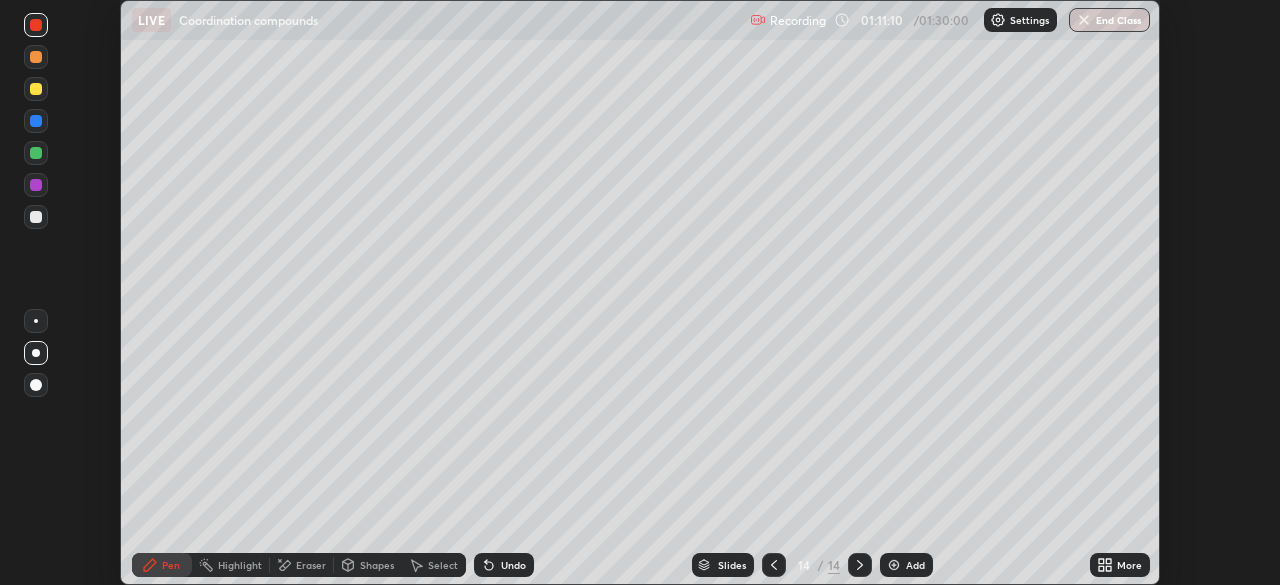 click at bounding box center [36, 217] 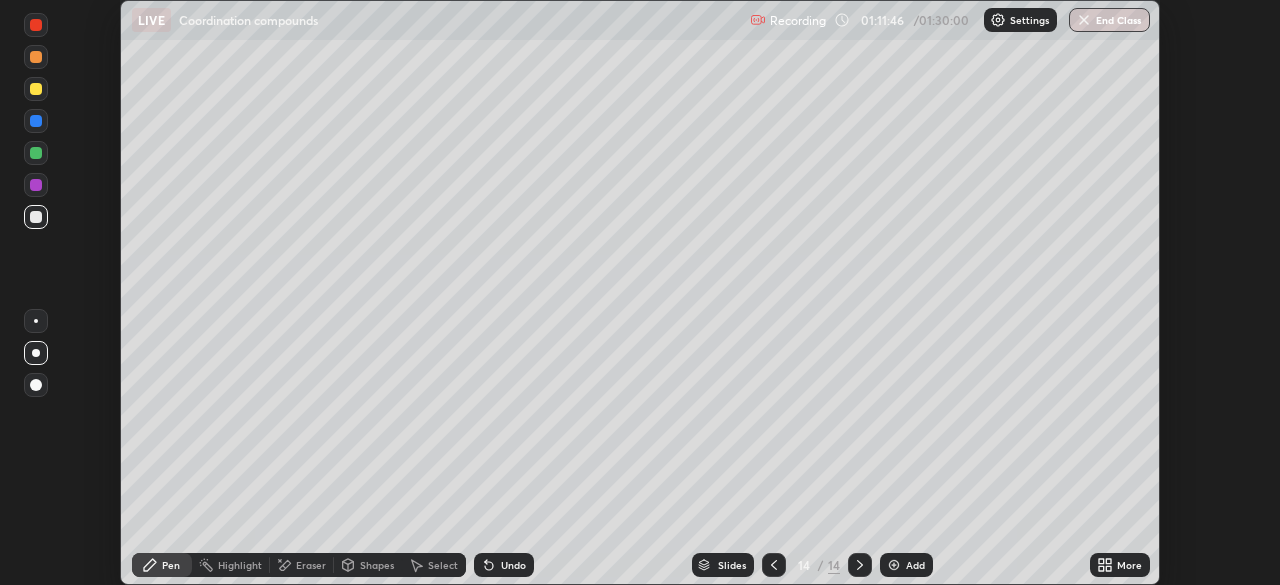 click 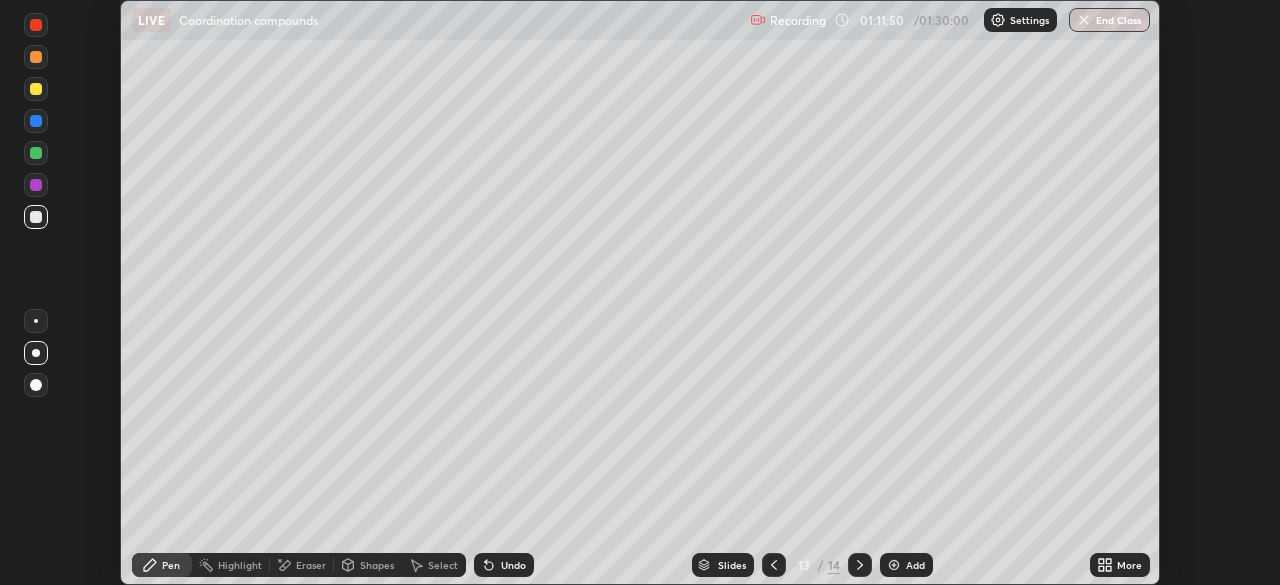 click 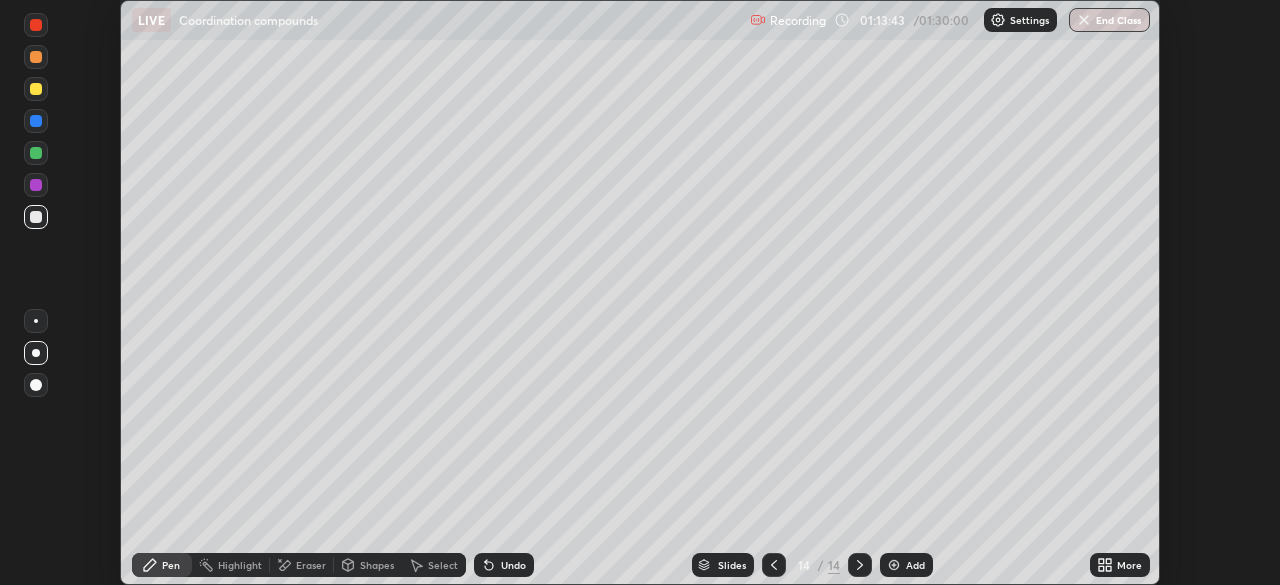 click 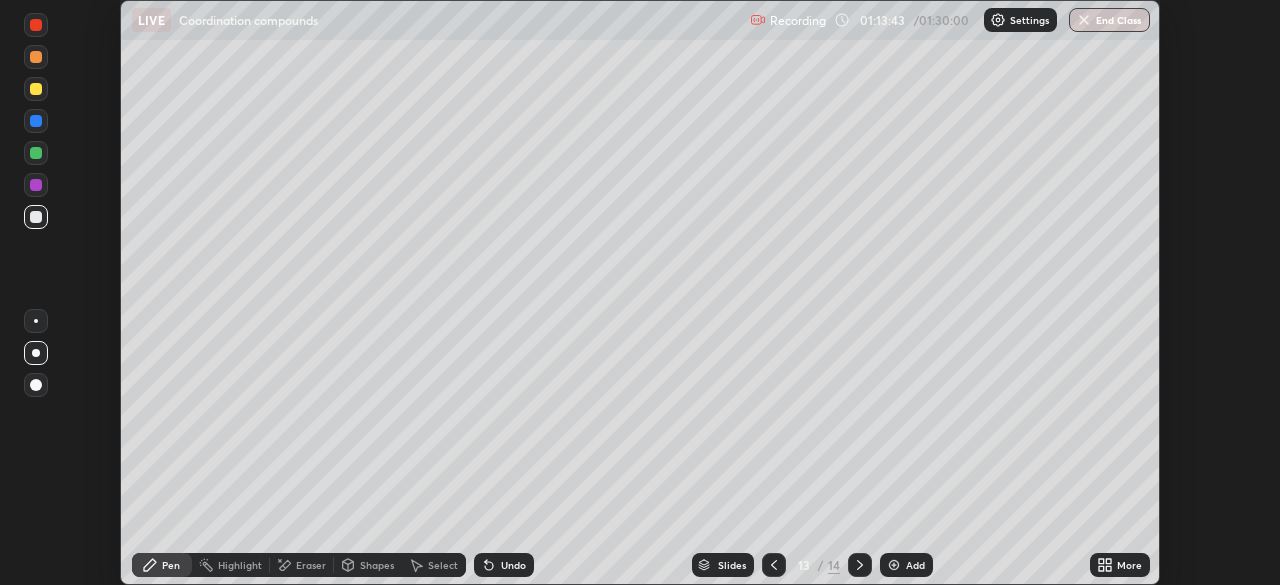 click 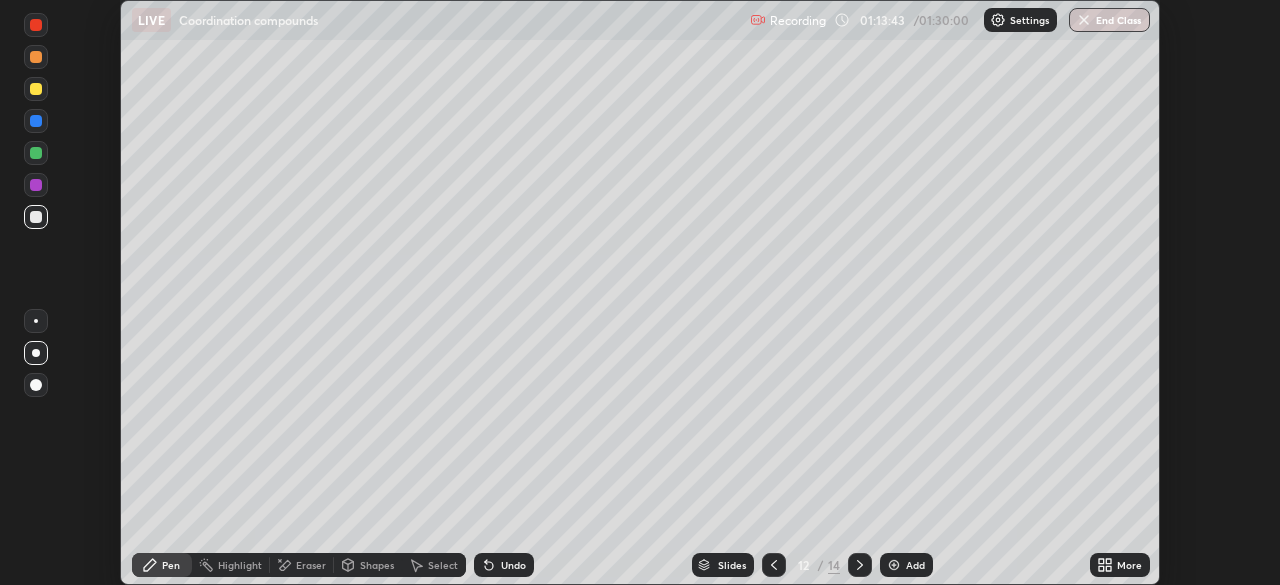 click 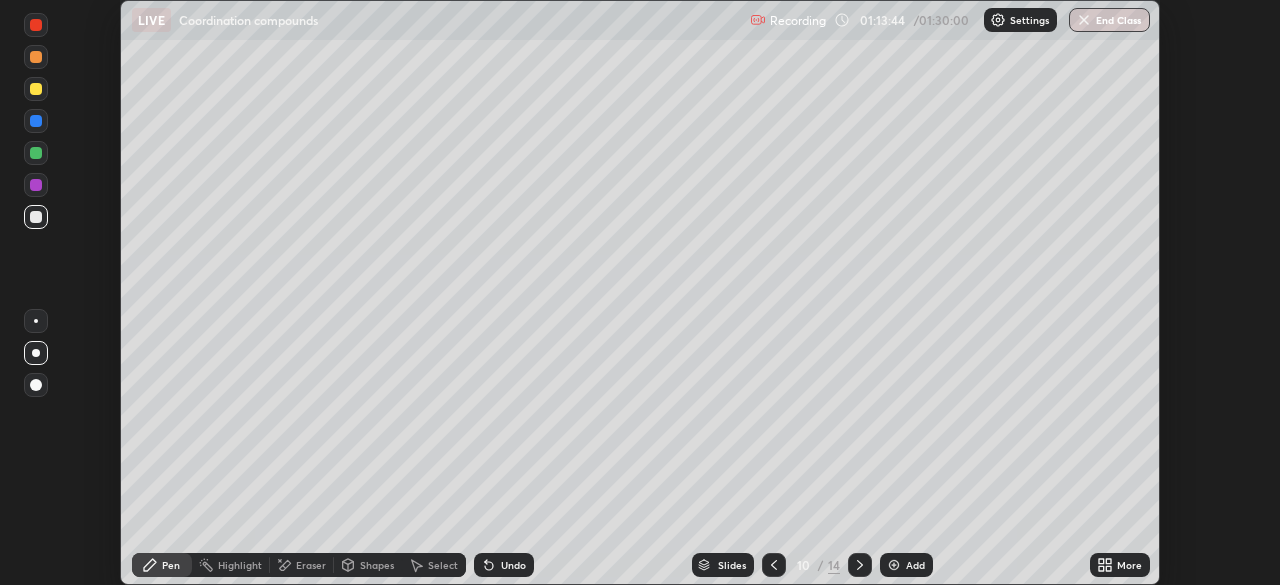 click 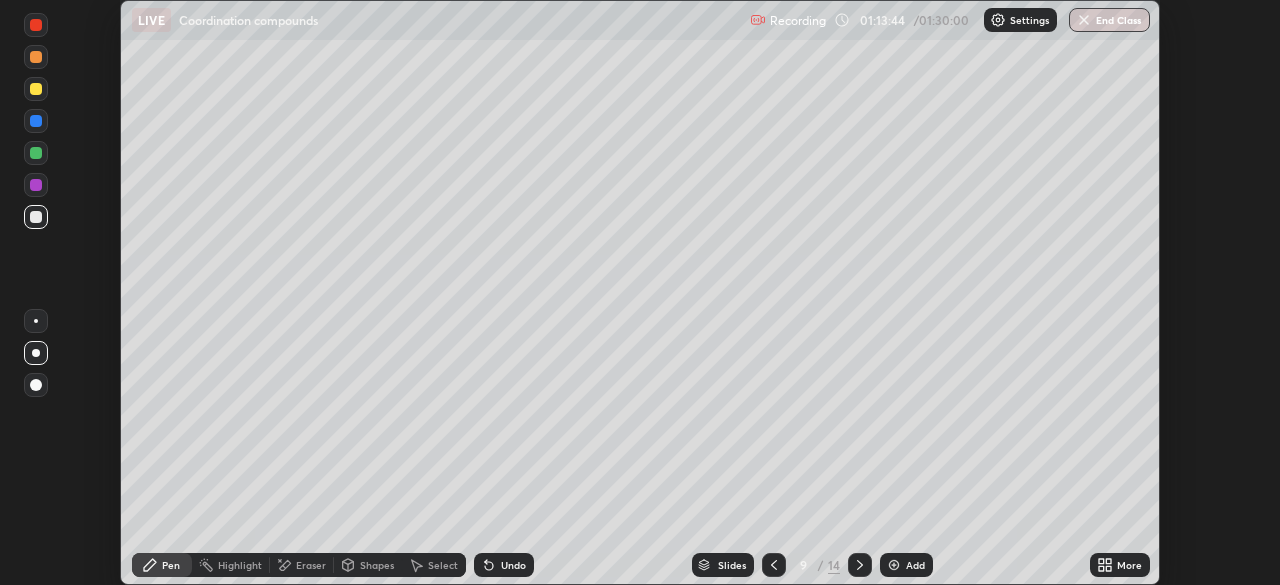 click 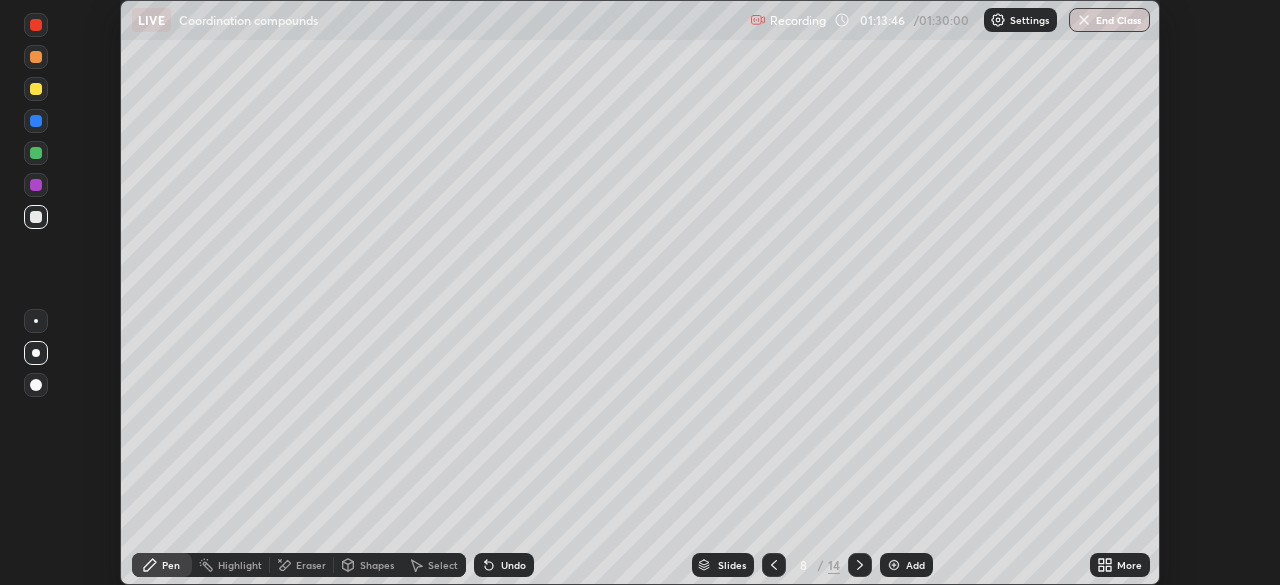 click 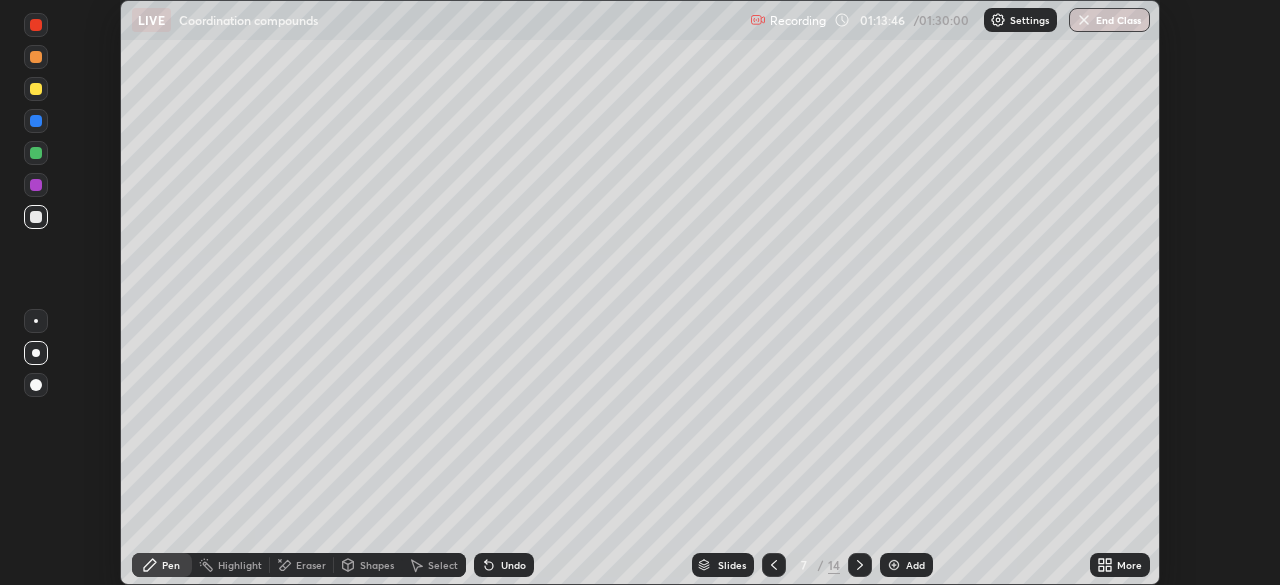 click 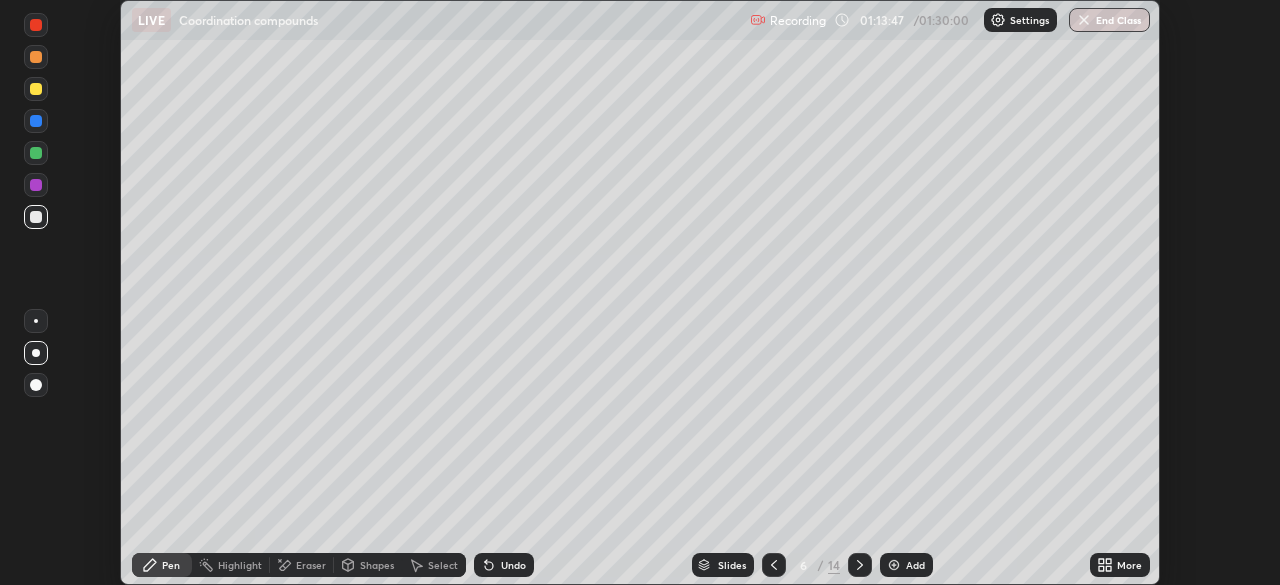 click 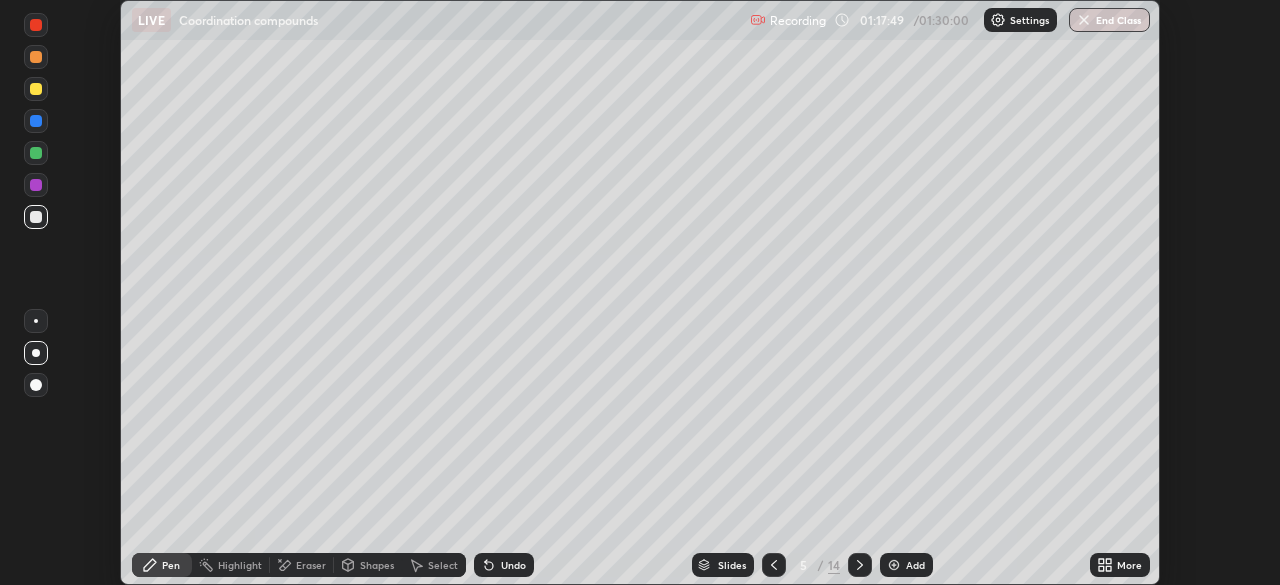click 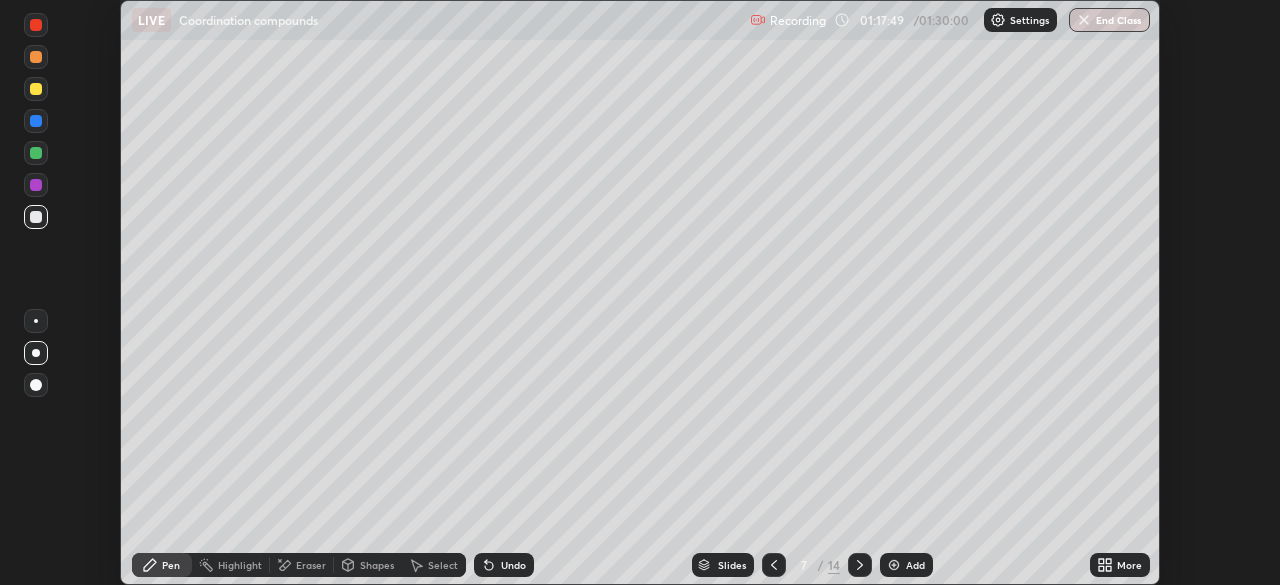 click 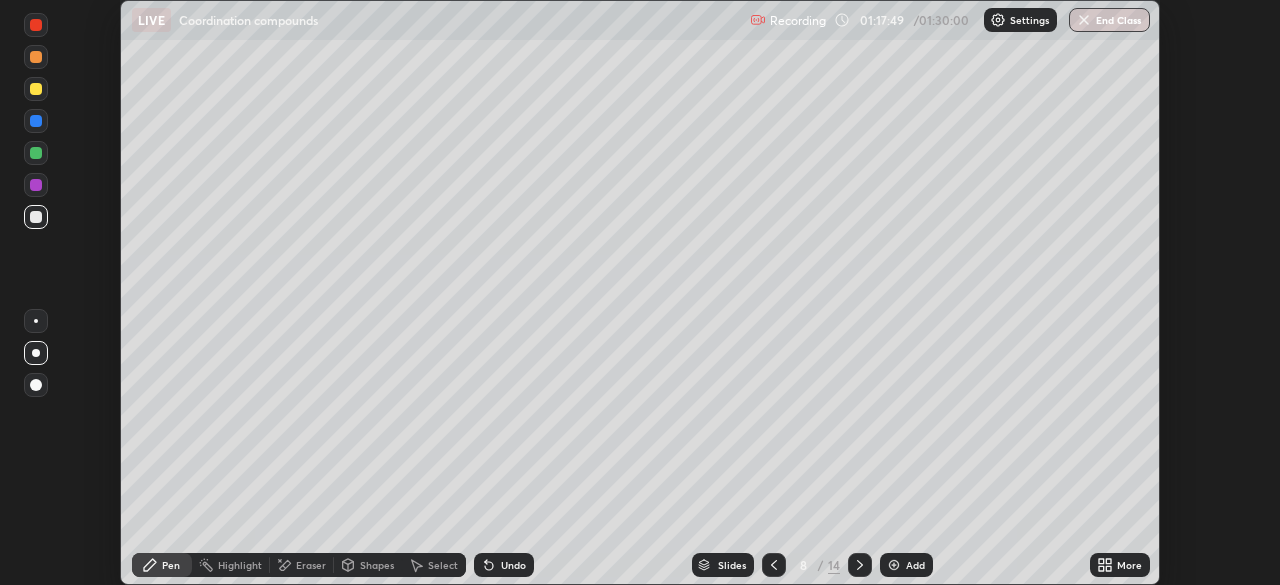 click 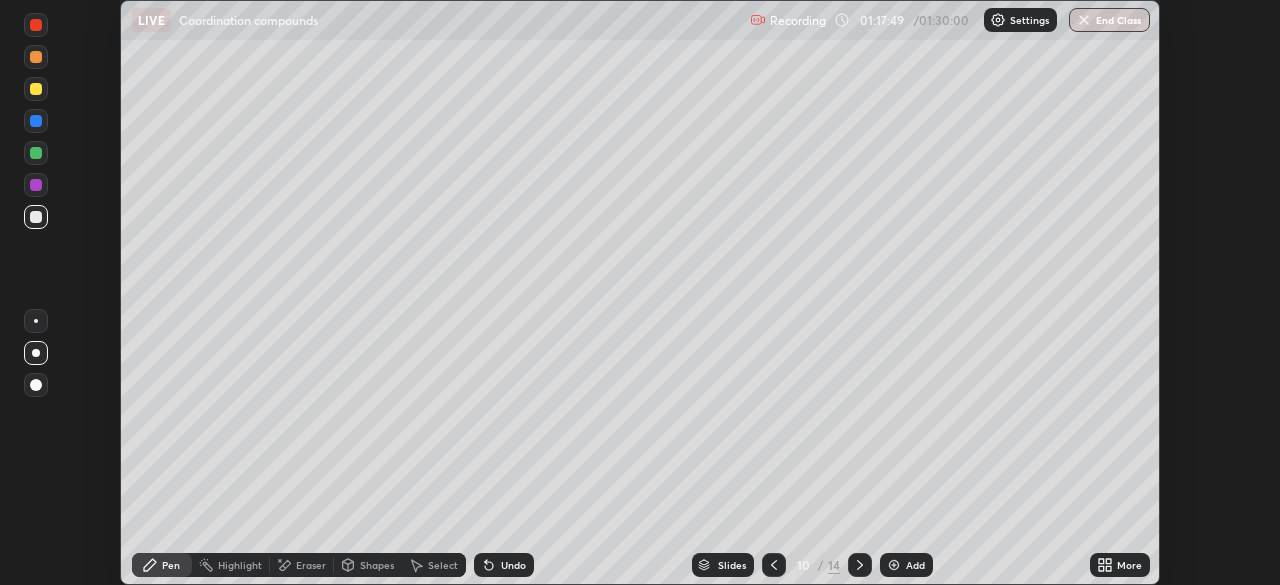 click 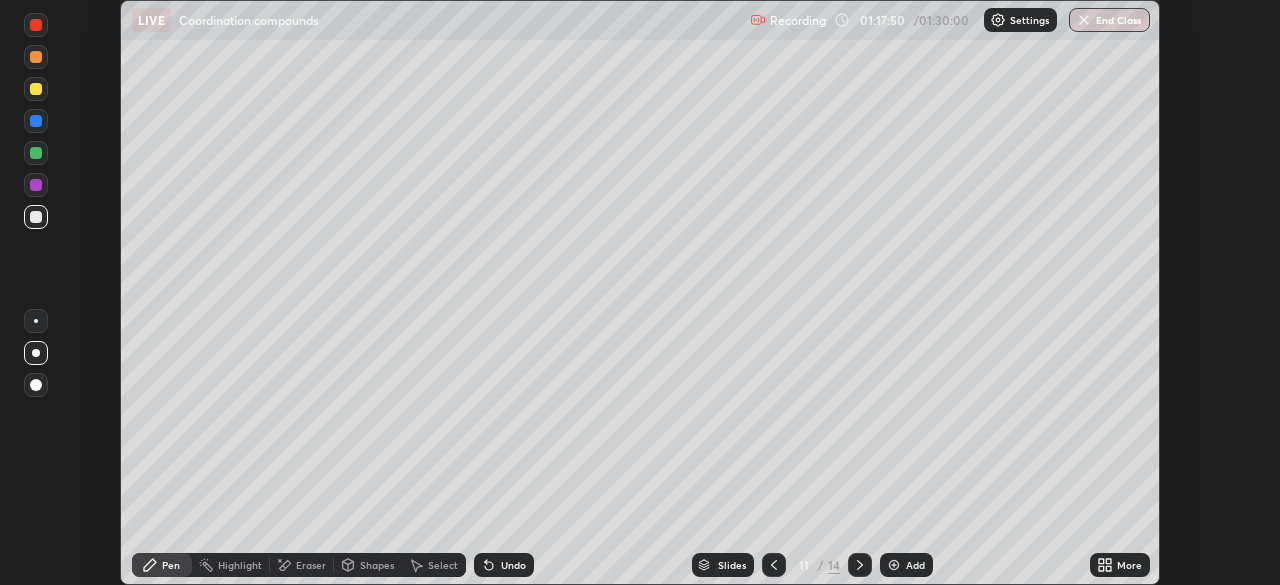 click 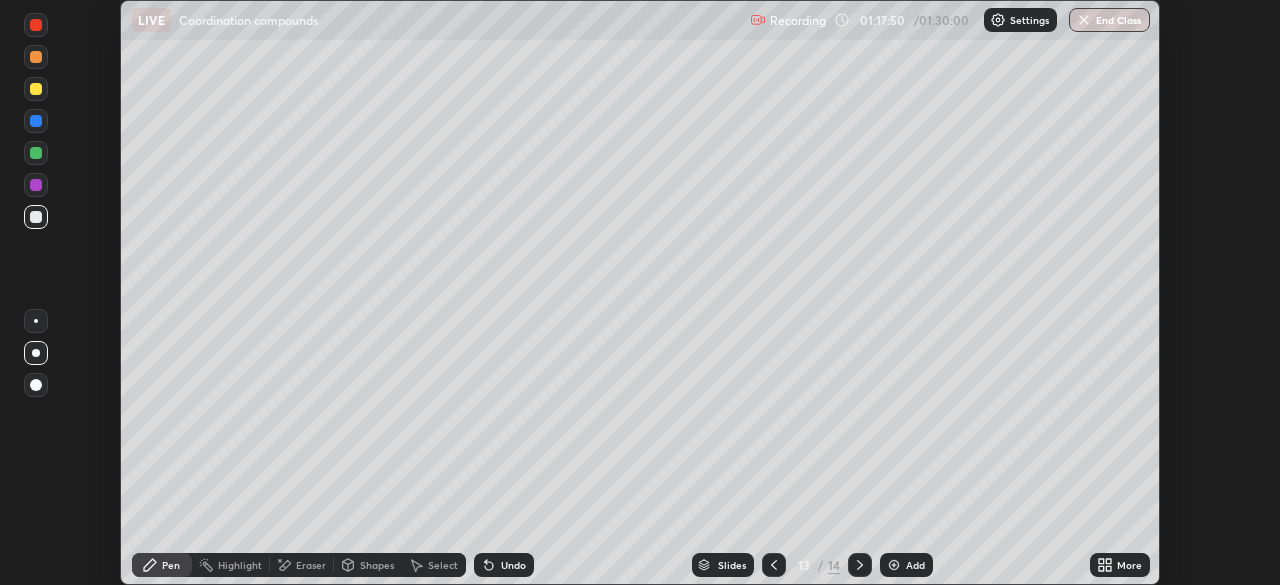 click 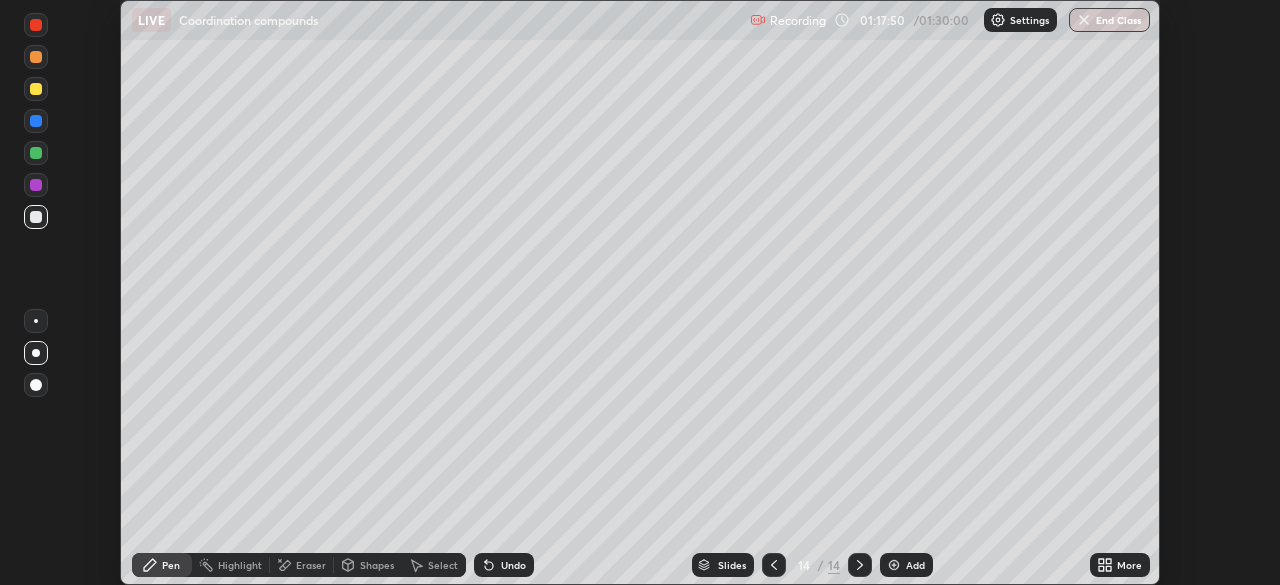 click 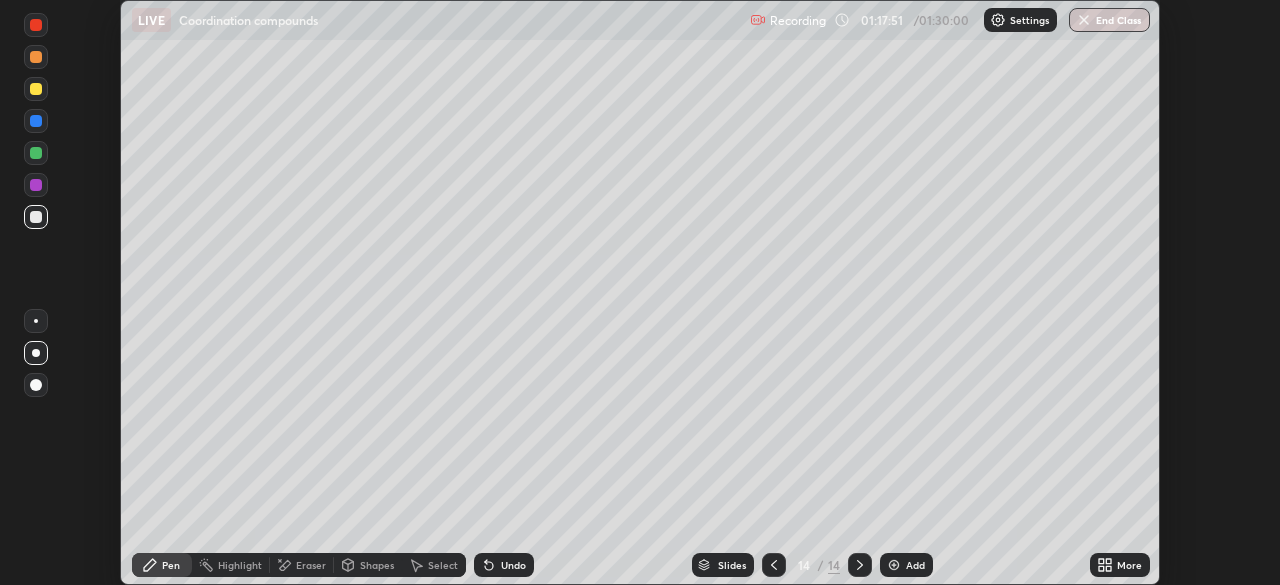 click on "Add" at bounding box center [906, 565] 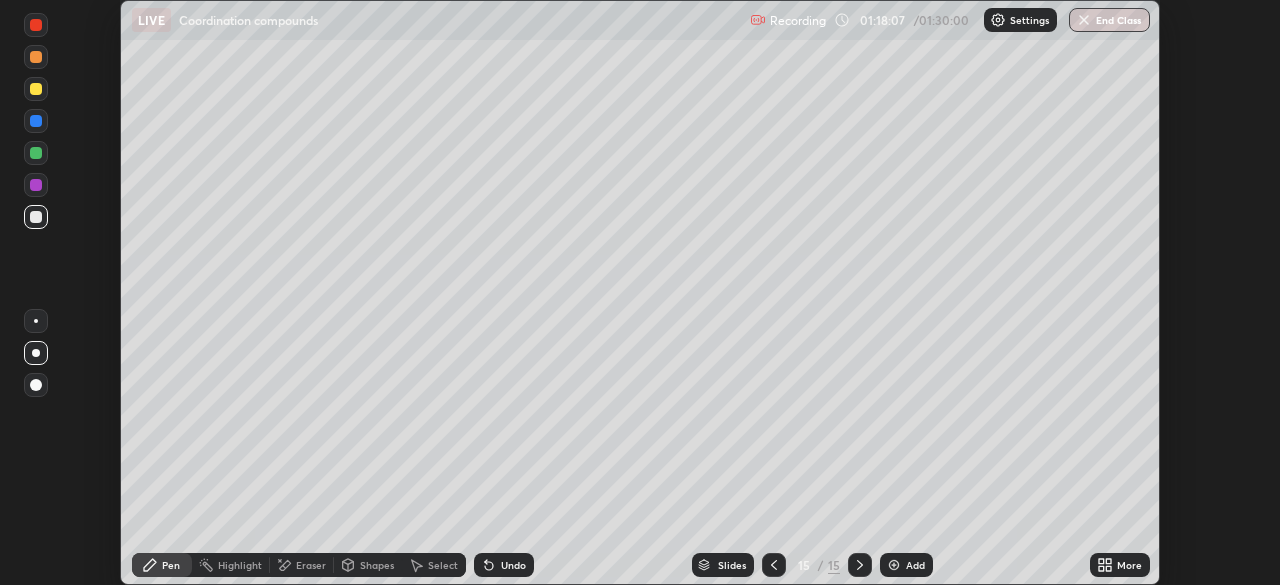 click at bounding box center (36, 25) 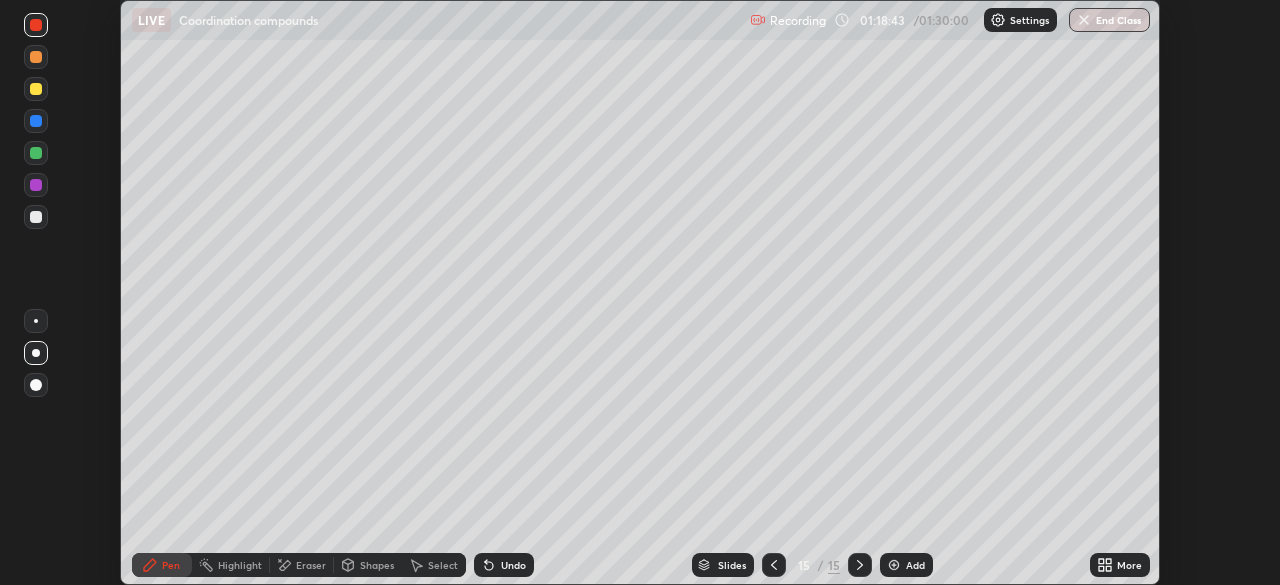 click at bounding box center (36, 25) 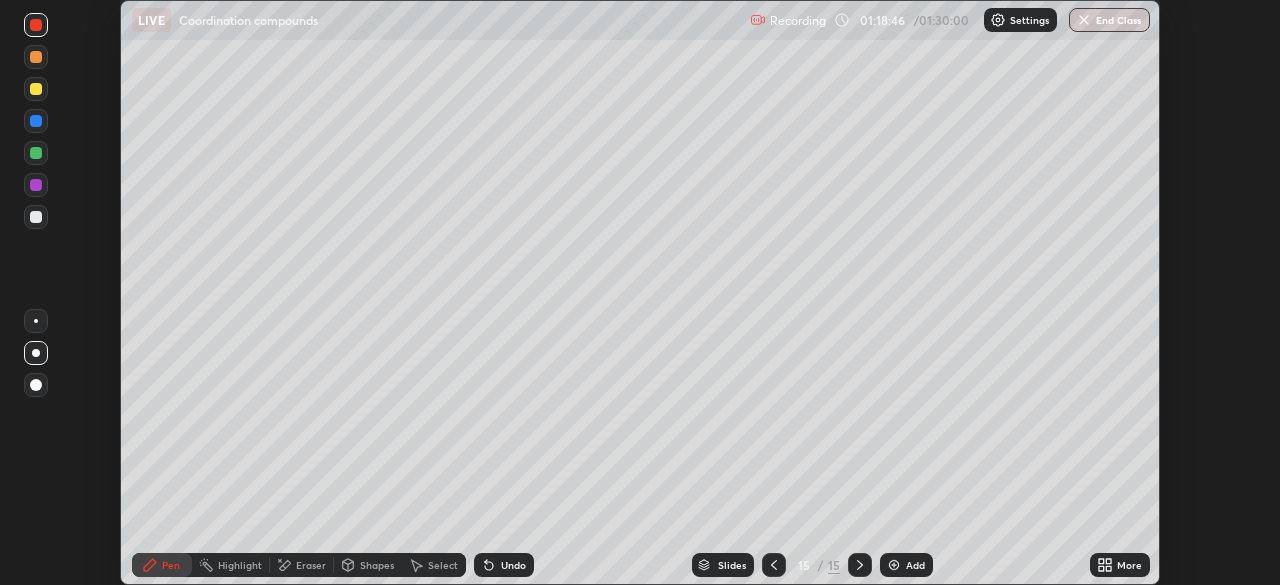 click at bounding box center (36, 217) 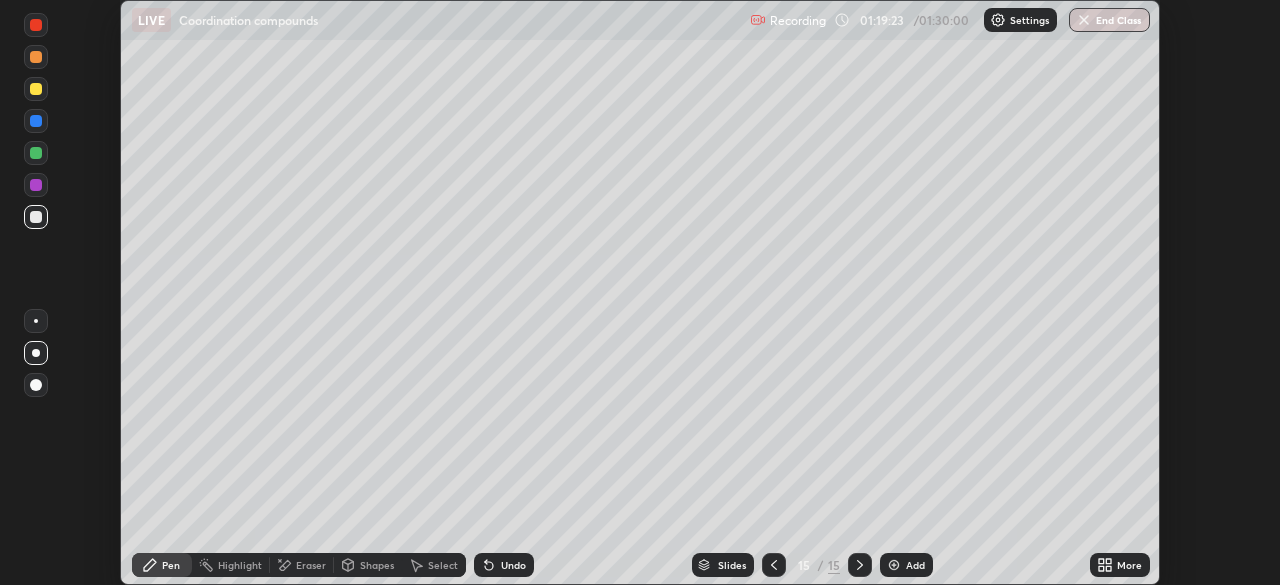 click at bounding box center [36, 89] 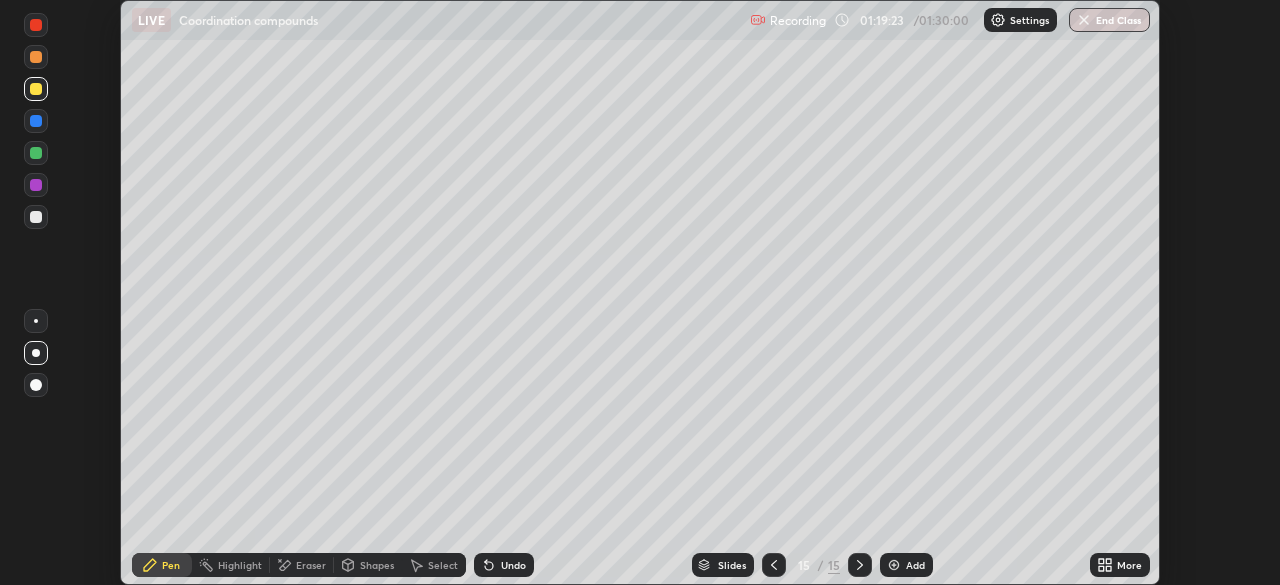 click at bounding box center [36, 89] 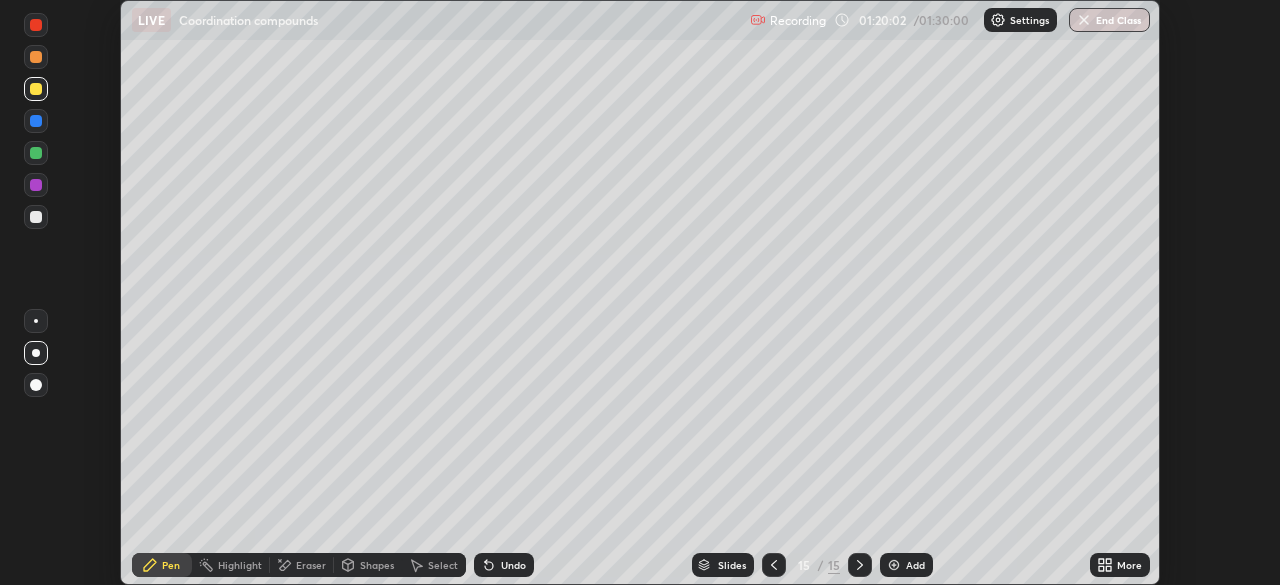 click at bounding box center (36, 153) 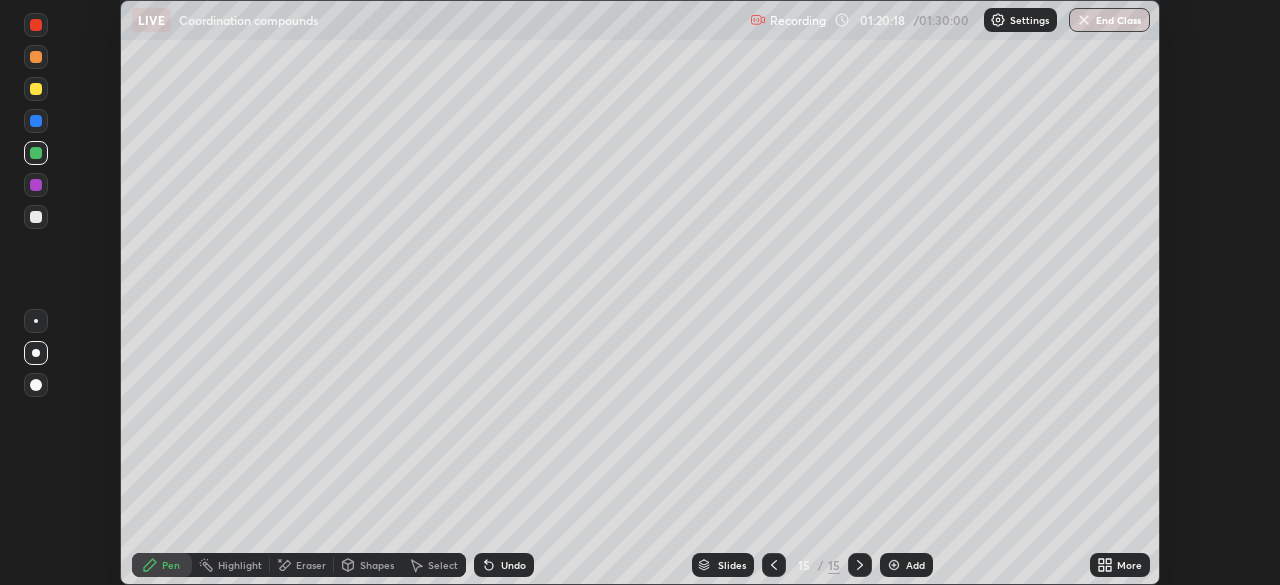 click at bounding box center [36, 217] 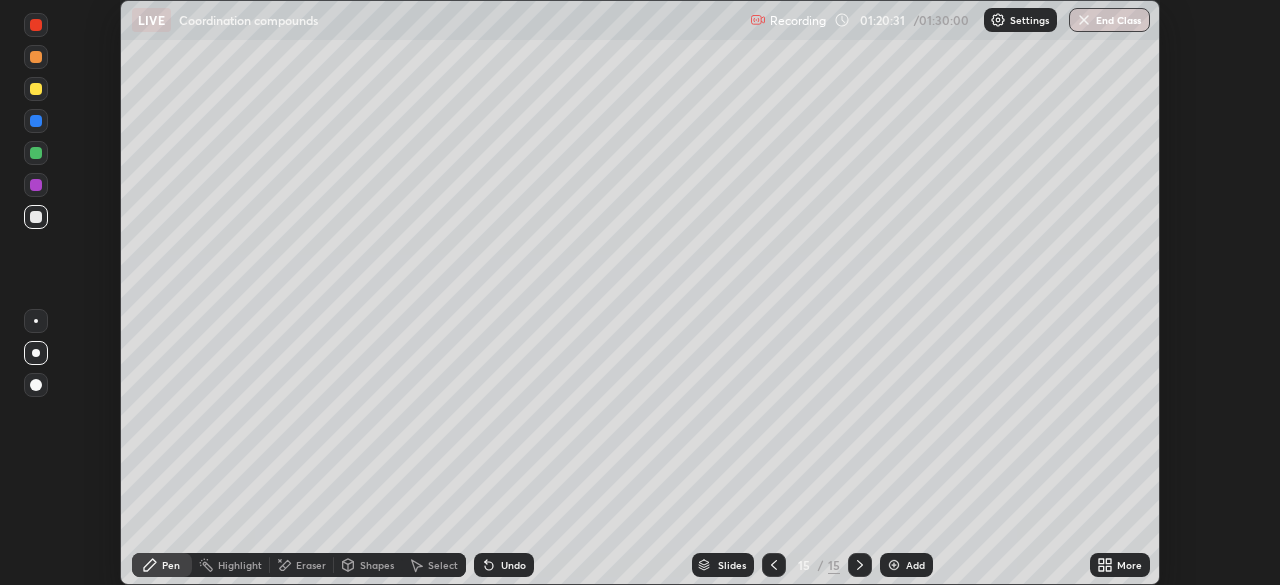 click 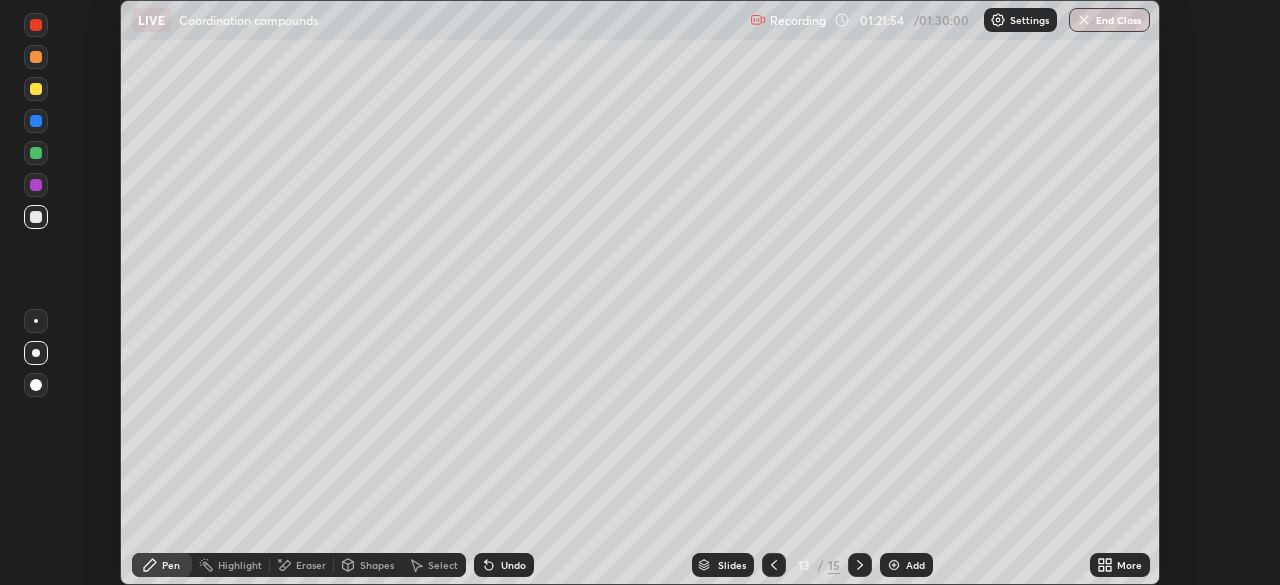 click 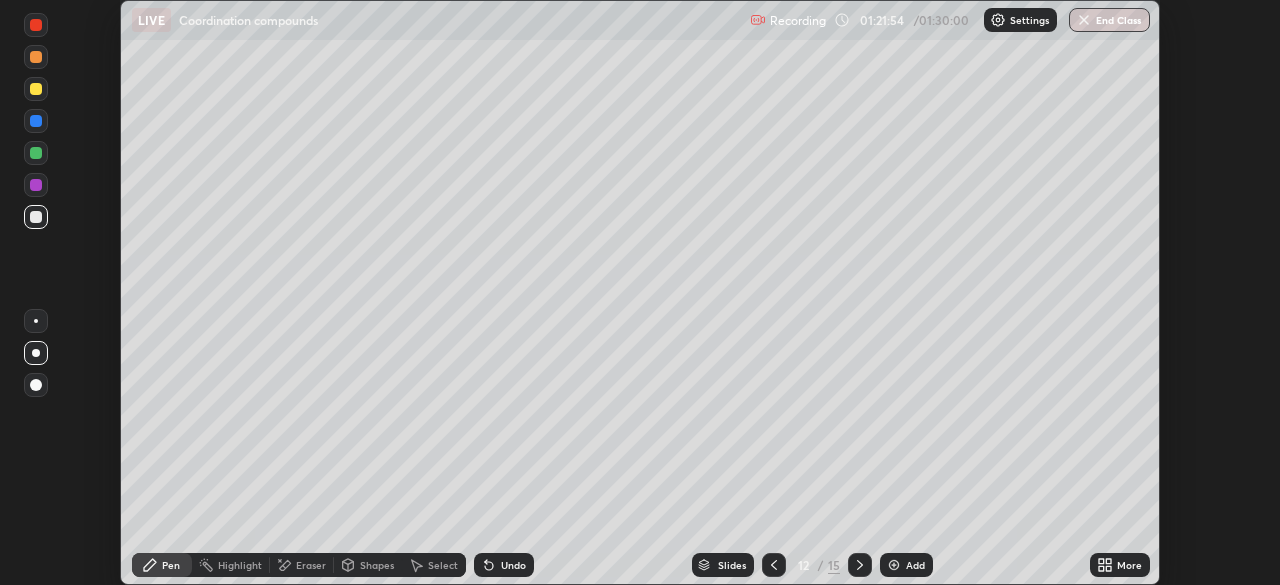 click 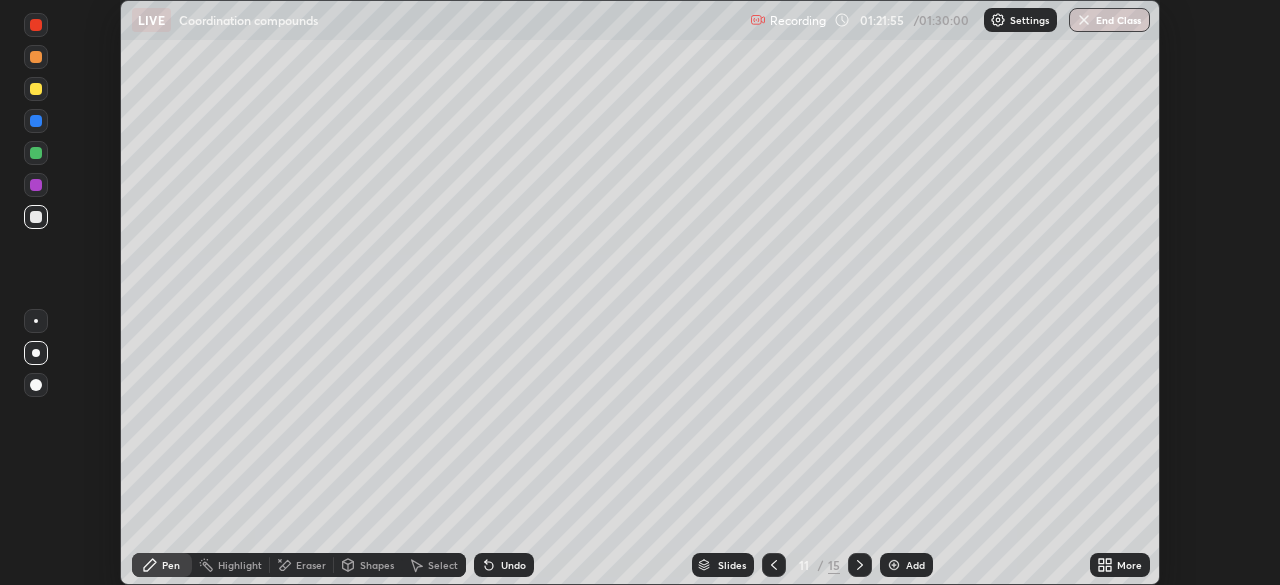 click 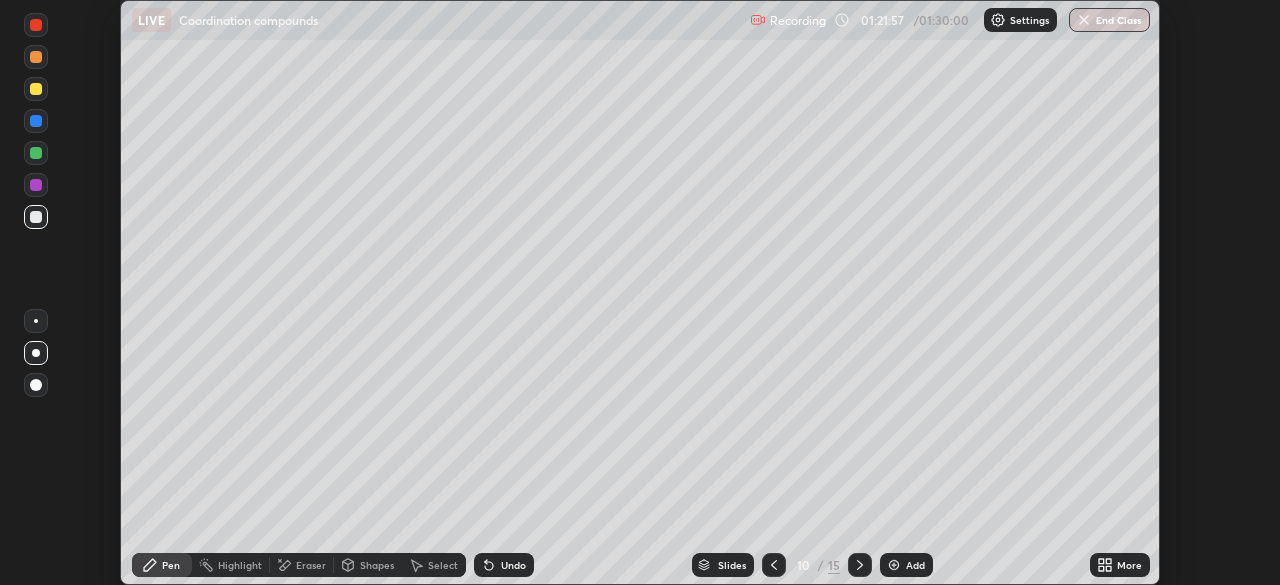 click 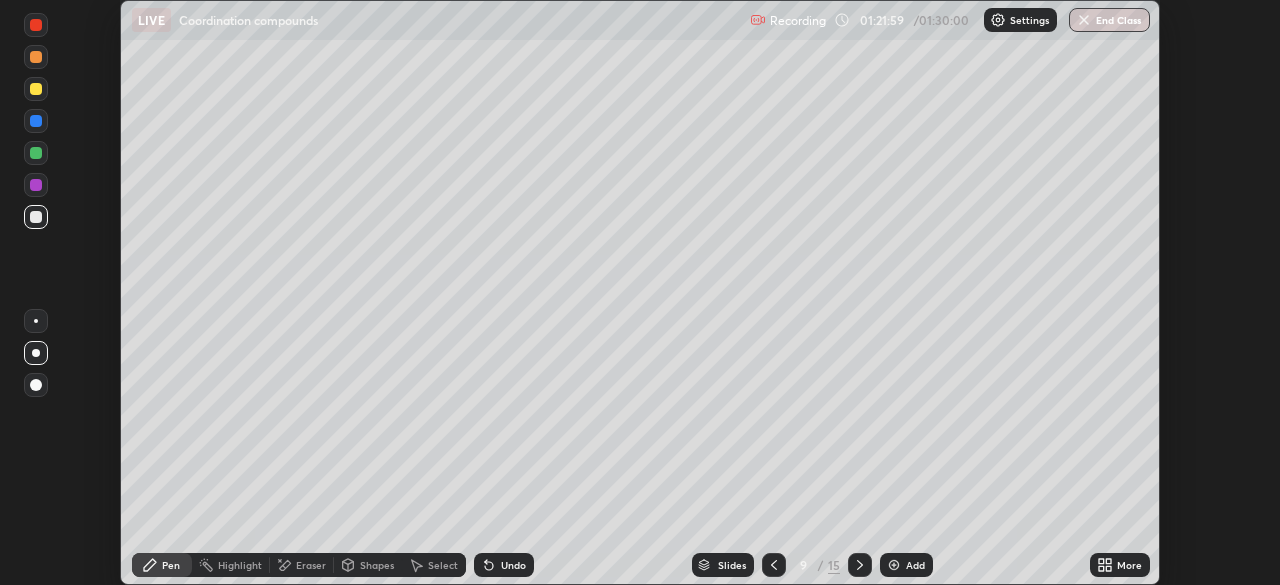 click 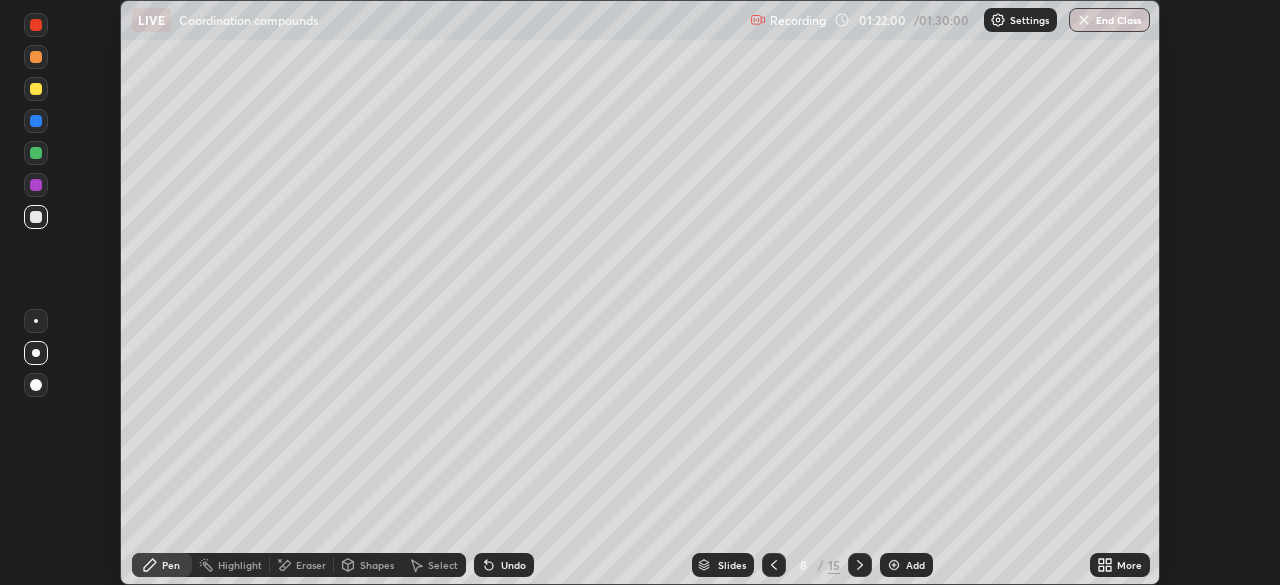 click 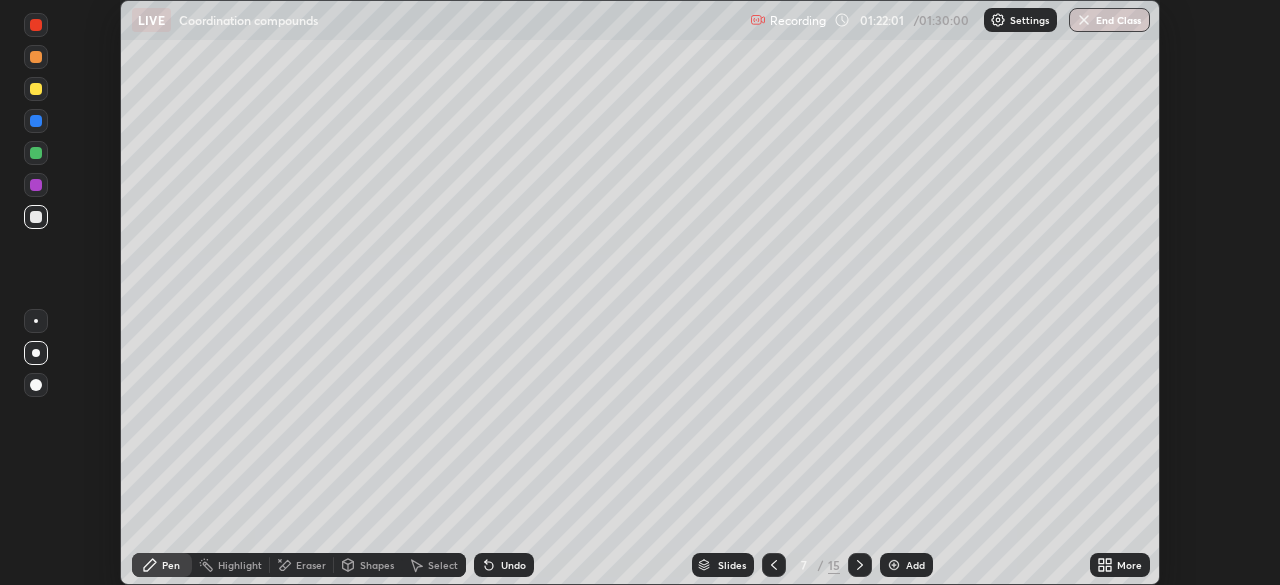 click 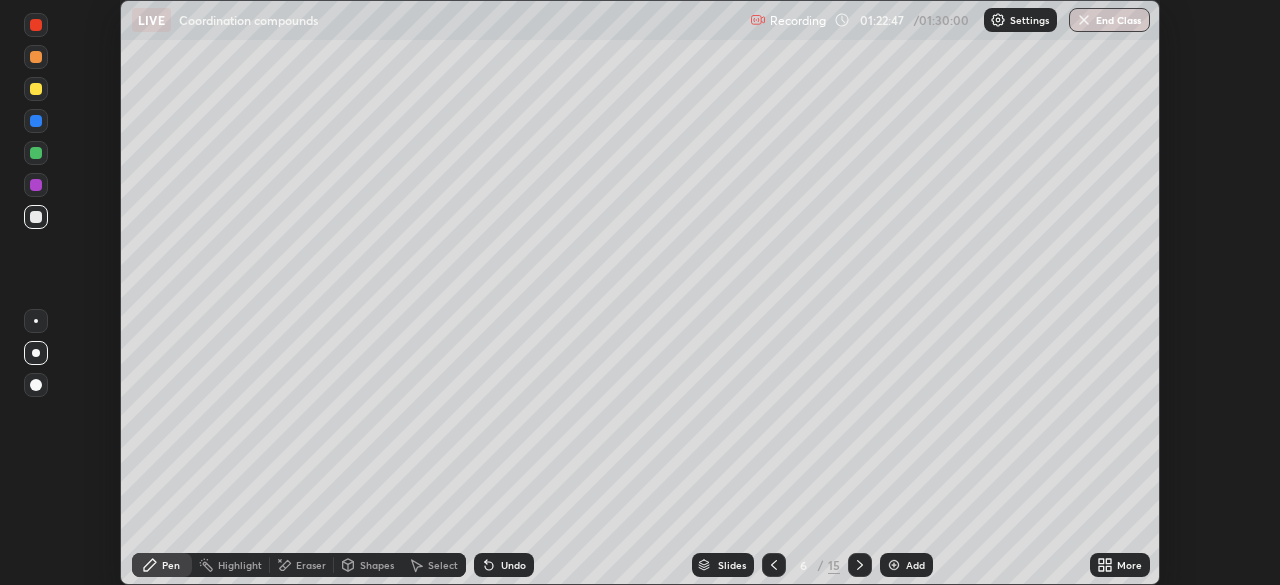 click 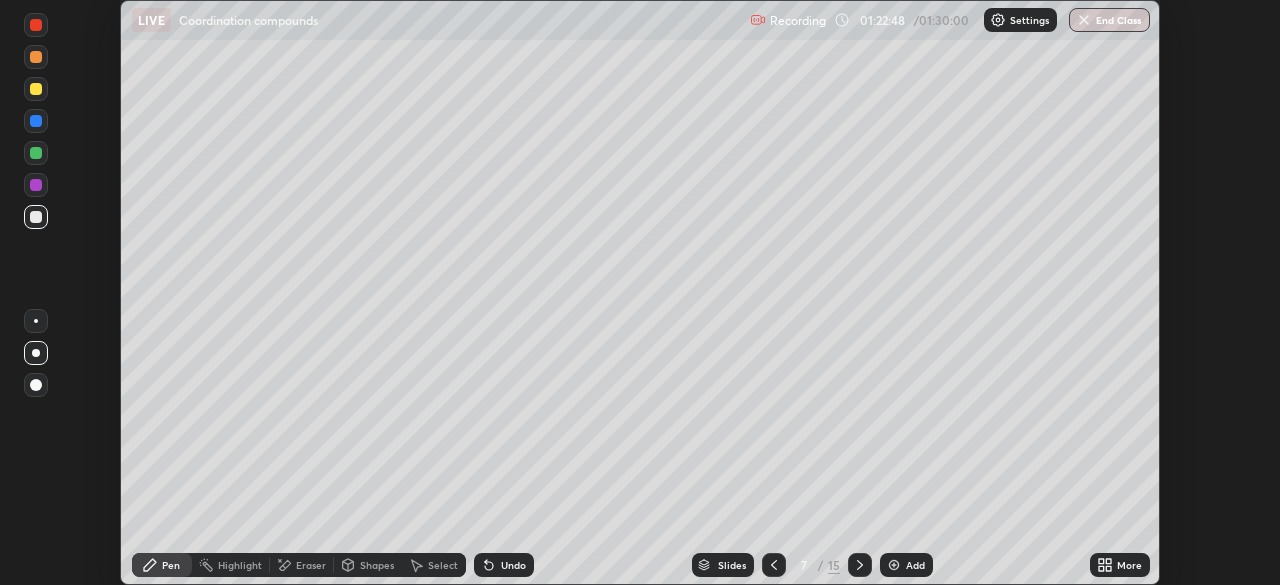 click 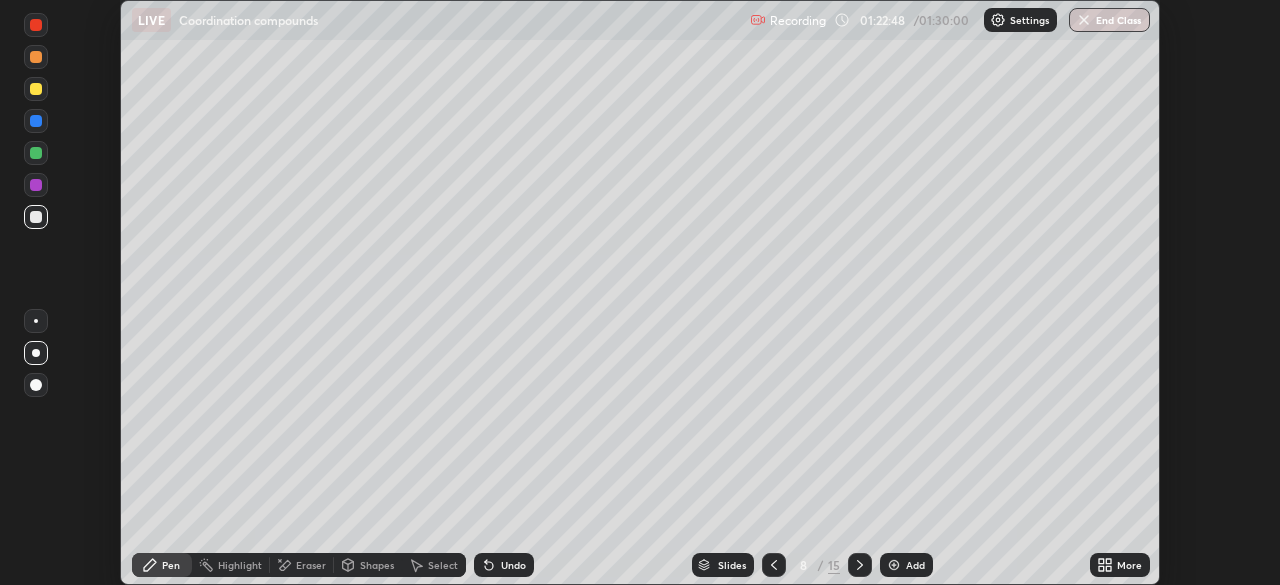 click at bounding box center (860, 565) 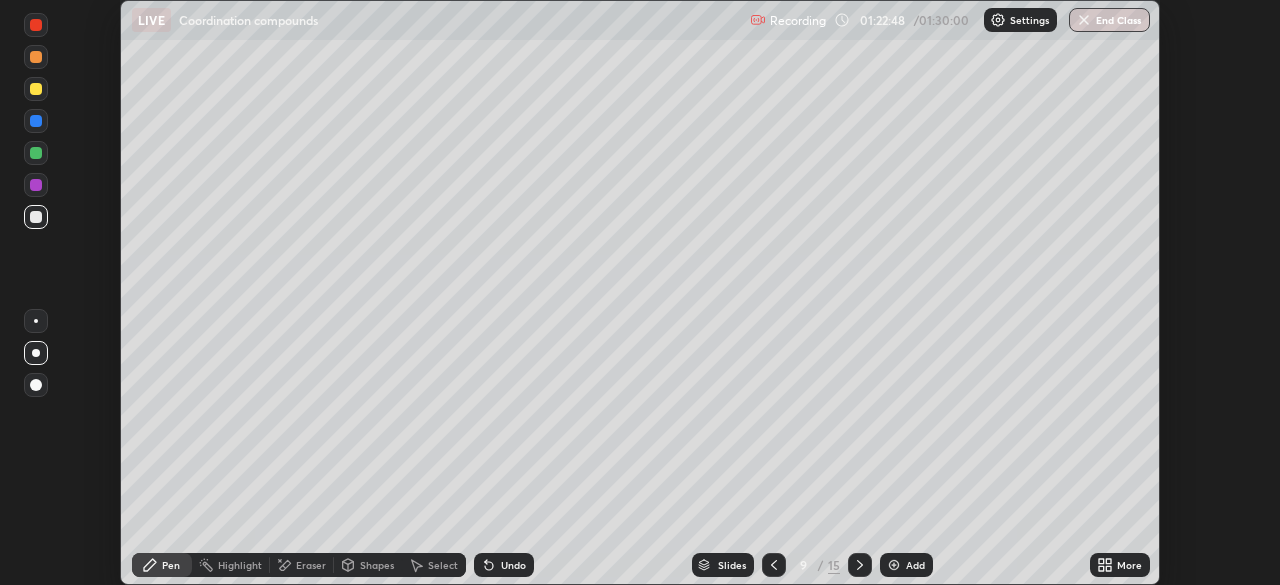 click 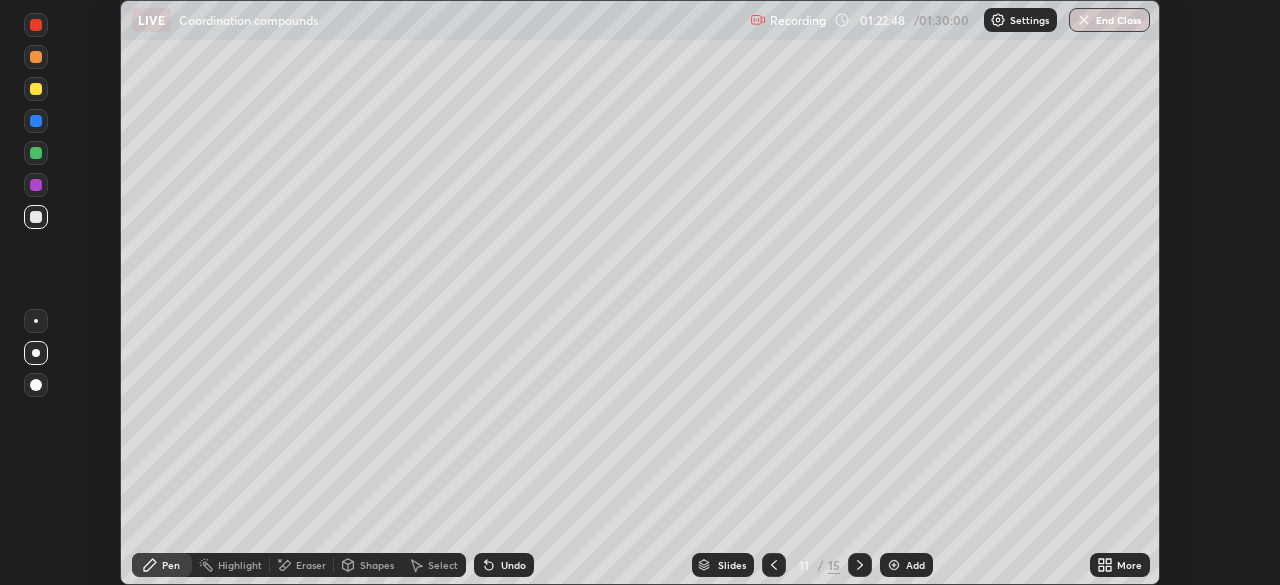 click at bounding box center [860, 565] 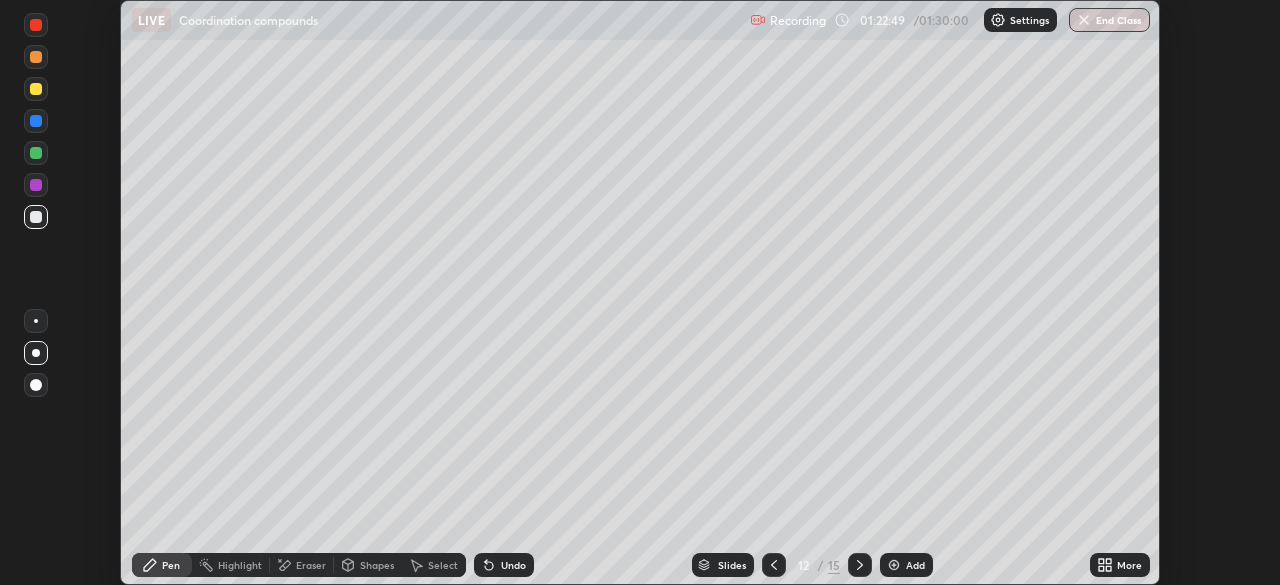 click at bounding box center (860, 565) 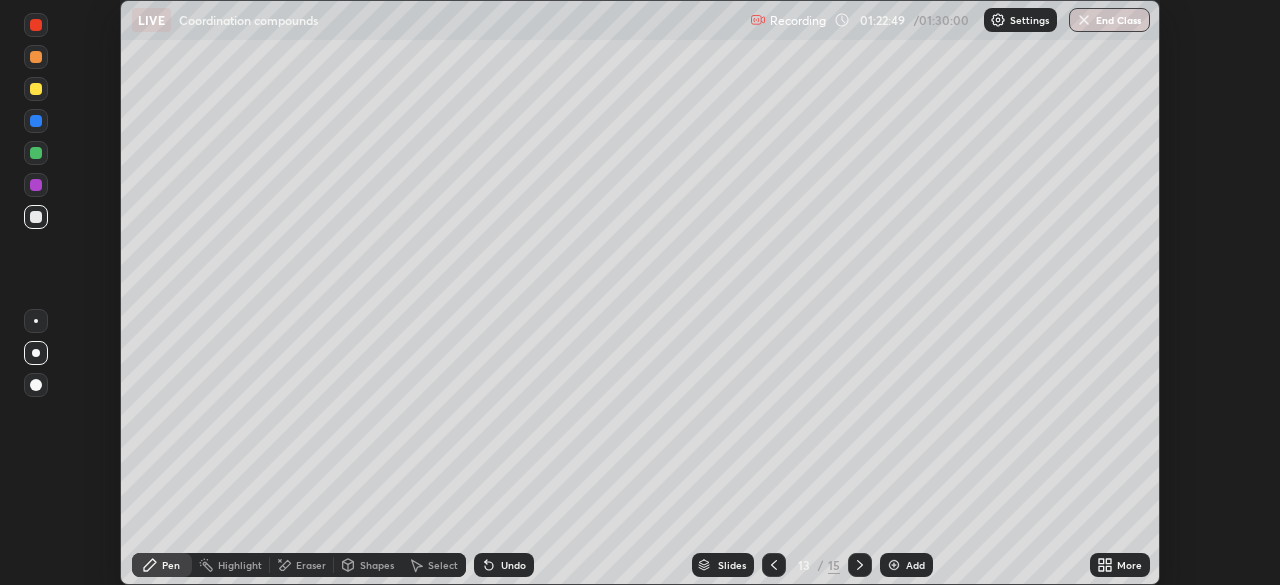 click at bounding box center [860, 565] 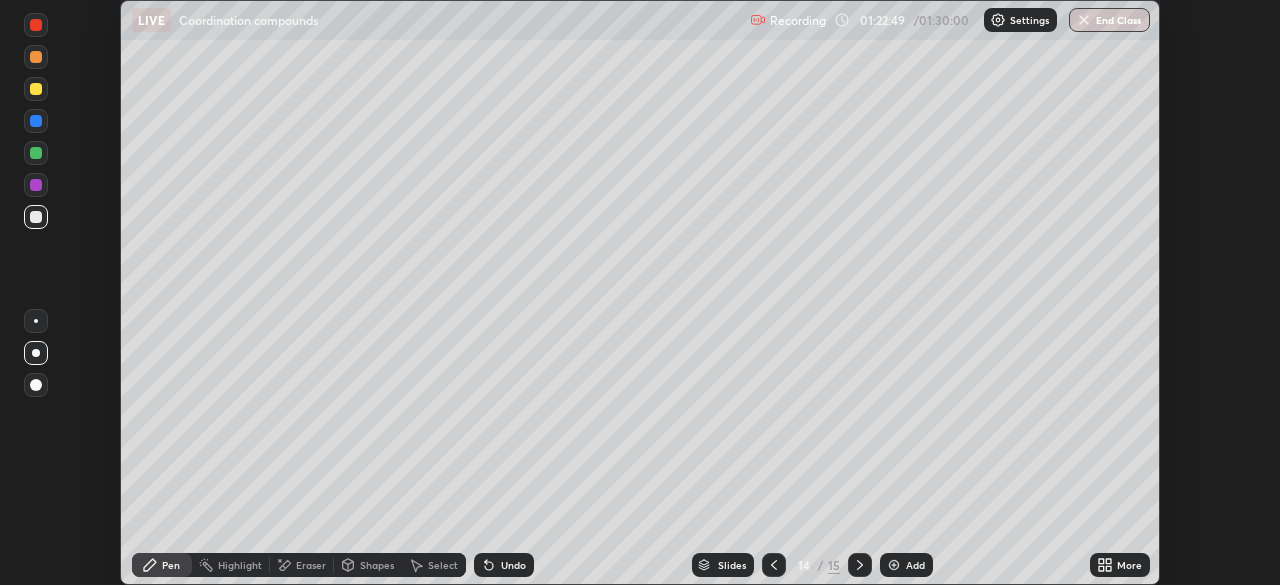 click 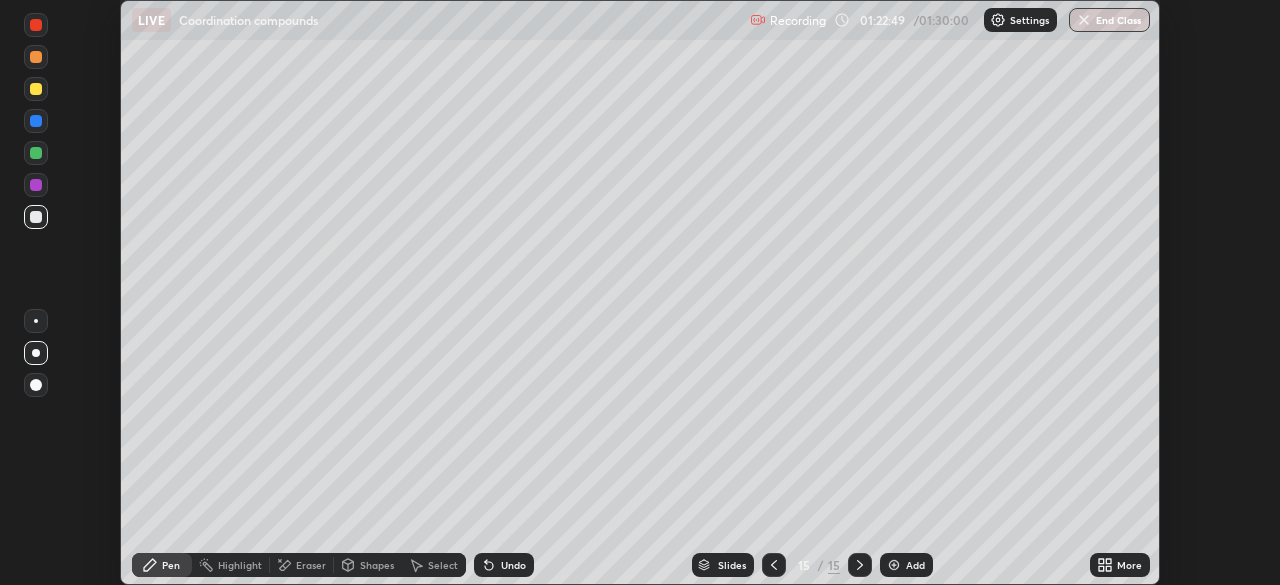 click at bounding box center (860, 565) 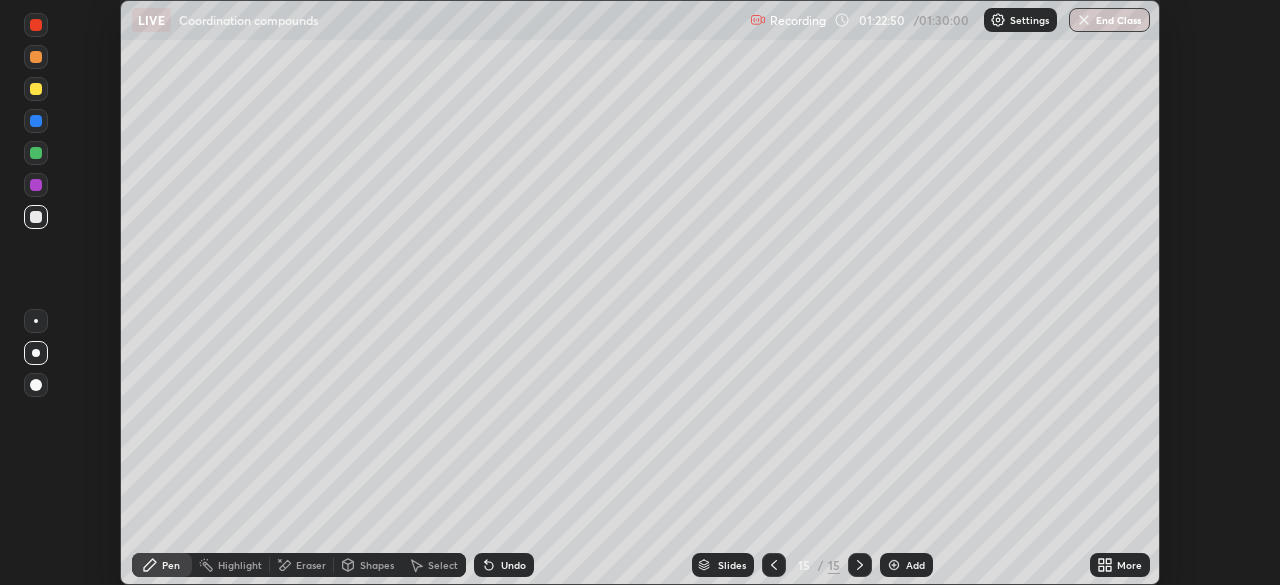 click on "Add" at bounding box center (906, 565) 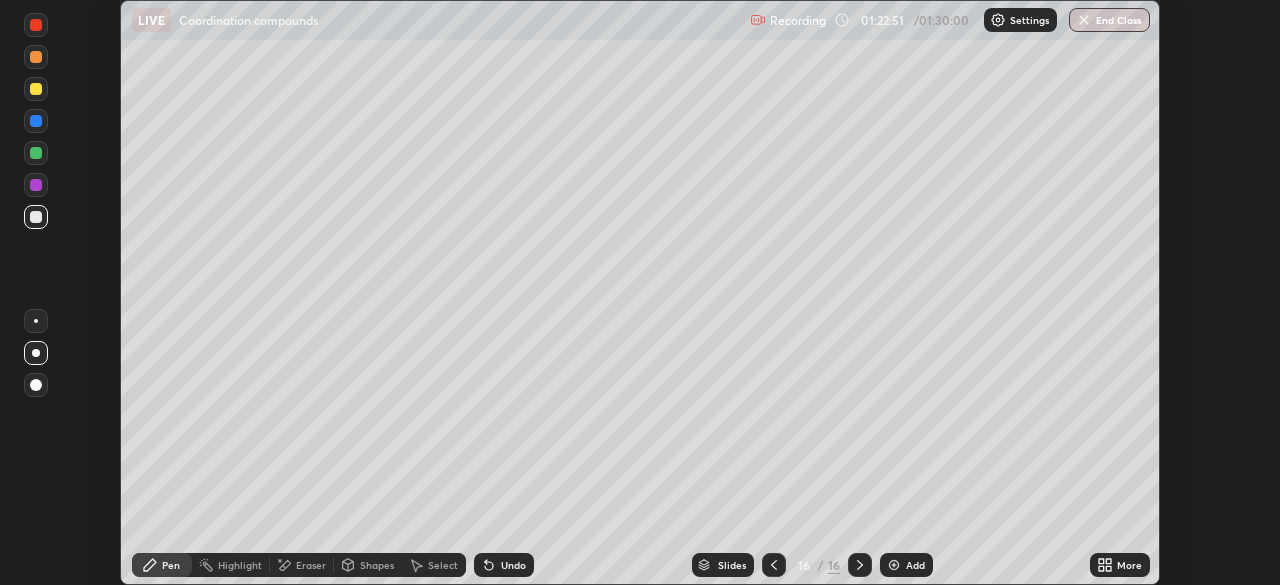 click at bounding box center [36, 25] 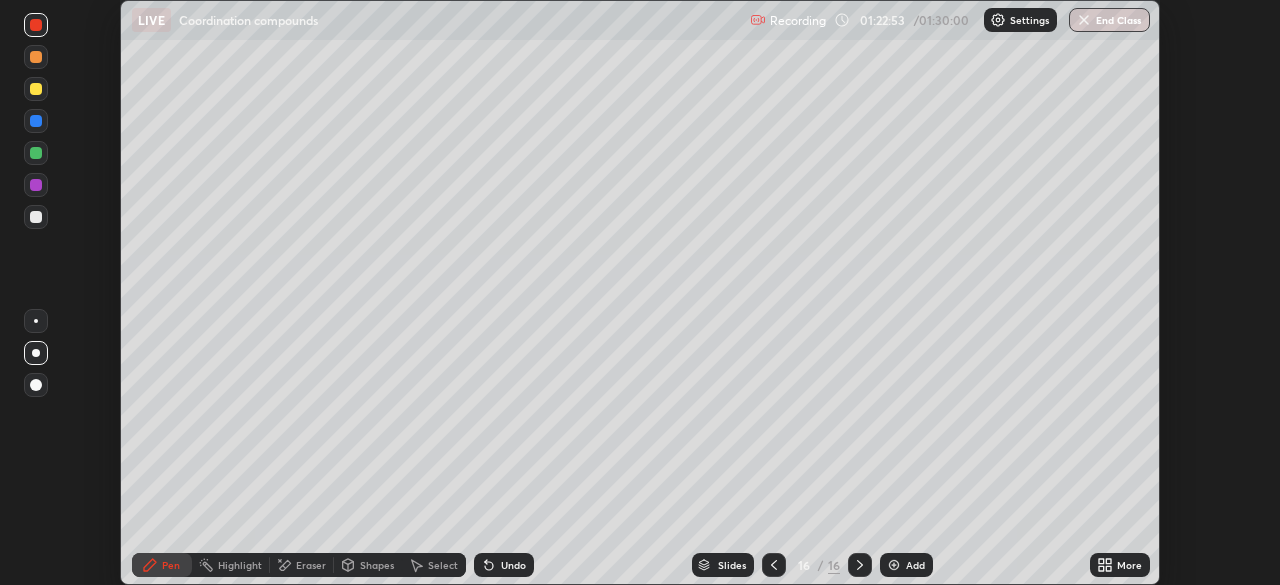 click at bounding box center [36, 217] 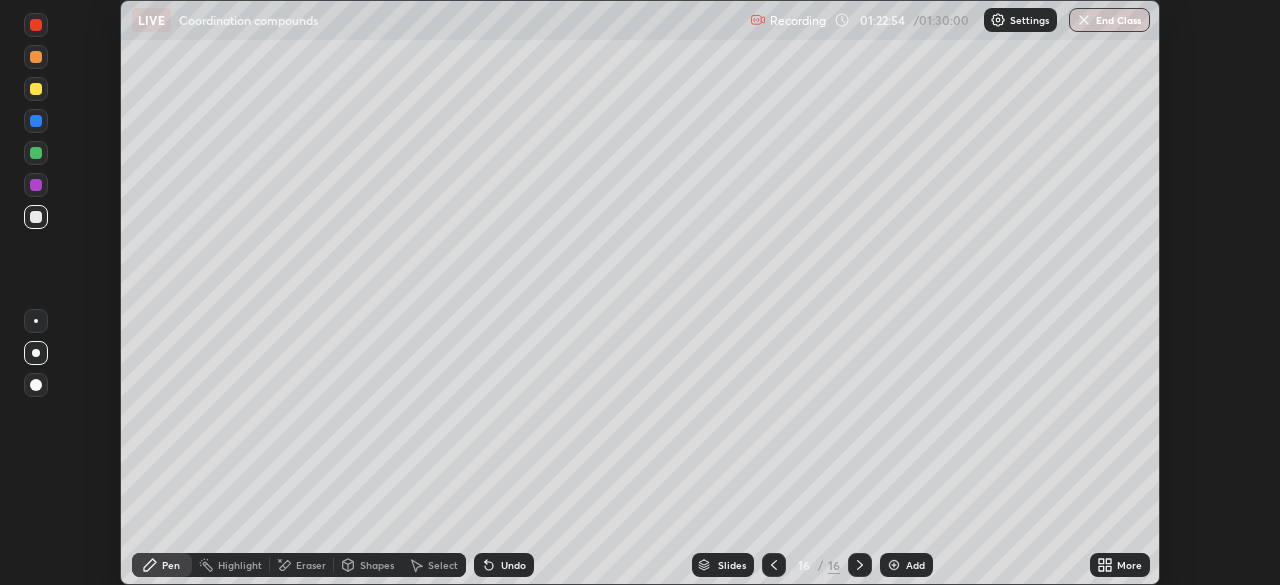 click at bounding box center (36, 217) 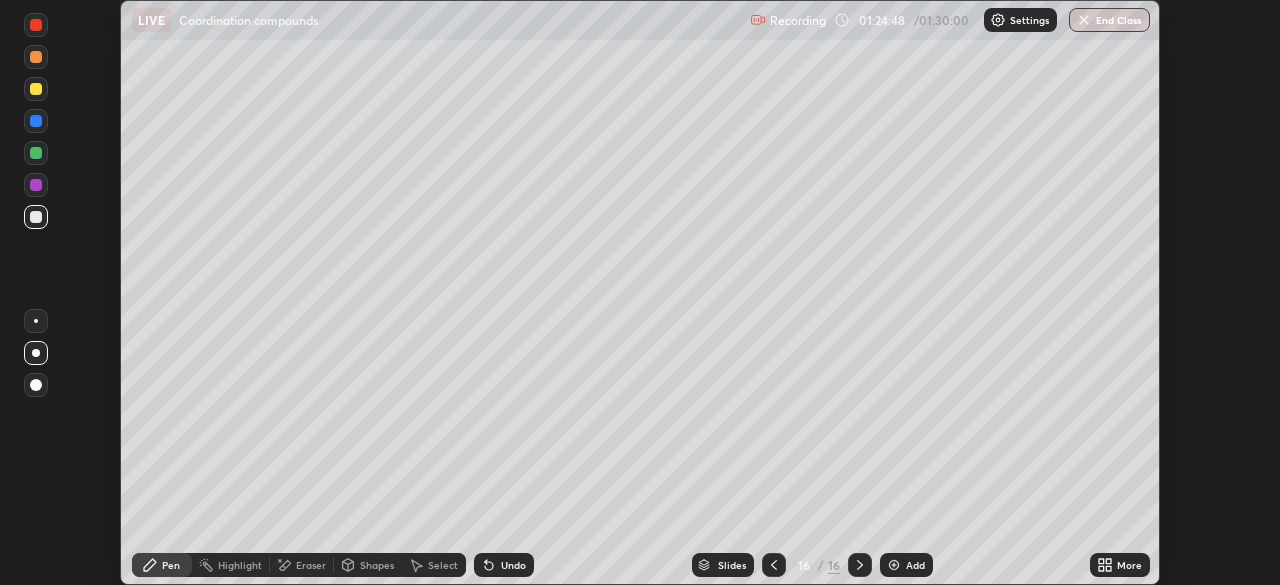 click on "End Class" at bounding box center (1109, 20) 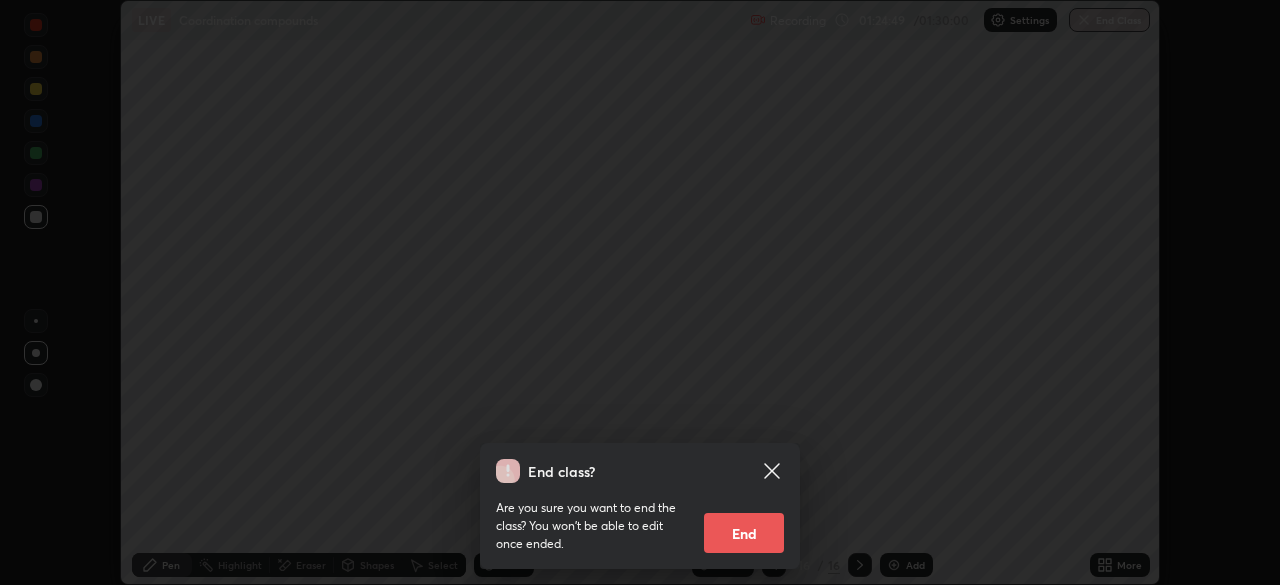 click on "End" at bounding box center (744, 533) 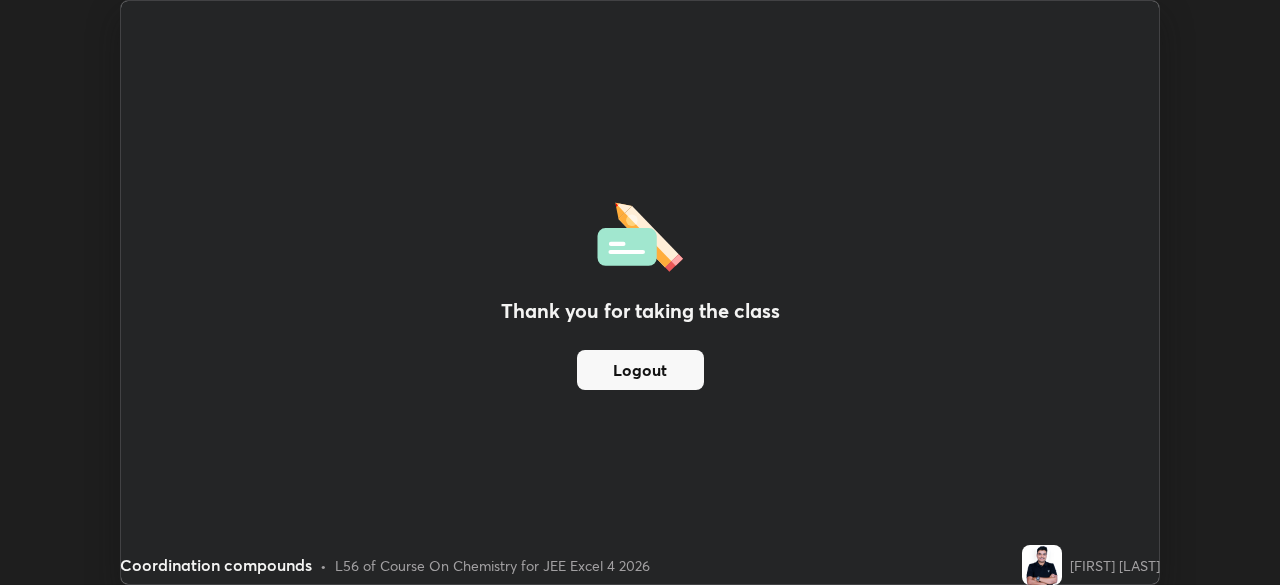 click on "Logout" at bounding box center [640, 370] 